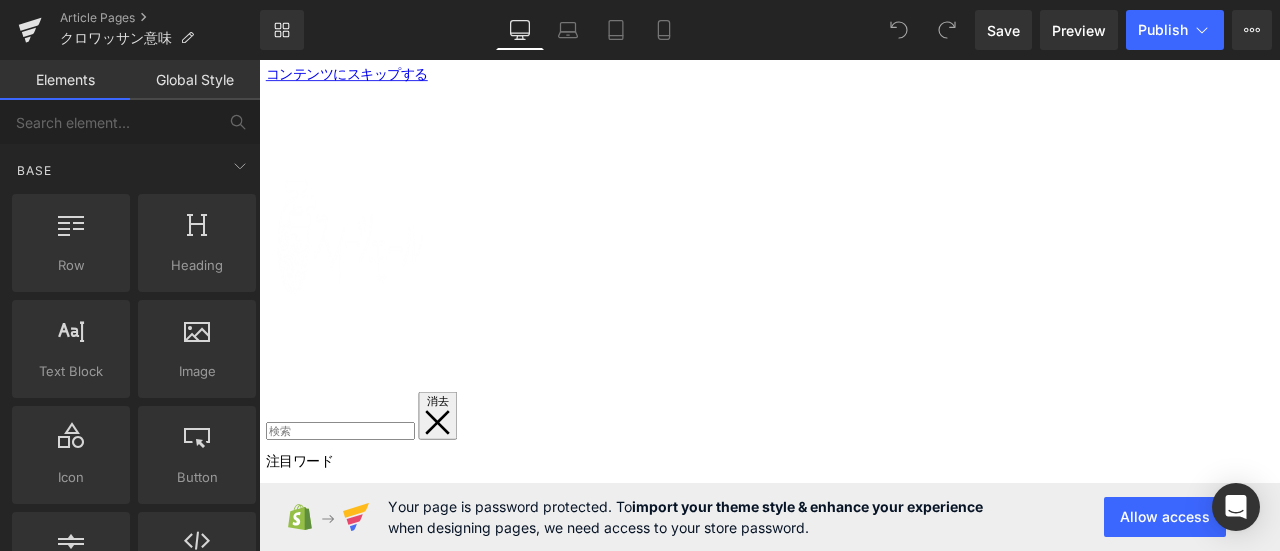 scroll, scrollTop: 0, scrollLeft: 0, axis: both 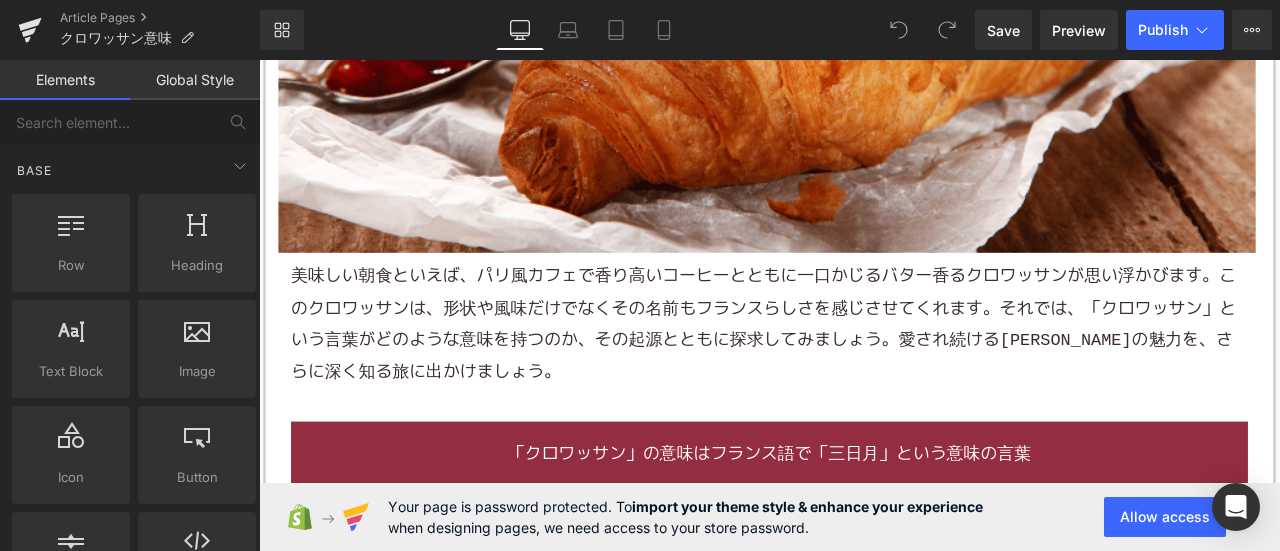click on "美味しい朝食といえば、パリ風カフェで香り高いコーヒーとともに一口かじるバター香るクロワッサンが思い浮かびます。このクロワッサンは、形状や風味だけでなくその名前もフランスらしさを感じさせてくれます。それでは、「クロワッサン」という言葉がどのような意味を持つのか、その起源とともに探求してみましょう。愛され続けるクロワッサンの魅力を、さらに深く知る旅に出かけましょう。" at bounding box center (864, 373) 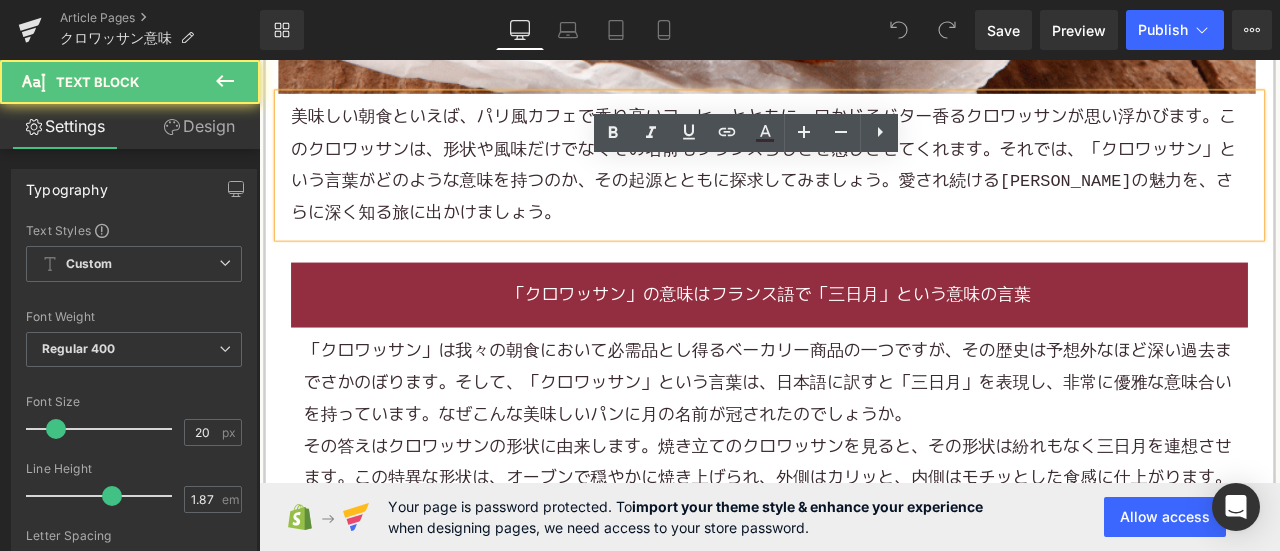 scroll, scrollTop: 1100, scrollLeft: 0, axis: vertical 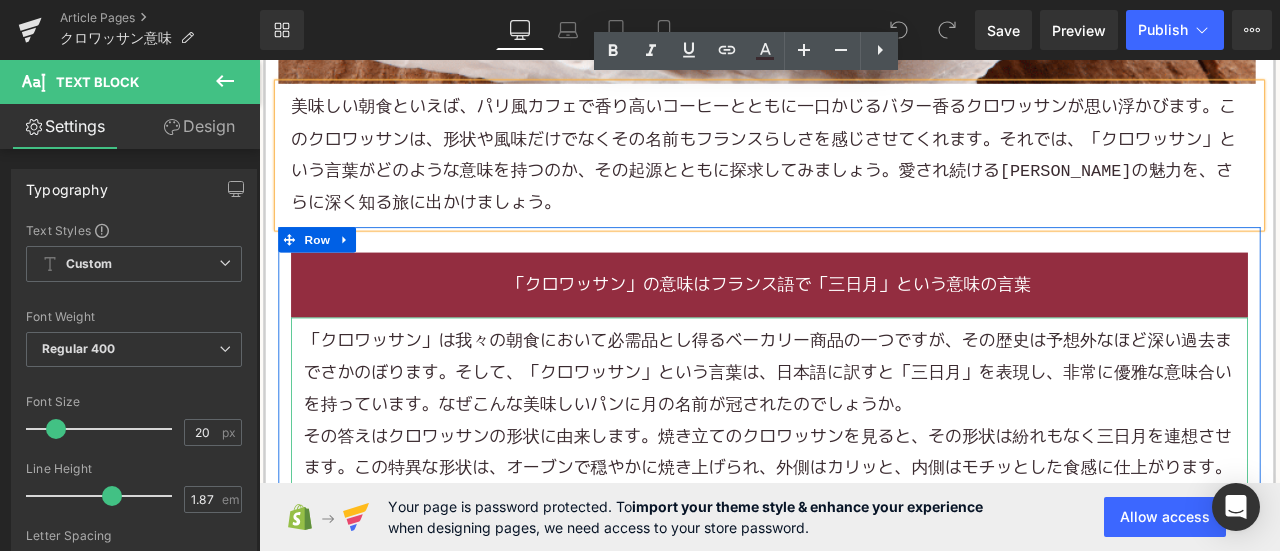 click on "「クロワッサン」は我々の朝食において必需品とし得るベーカリー商品の一つですが、その歴史は予想外なほど深い過去までさかのぼります。そして、「クロワッサン」という言葉は、日本語に訳すと「三日月」を表現し、非常に優雅な意味合いを持っています。なぜこんな美味しいパンに月の名前が冠されたのでしょうか。" at bounding box center [864, 431] 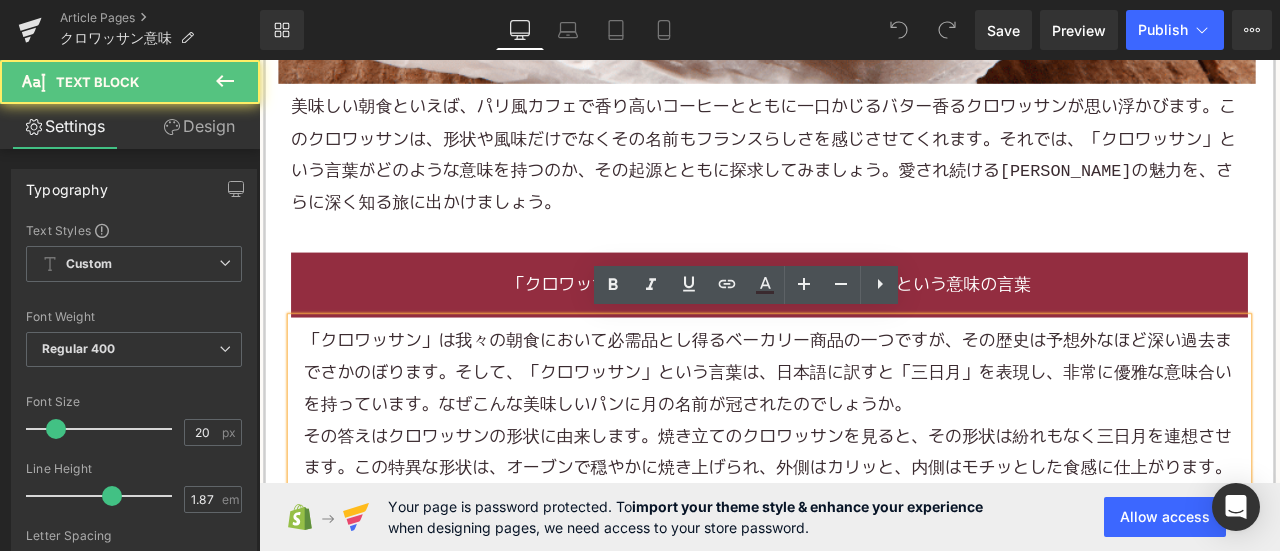 click on "「クロワッサン」は我々の朝食において必需品とし得るベーカリー商品の一つですが、その歴史は予想外なほど深い過去までさかのぼります。そして、「クロワッサン」という言葉は、日本語に訳すと「三日月」を表現し、非常に優雅な意味合いを持っています。なぜこんな美味しいパンに月の名前が冠されたのでしょうか。" at bounding box center (864, 431) 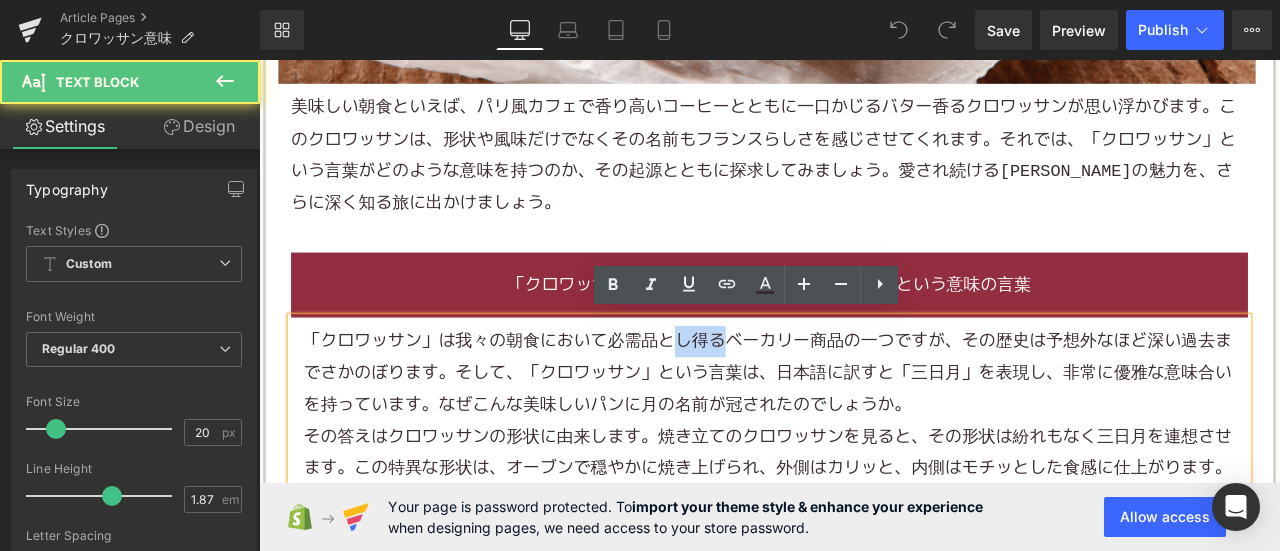 drag, startPoint x: 744, startPoint y: 387, endPoint x: 802, endPoint y: 390, distance: 58.077534 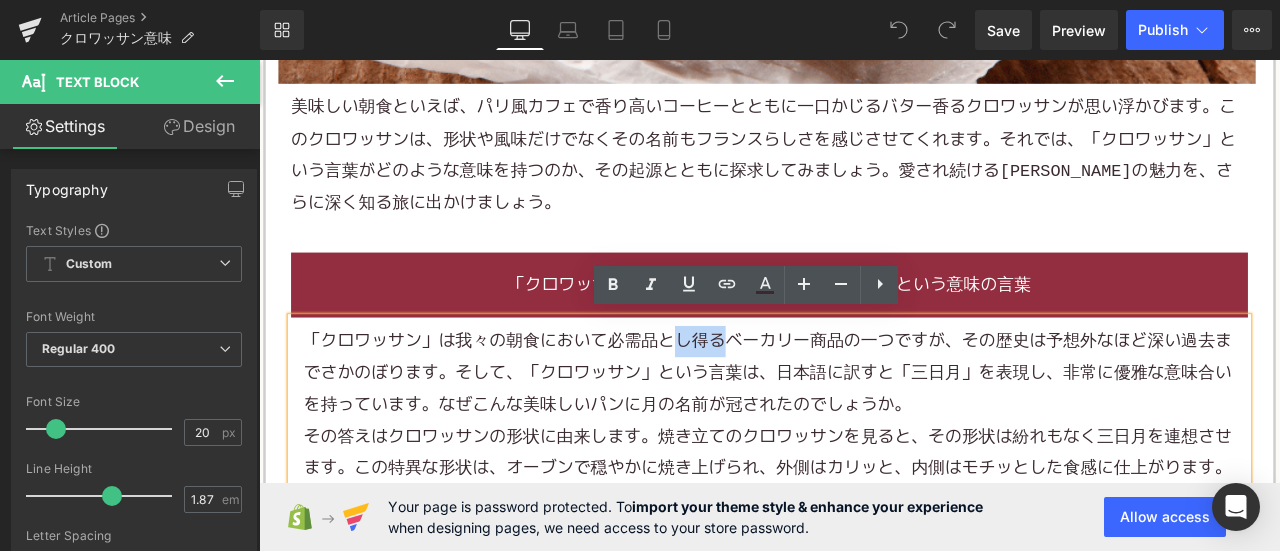 type 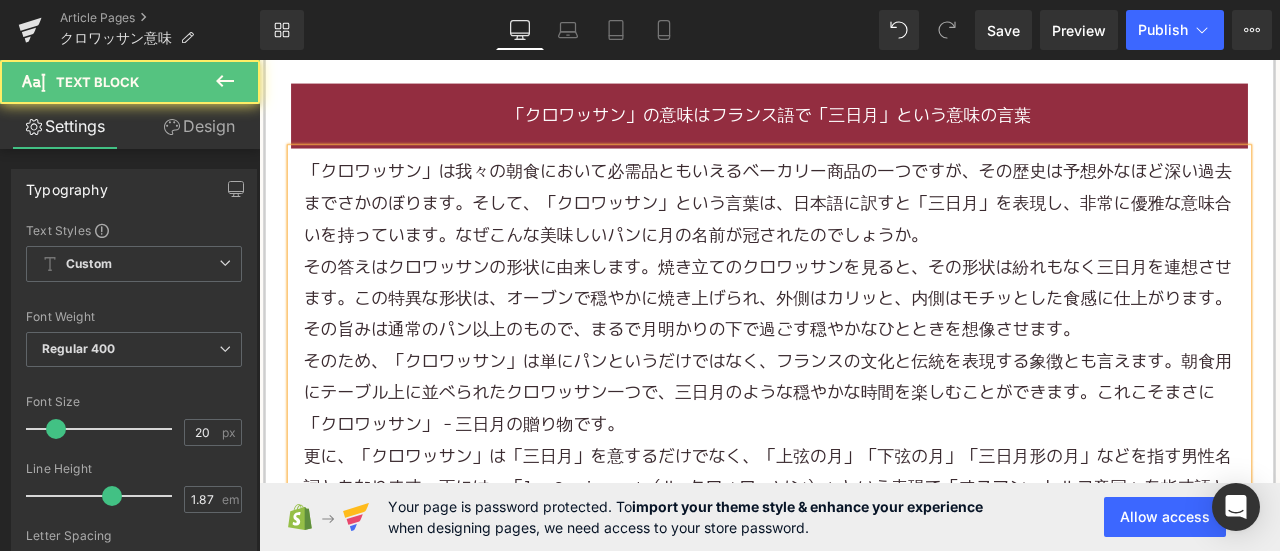 click on "「クロワッサン」は我々の朝食において必需品ともいえるベーカリー商品の一つですが、その歴史は予想外なほど深い過去までさかのぼります。そして、「クロワッサン」という言葉は、日本語に訳すと「三日月」を表現し、非常に優雅な意味合いを持っています。なぜこんな美味しいパンに月の名前が冠されたのでしょうか。" at bounding box center [864, 231] 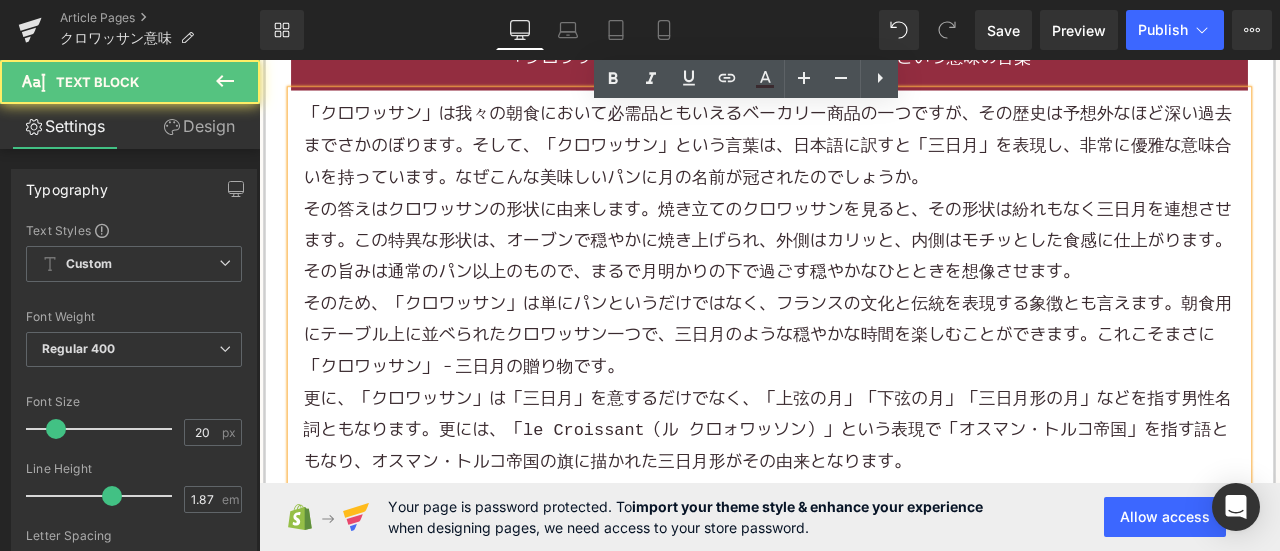 scroll, scrollTop: 1400, scrollLeft: 0, axis: vertical 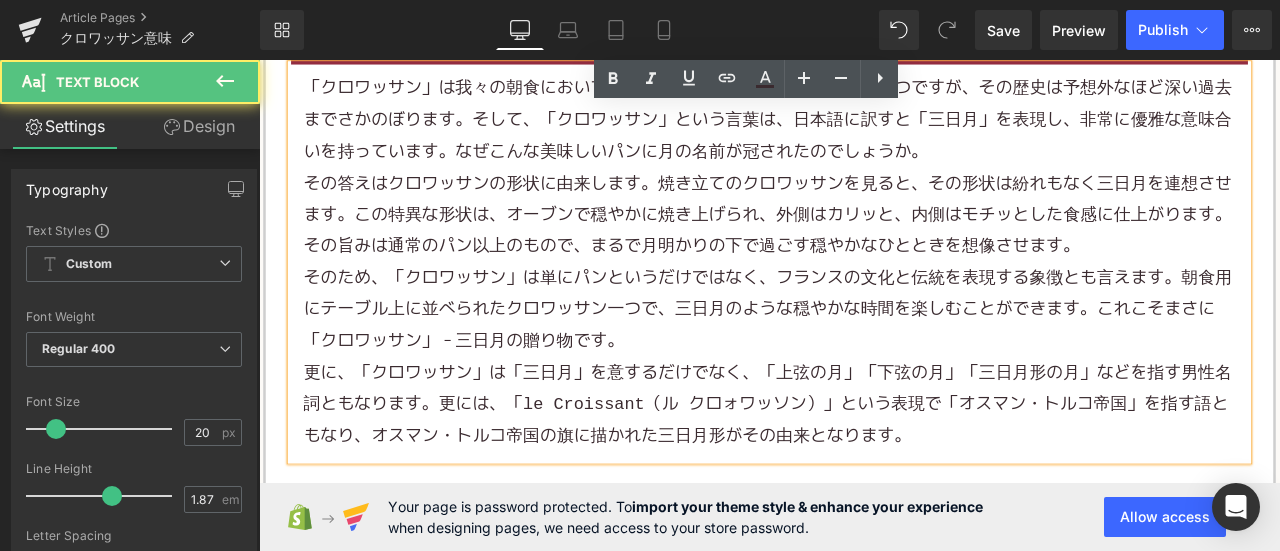 click on "その答えはクロワッサンの形状に由来します。焼き立てのクロワッサンを見ると、その形状は紛れもなく三日月を連想させます。この特異な形状は、オーブンで穏やかに焼き上げられ、外側はカリッと、内側はモチッとした食感に仕上がります。その旨みは通常のパン以上のもので、まるで月明かりの下で過ごす穏やかなひとときを想像させます。" at bounding box center (864, 244) 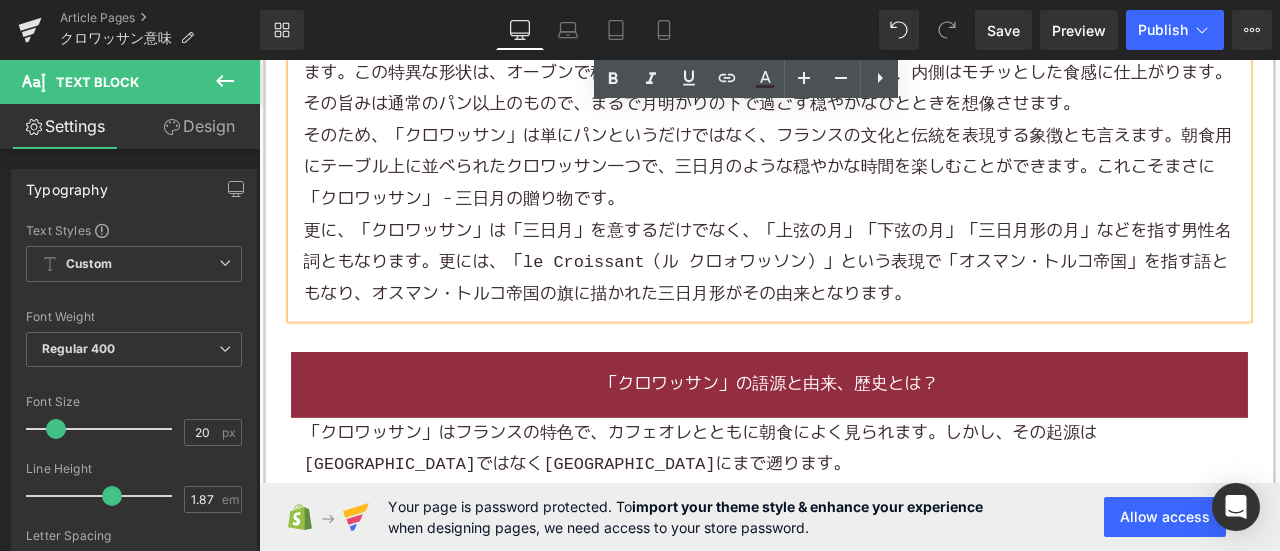 scroll, scrollTop: 1700, scrollLeft: 0, axis: vertical 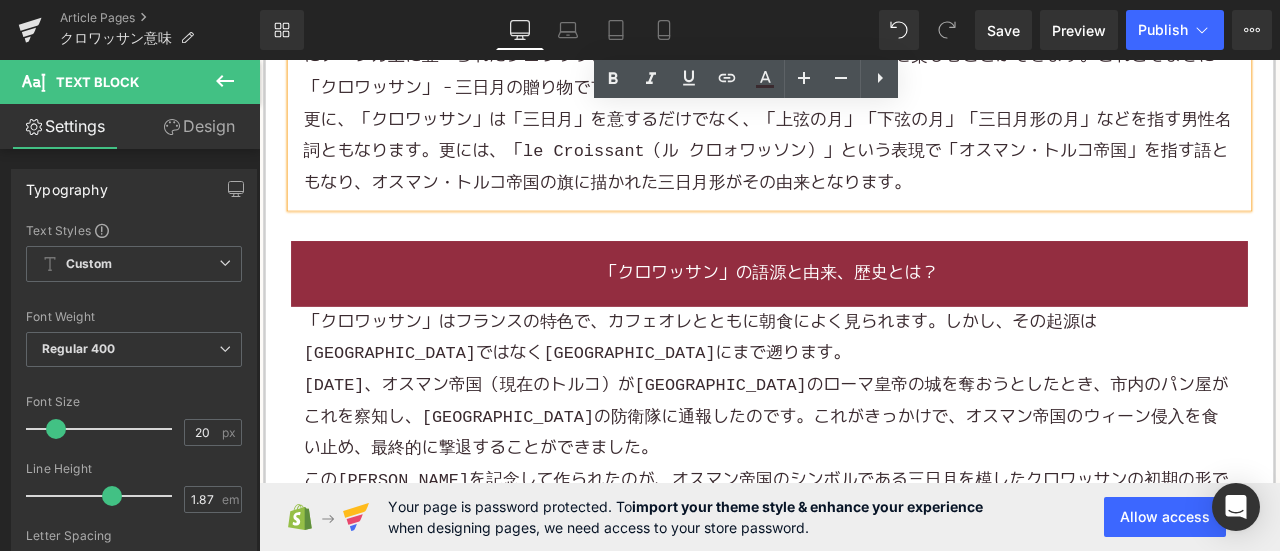 click on "「クロワッサン」はフランスの特色で、カフェオレとともに朝食によく見られます。しかし、その起源はフランスではなくオーストリアにまで遡ります。" at bounding box center [864, 389] 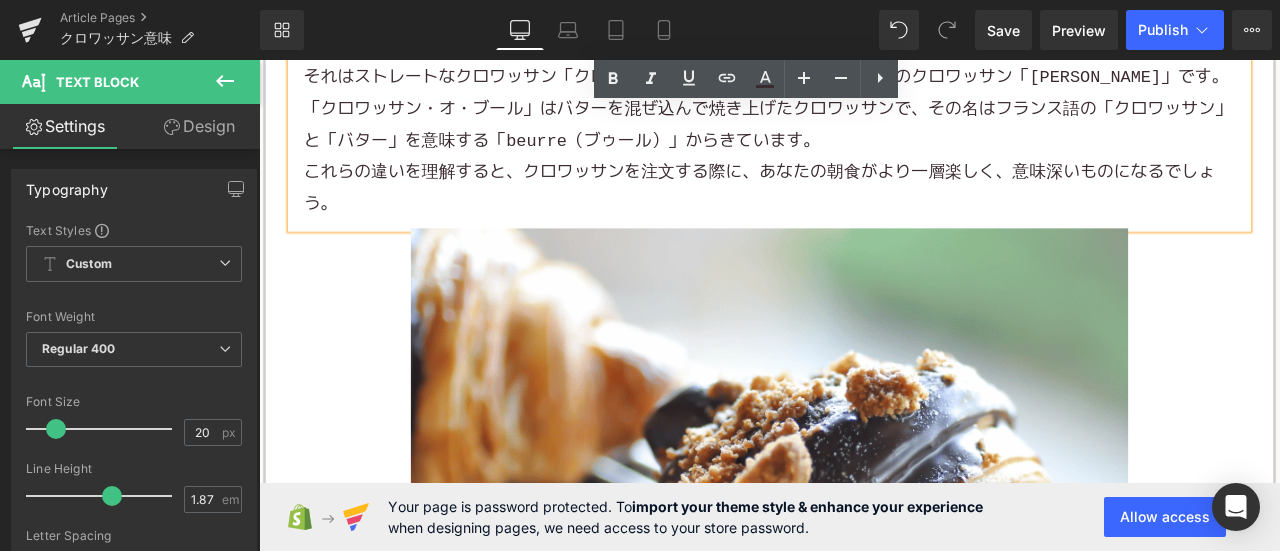 scroll, scrollTop: 2300, scrollLeft: 0, axis: vertical 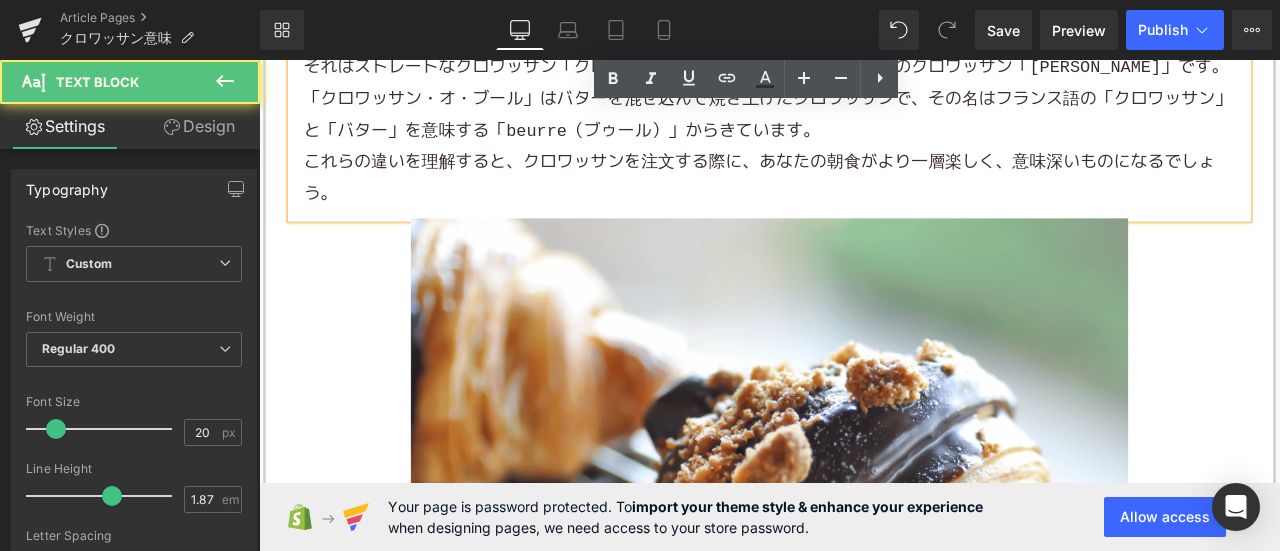 click on "これらの違いを理解すると、クロワッサンを注文する際に、あなたの朝食がより一層楽しく、意味深いものになるでしょう。" at bounding box center (864, 200) 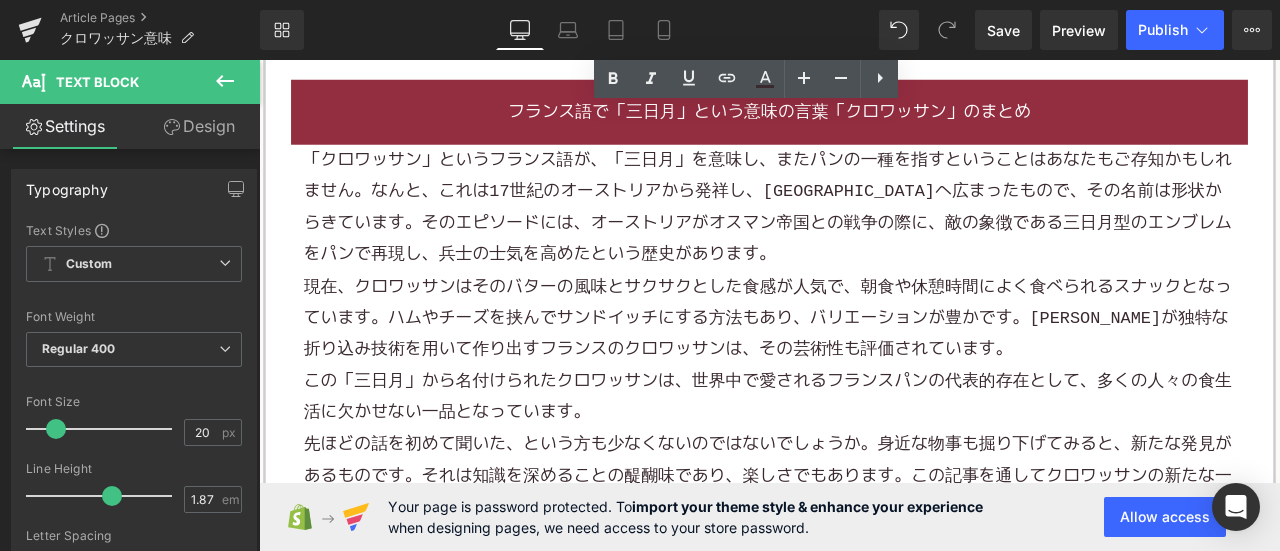 scroll, scrollTop: 3100, scrollLeft: 0, axis: vertical 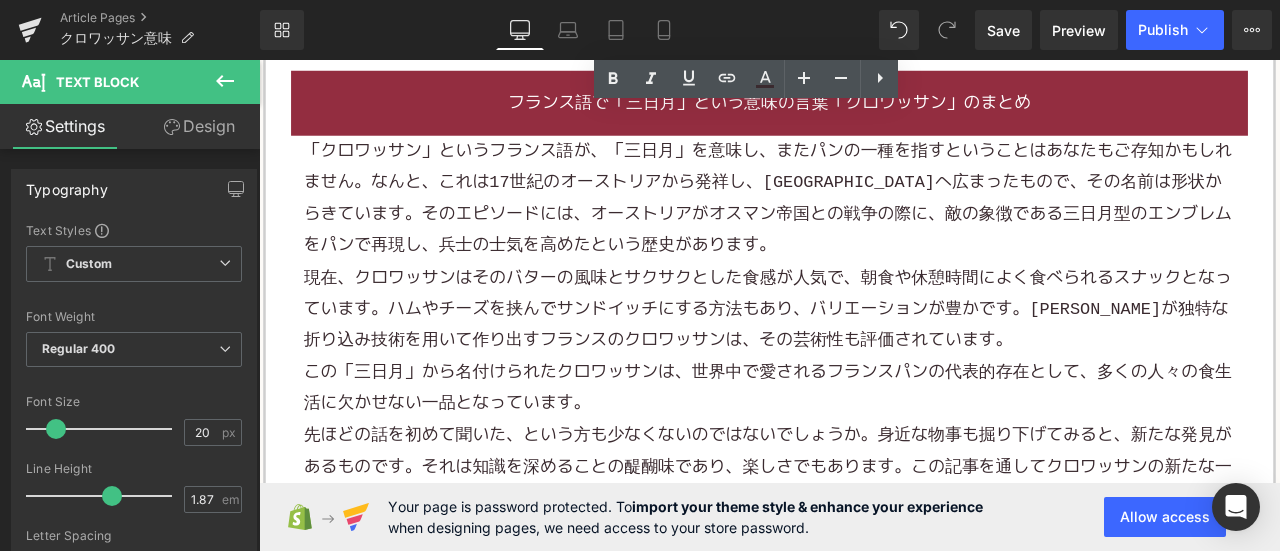 click on "「クロワッサン」というフランス語が、「三日月」を意味し、またパンの一種を指すということはあなたもご存知かもしれません。なんと、これは17世紀のオーストリアから発祥し、フランスへ広まったもので、その名前は形状からきています。そのエピソードには、オーストリアがオスマン帝国との戦争の際に、敵の象徴である三日月型のエンブレムをパンで再現し、兵士の士気を高めたという歴史があります。" at bounding box center (864, 225) 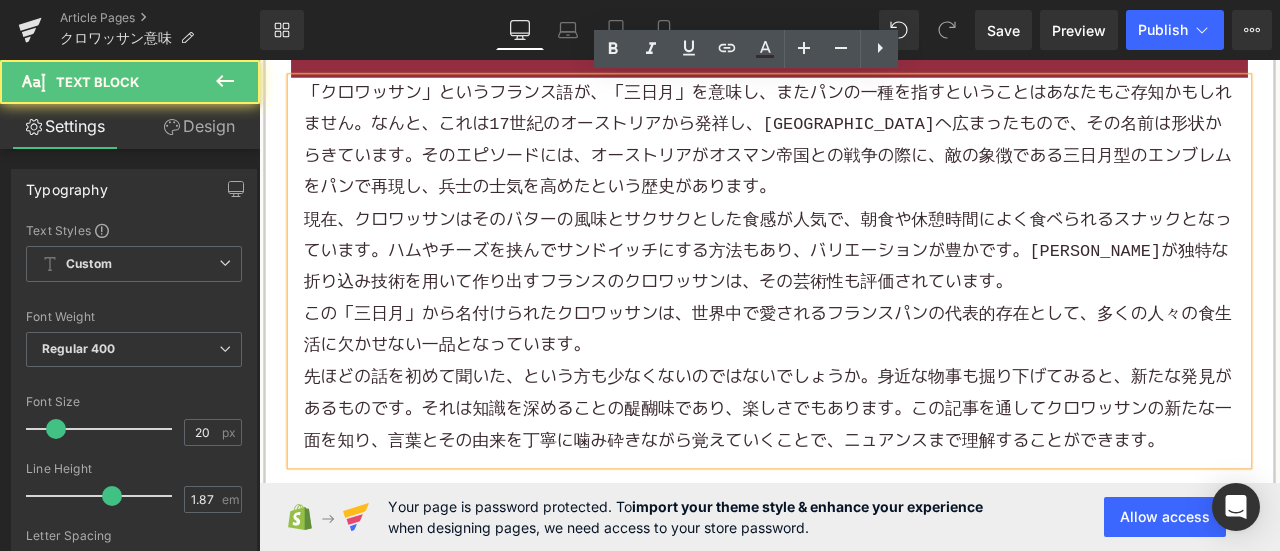 scroll, scrollTop: 3200, scrollLeft: 0, axis: vertical 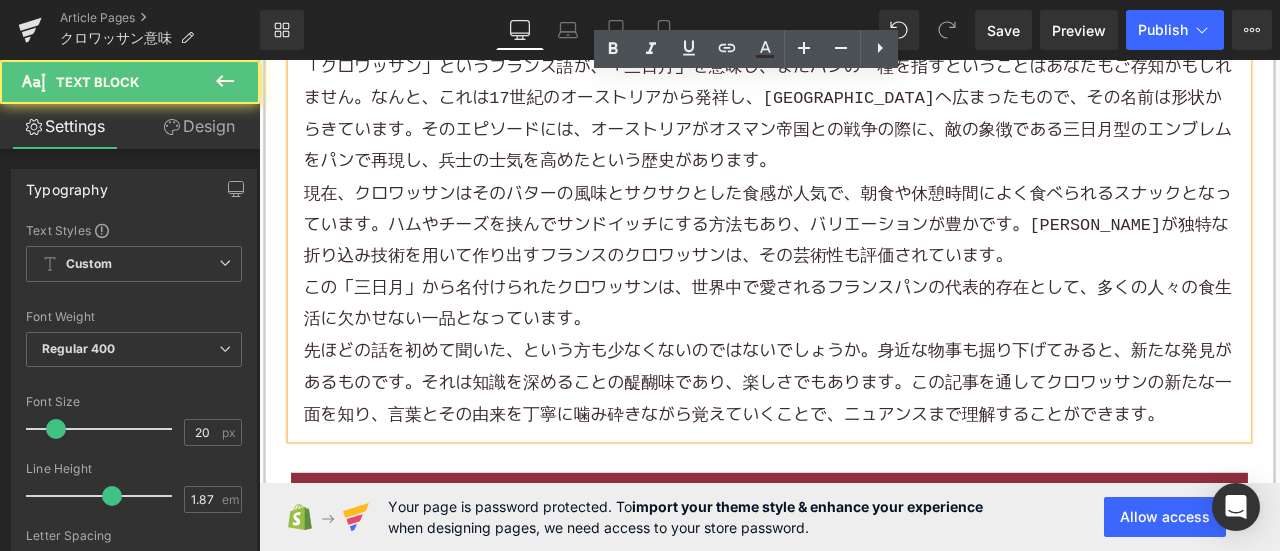 click on "「クロワッサン」というフランス語が、「三日月」を意味し、またパンの一種を指すということはあなたもご存知かもしれません。なんと、これは17世紀のオーストリアから発祥し、フランスへ広まったもので、その名前は形状からきています。そのエピソードには、オーストリアがオスマン帝国との戦争の際に、敵の象徴である三日月型のエンブレムをパンで再現し、兵士の士気を高めたという歴史があります。" at bounding box center [864, 125] 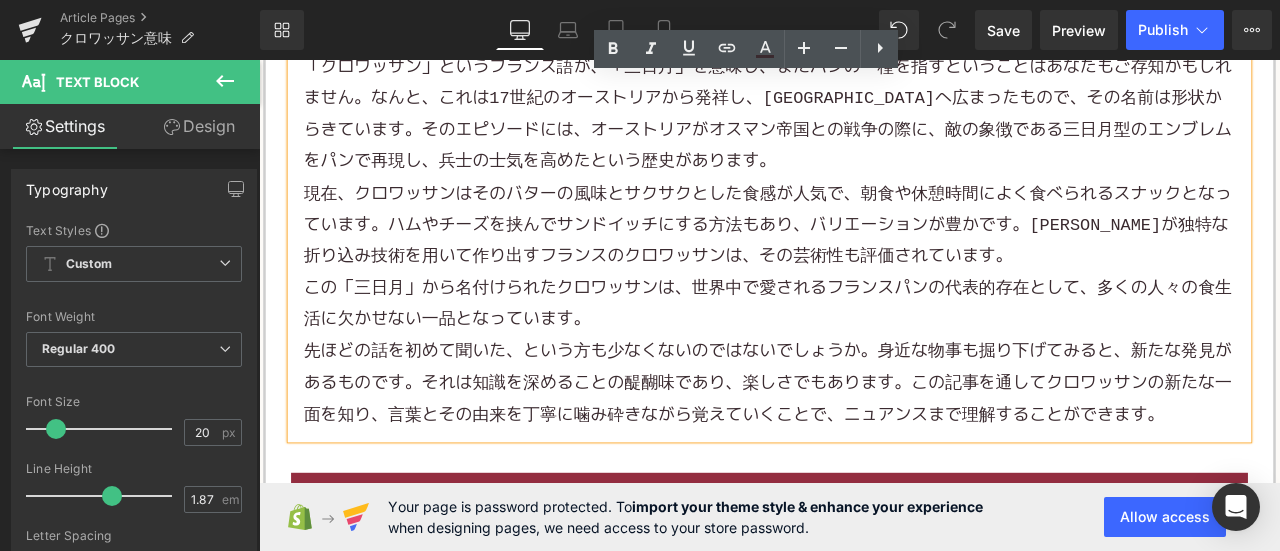 click on "「クロワッサン」というフランス語が、「三日月」を意味し、またパンの一種を指すということはあなたもご存知かもしれません。なんと、これは17世紀のオーストリアから発祥し、フランスへ広まったもので、その名前は形状からきています。そのエピソードには、オーストリアがオスマン帝国との戦争の際に、敵の象徴である三日月型のエンブレムをパンで再現し、兵士の士気を高めたという歴史があります。" at bounding box center [864, 125] 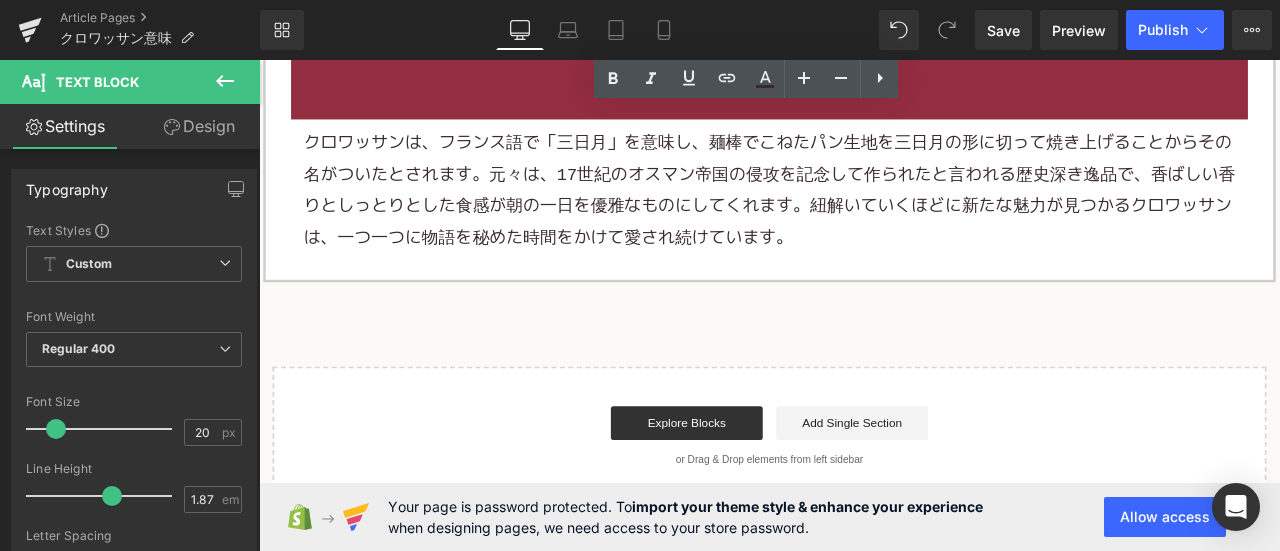 scroll, scrollTop: 3700, scrollLeft: 0, axis: vertical 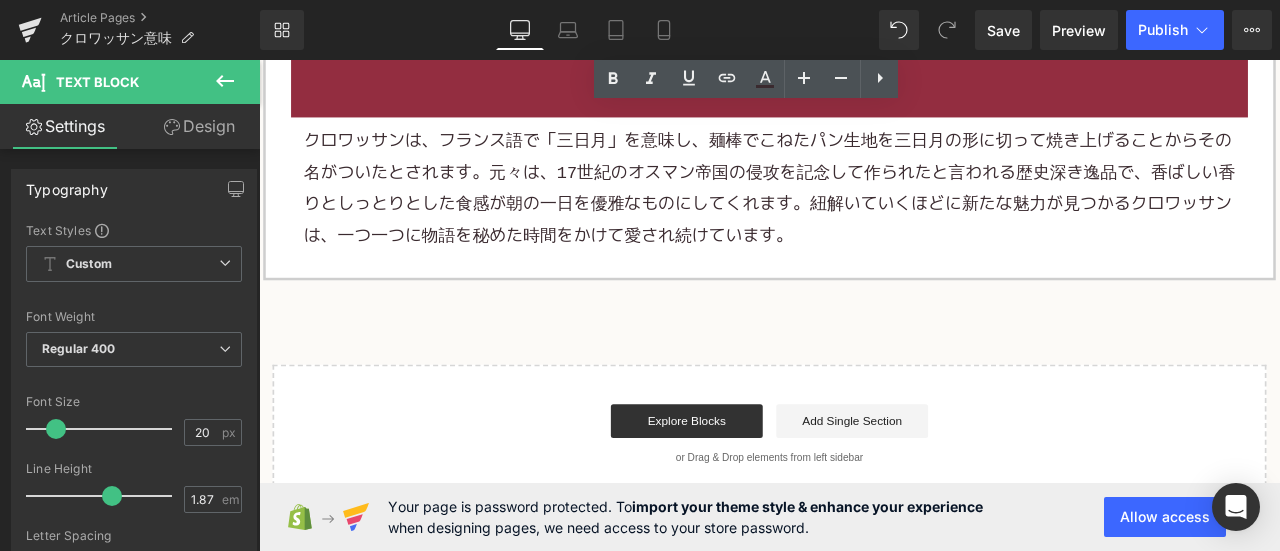 click on "クロワッサンは、フランス語で「三日月」を意味し、麺棒でこねたパン生地を三日月の形に切って焼き上げることからその名がついたとされます。元々は、17世紀のオスマン帝国の侵攻を記念して作られたと言われる歴史深き逸品で、香ばしい香りとしっとりとした食感が朝の一日を優雅なものにしてくれます。紐解いていくほどに新たな魅力が見つかるクロワッサンは、一つ一つに物語を秘めた時間をかけて愛され続けています。" at bounding box center [864, 213] 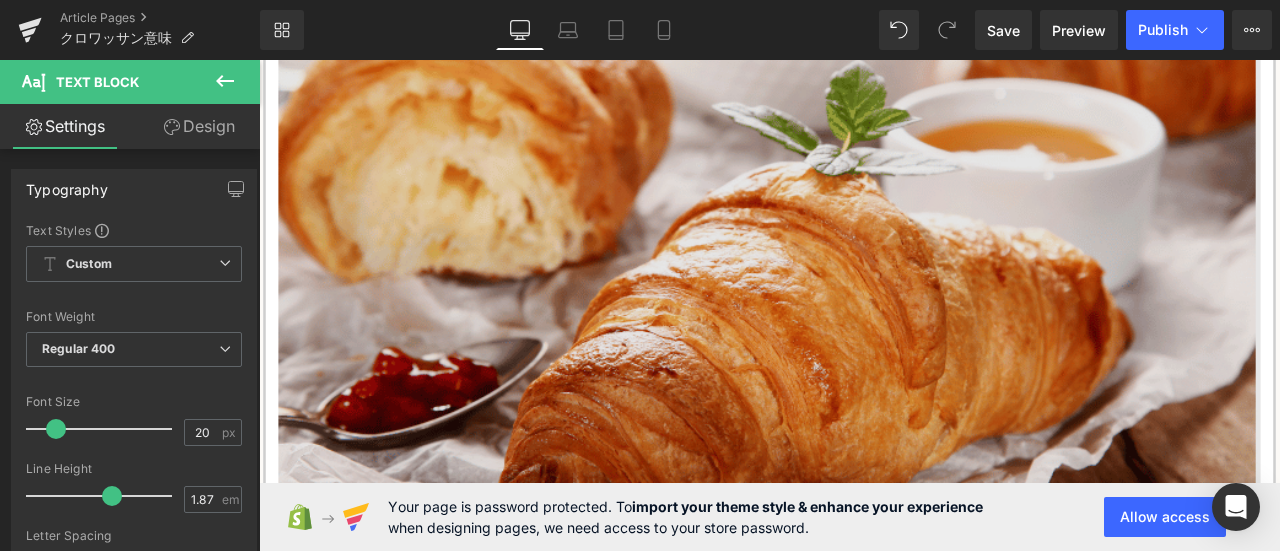 scroll, scrollTop: 800, scrollLeft: 0, axis: vertical 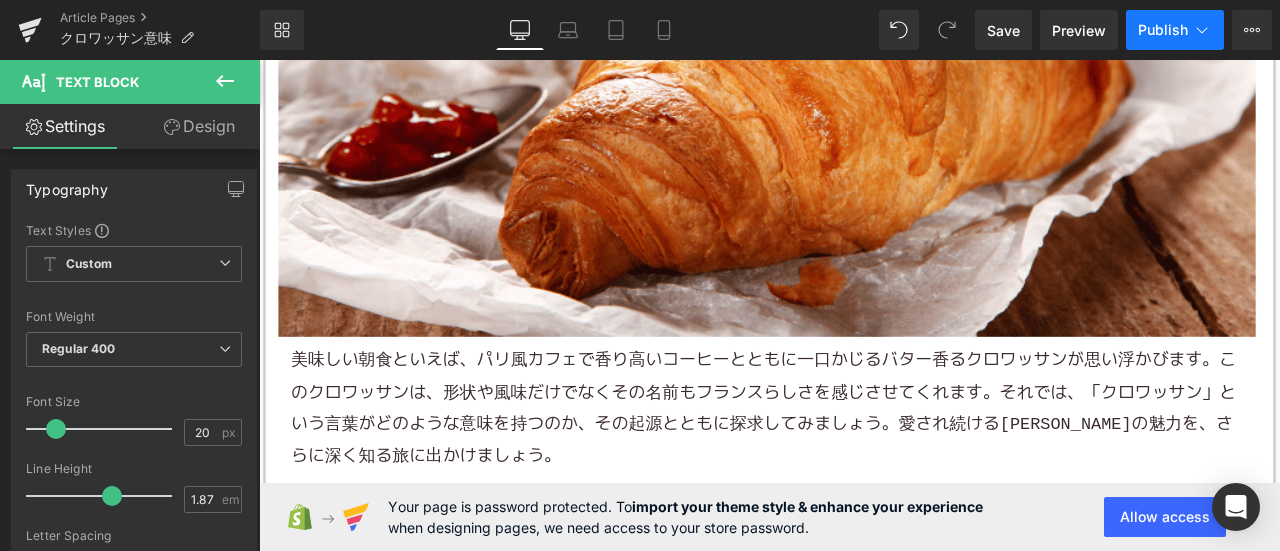 click on "Publish" at bounding box center [1175, 30] 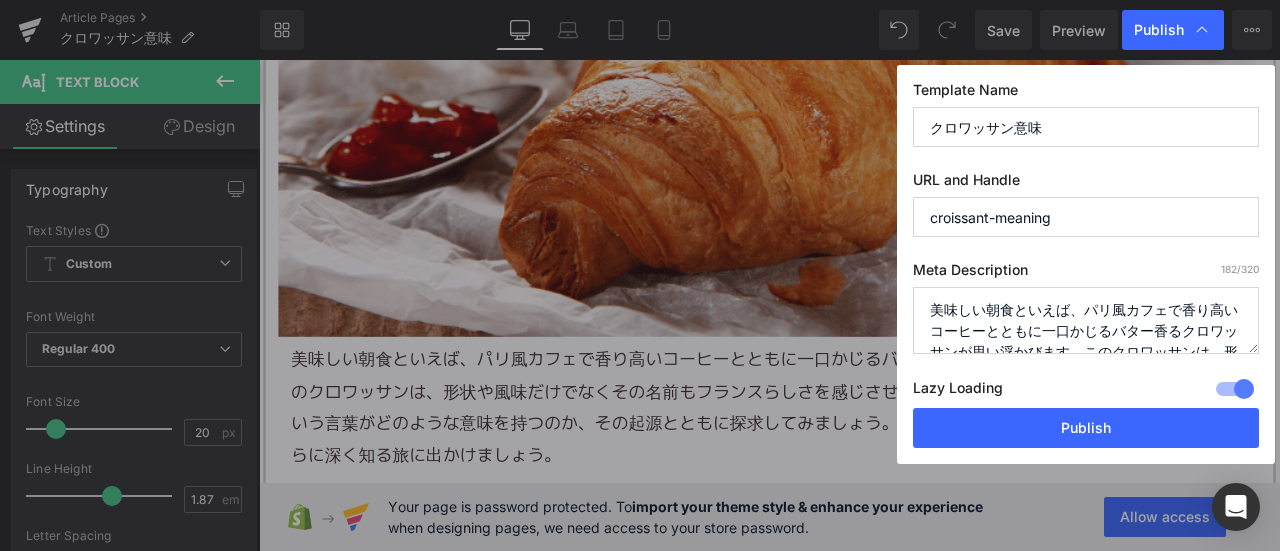 click on "Lazy Loading
Build" at bounding box center [958, 391] 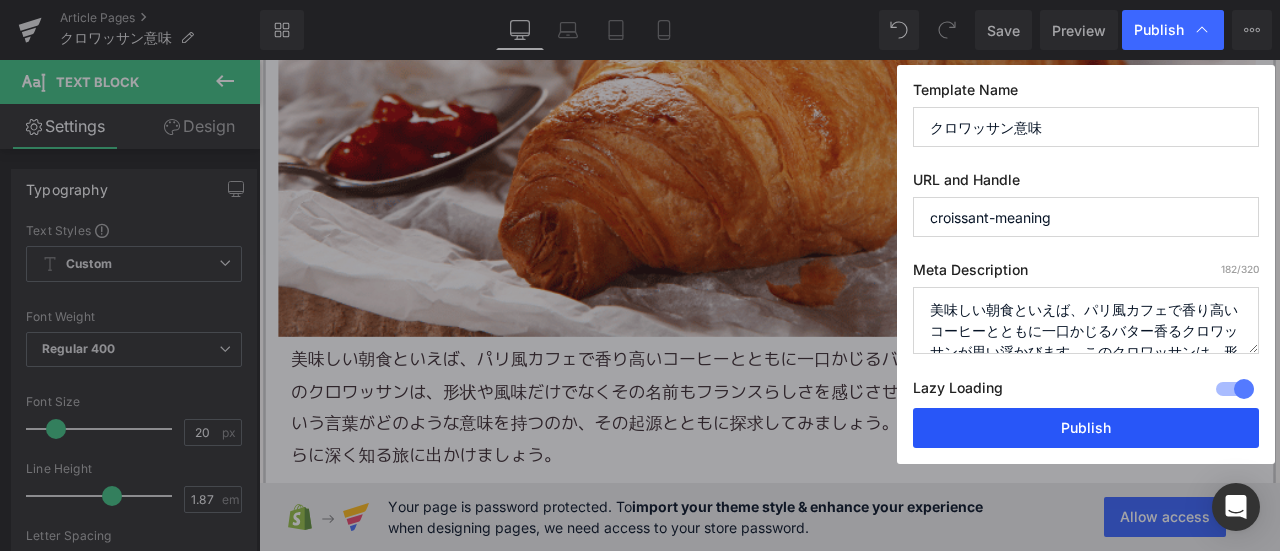 click on "Publish" at bounding box center [1086, 428] 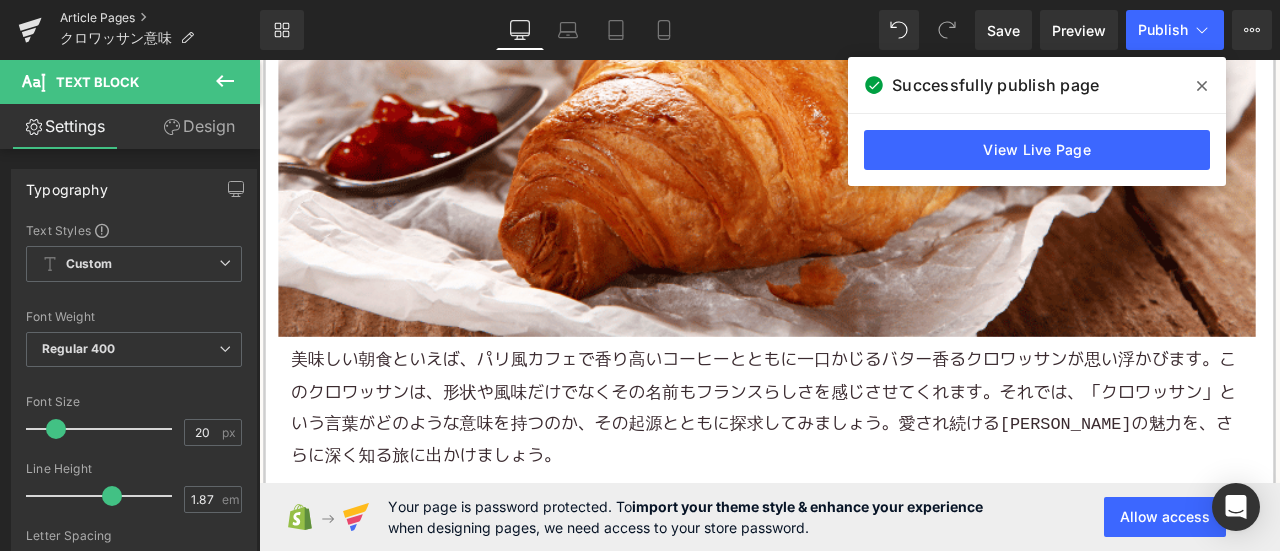 click on "Article Pages" at bounding box center [160, 18] 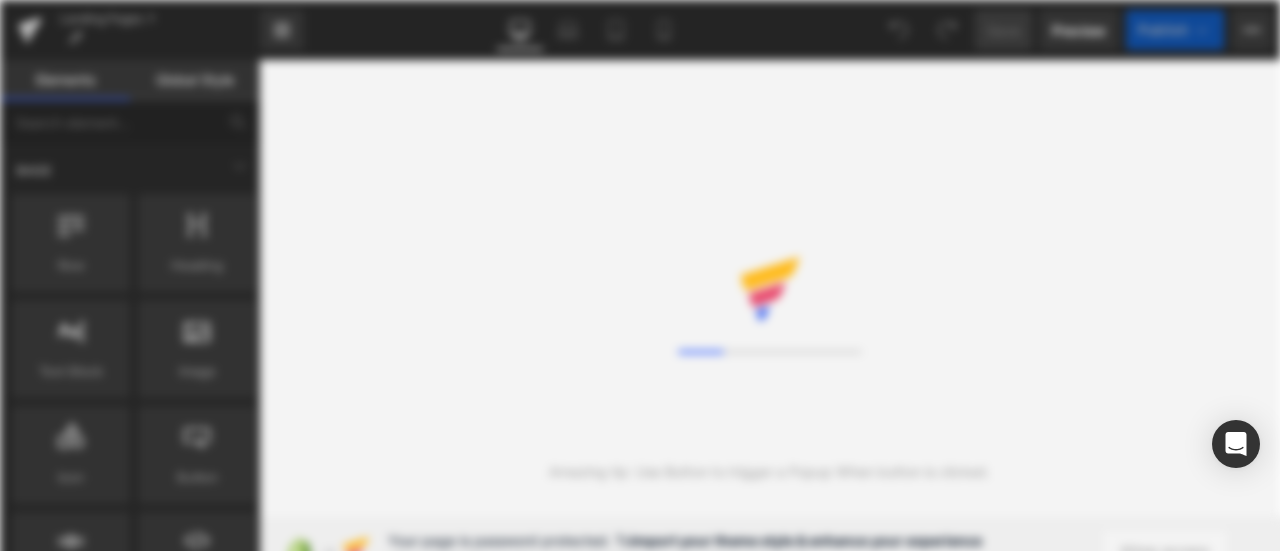 scroll, scrollTop: 0, scrollLeft: 0, axis: both 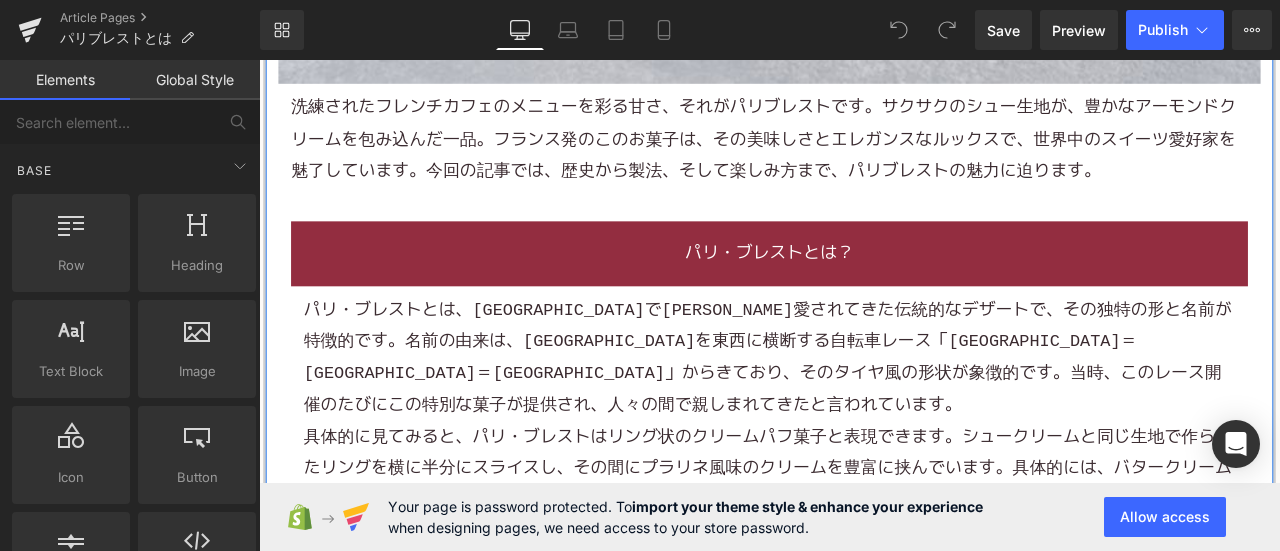 click on "洗練されたフレンチカフェのメニューを彩る甘さ、それがパリブレストです。サクサクのシュー生地が、豊かなアーモンドクリームを包み込んだ一品。フランス発のこのお菓子は、その美味しさとエレガンスなルックスで、世界中のスイーツ愛好家を魅了しています。今回の記事では、歴史から製法、そして楽しみ方まで、パリブレストの魅力に迫ります。" at bounding box center [864, 154] 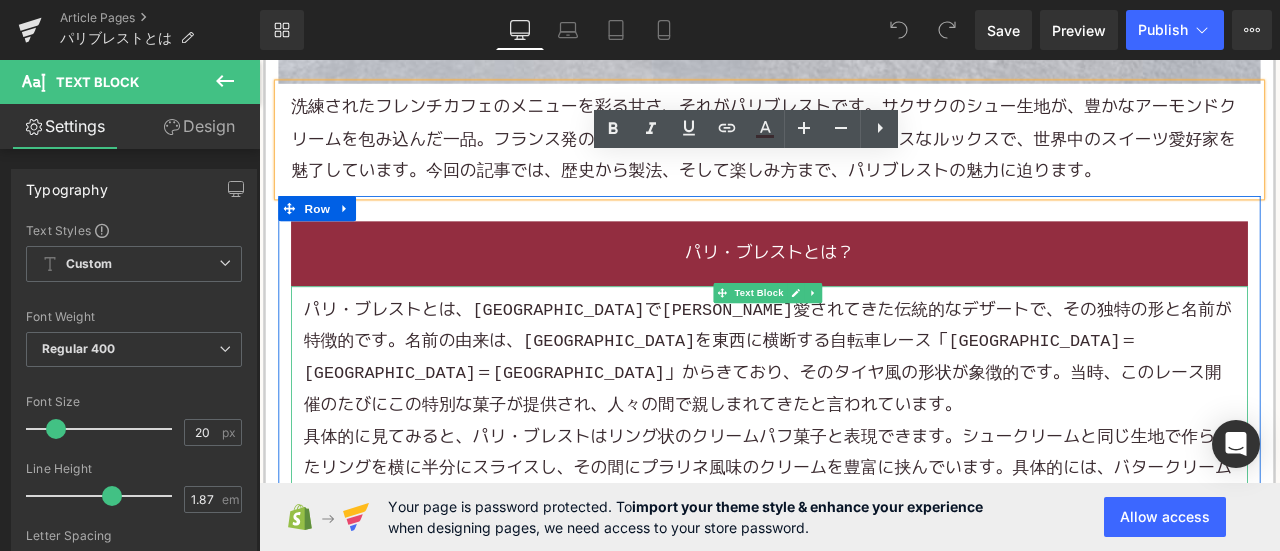 click on "パリ・ブレストとは、フランスで長年愛されてきた伝統的なデザートで、その独特の形と名前が特徴的です。名前の由来は、フランスを東西に横断する自転車レース「パリ＝ブレスト＝パリ」からきており、そのタイヤ風の形状が象徴的です。当時、このレース開催のたびにこの特別な菓子が提供され、人々の間で親しまれてきたと言われています。" at bounding box center [864, 413] 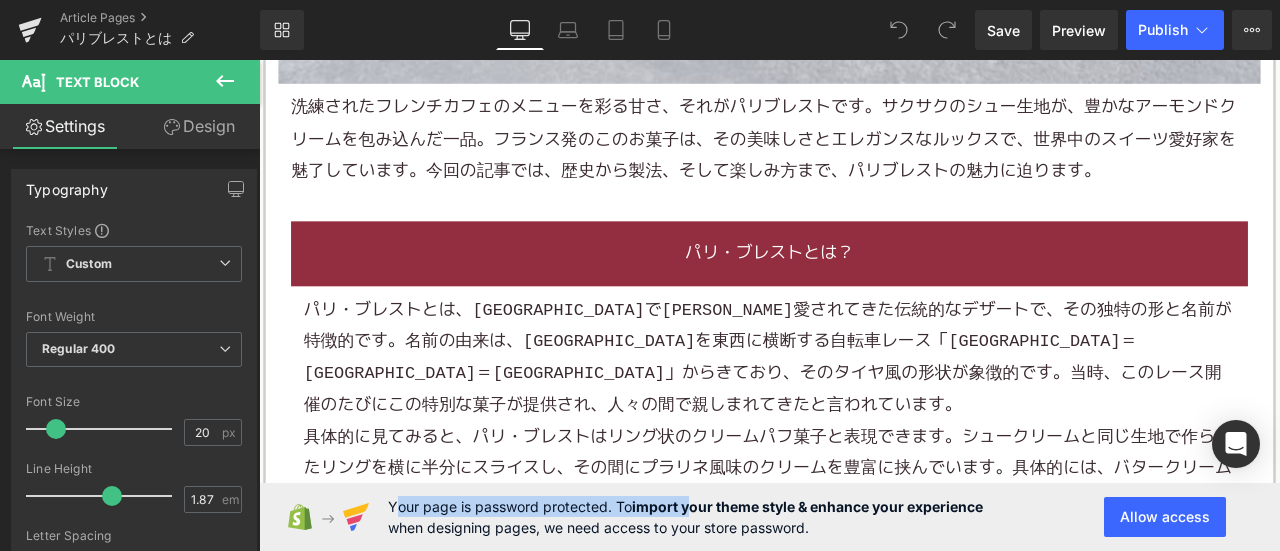 drag, startPoint x: 387, startPoint y: 507, endPoint x: 769, endPoint y: 511, distance: 382.02094 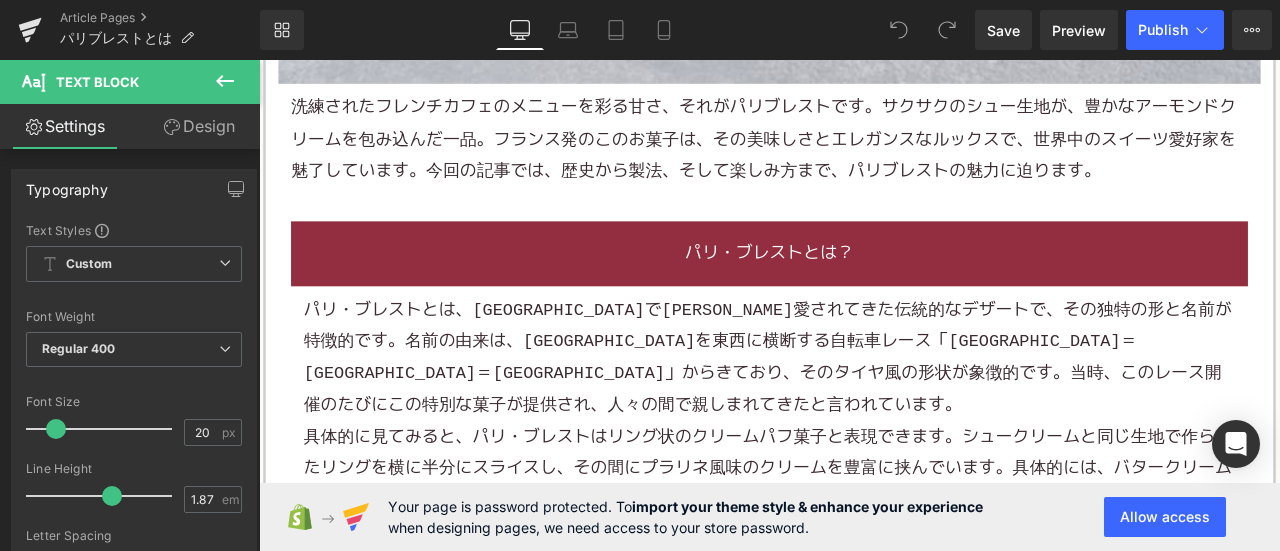 click on "import your theme style & enhance your experience" at bounding box center (807, 506) 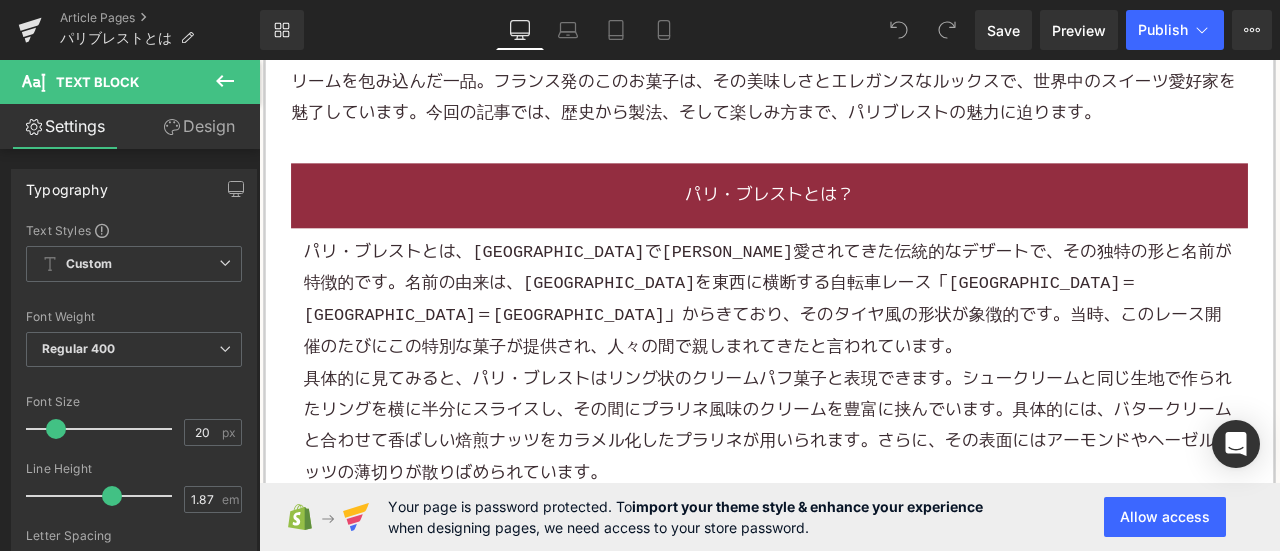 scroll, scrollTop: 1200, scrollLeft: 0, axis: vertical 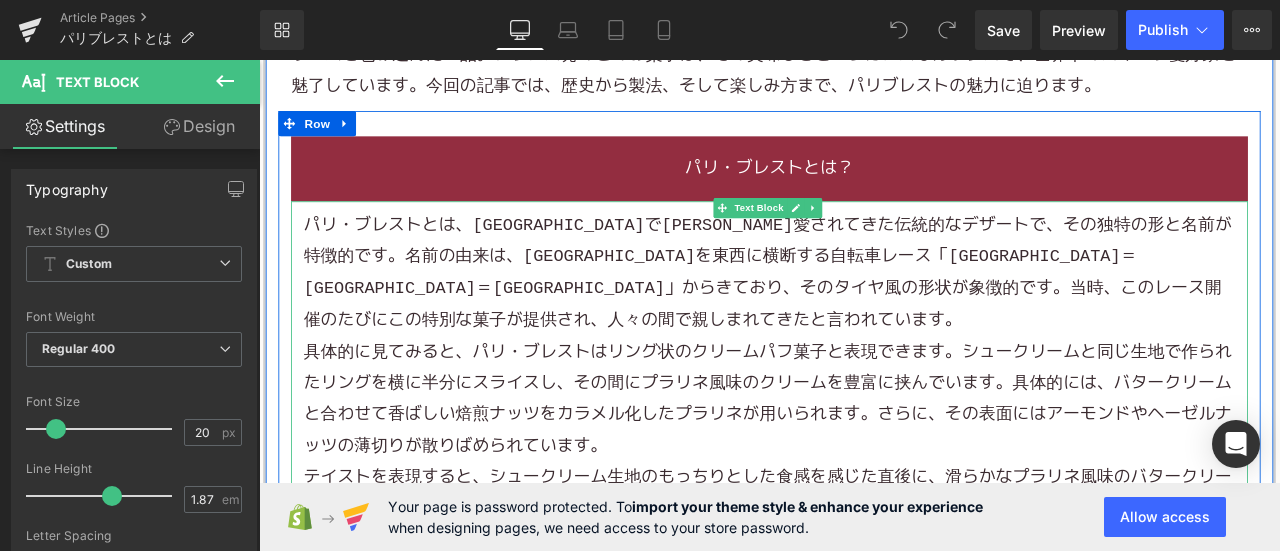 click on "パリ・ブレストとは、フランスで長年愛されてきた伝統的なデザートで、その独特の形と名前が特徴的です。名前の由来は、フランスを東西に横断する自転車レース「パリ＝ブレスト＝パリ」からきており、そのタイヤ風の形状が象徴的です。当時、このレース開催のたびにこの特別な菓子が提供され、人々の間で親しまれてきたと言われています。" at bounding box center [864, 313] 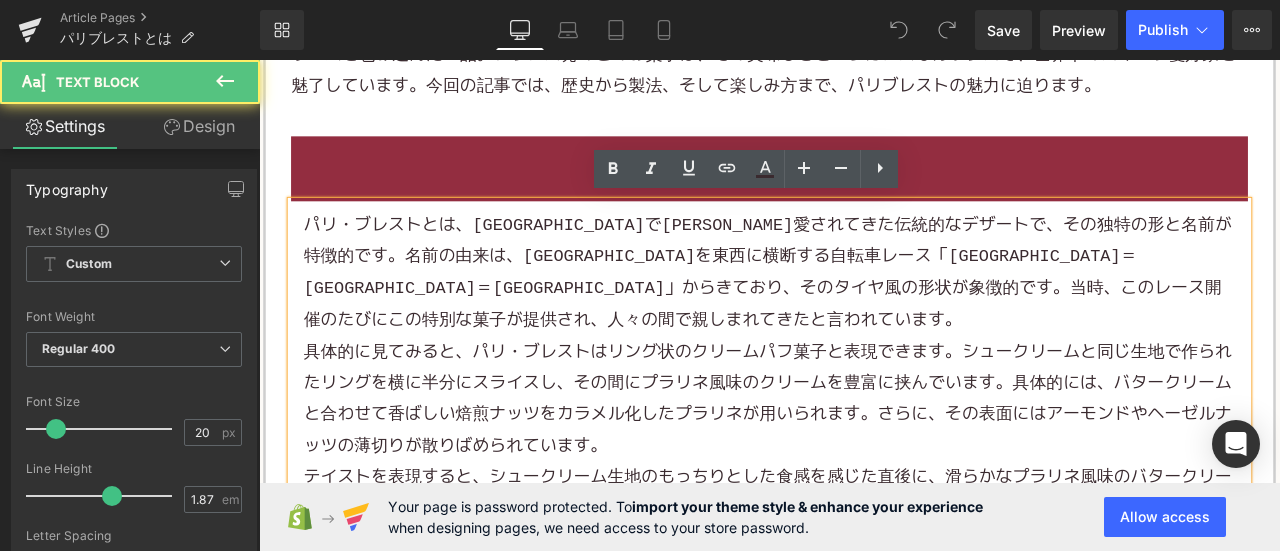 click on "パリ・ブレストとは、フランスで長年愛されてきた伝統的なデザートで、その独特の形と名前が特徴的です。名前の由来は、フランスを東西に横断する自転車レース「パリ＝ブレスト＝パリ」からきており、そのタイヤ風の形状が象徴的です。当時、このレース開催のたびにこの特別な菓子が提供され、人々の間で親しまれてきたと言われています。" at bounding box center [864, 313] 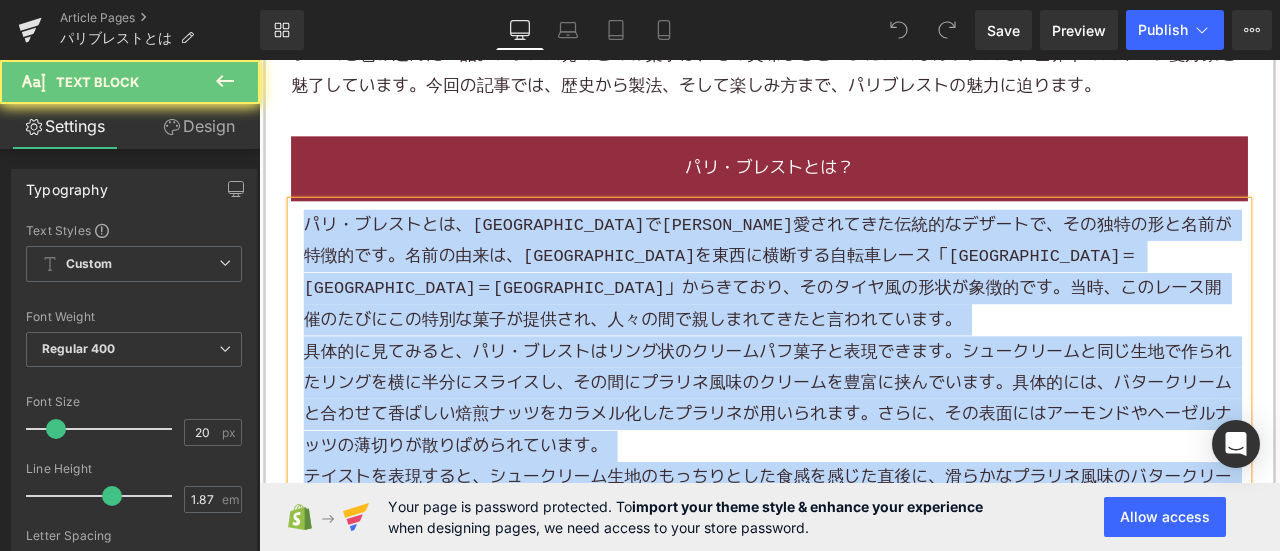 paste 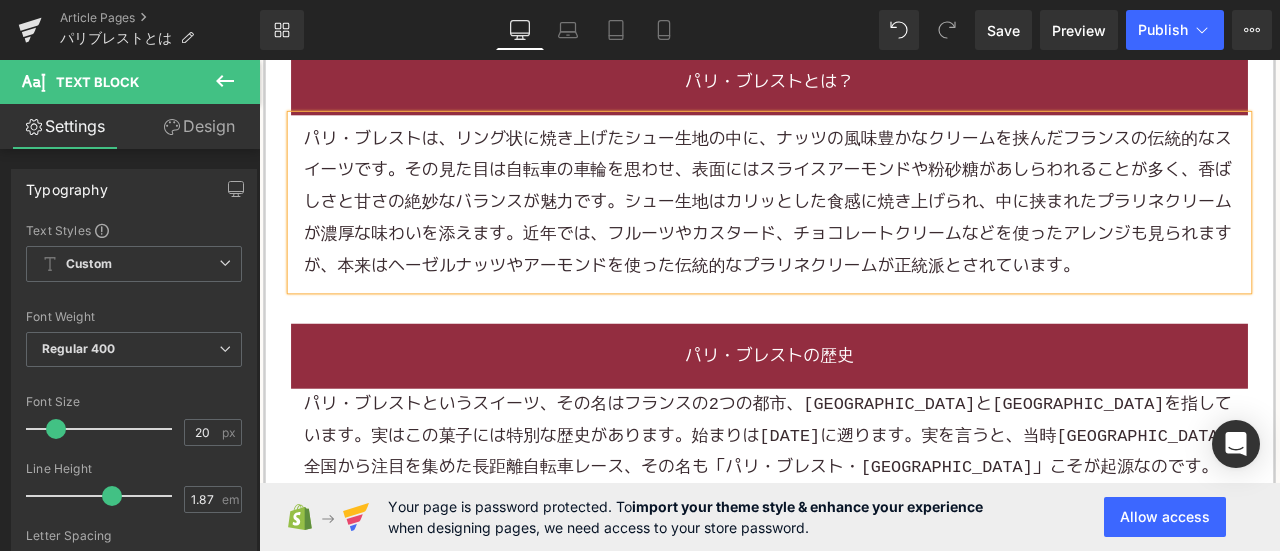 scroll, scrollTop: 1400, scrollLeft: 0, axis: vertical 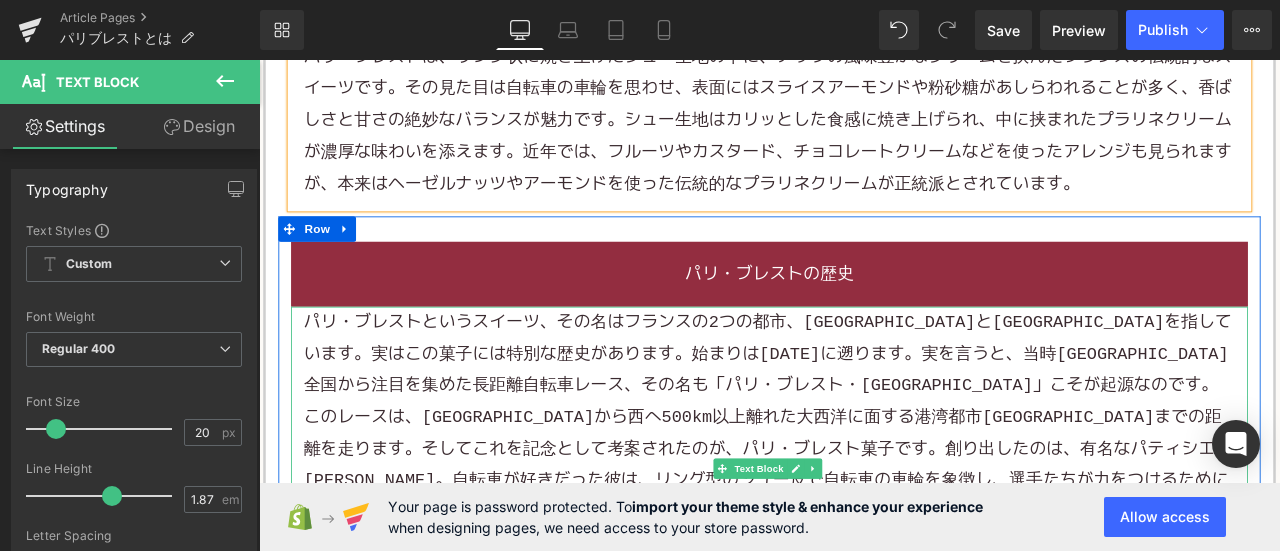 click on "パリ・ブレストというスイーツ、その名はフランスの2つの都市、パリとブレストを指しています。実はこの菓子には特別な歴史があります。始まりは1891年に遡ります。実を言うと、当時フランス全国から注目を集めた長距離自転車レース、その名も「パリ・ブレスト・パリ」こそが起源なのです。" at bounding box center (864, 408) 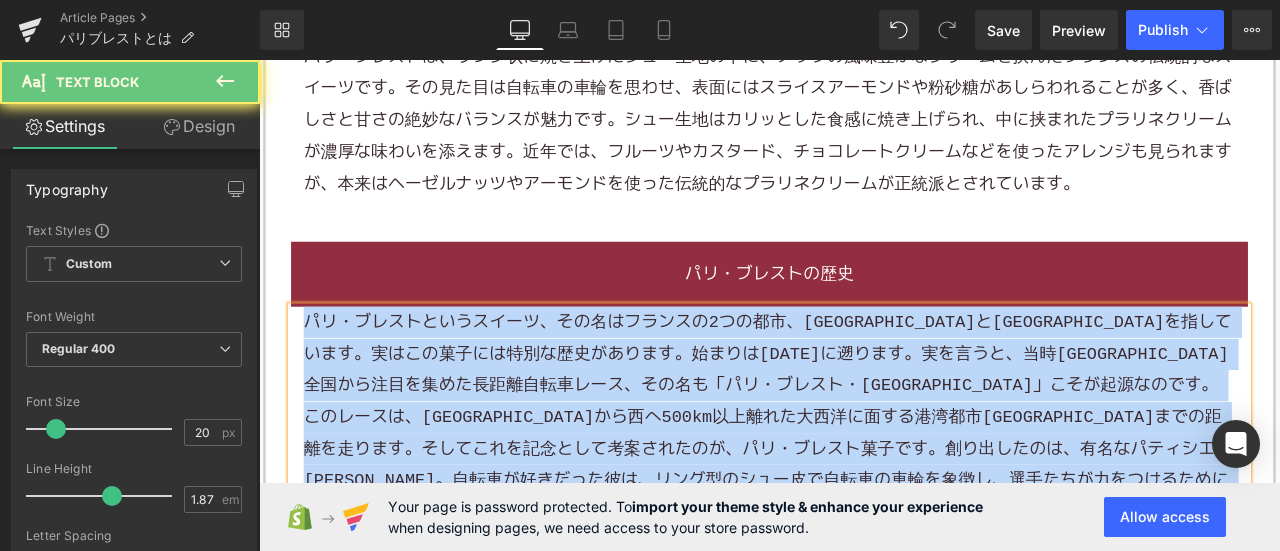 paste 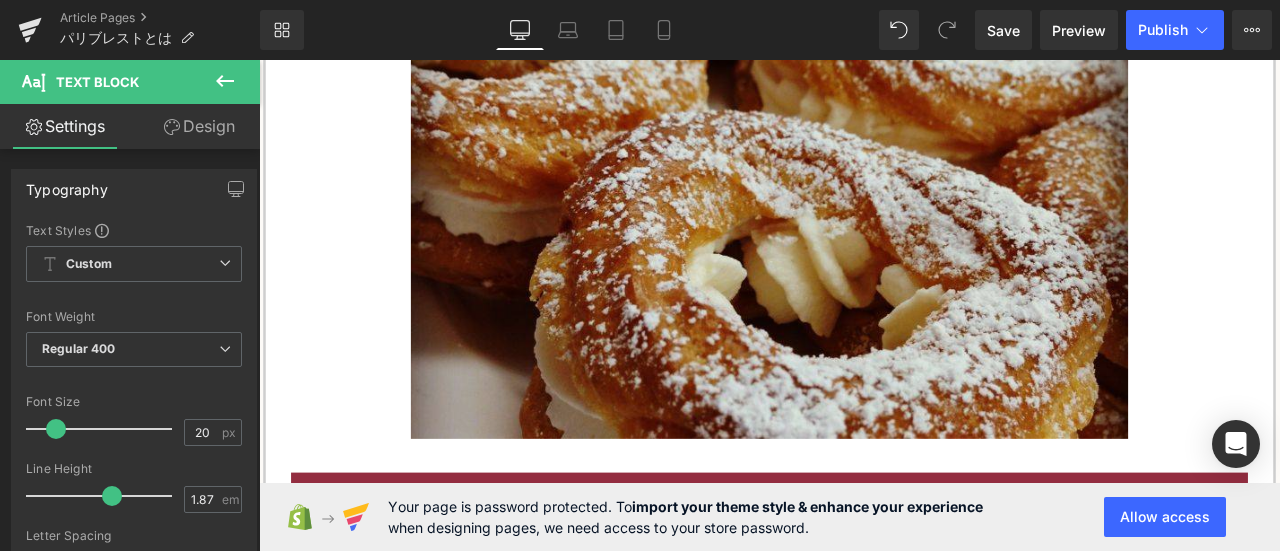 scroll, scrollTop: 2400, scrollLeft: 0, axis: vertical 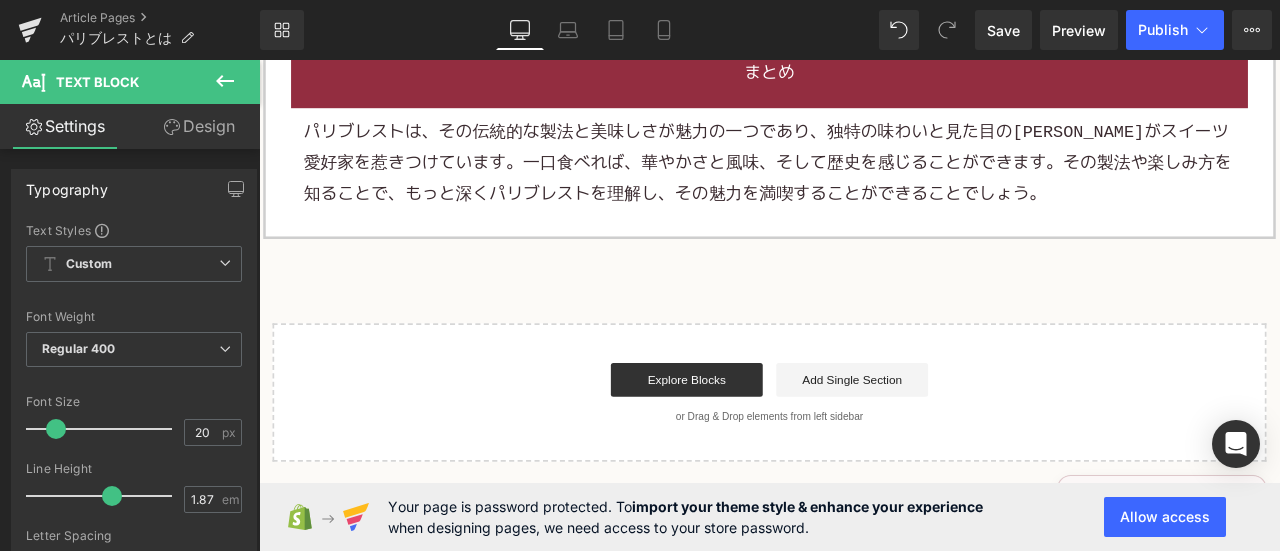 click on "パリブレストは、その伝統的な製法と美味しさが魅力の一つであり、独特の味わいと見た目のエレガンスがスイーツ愛好家を惹きつけています。一口食べれば、華やかさと風味、そして歴史を感じることができます。その製法や楽しみ方を知ることで、もっと深くパリブレストを理解し、その魅力を満喫することができることでしょう。" at bounding box center (864, 183) 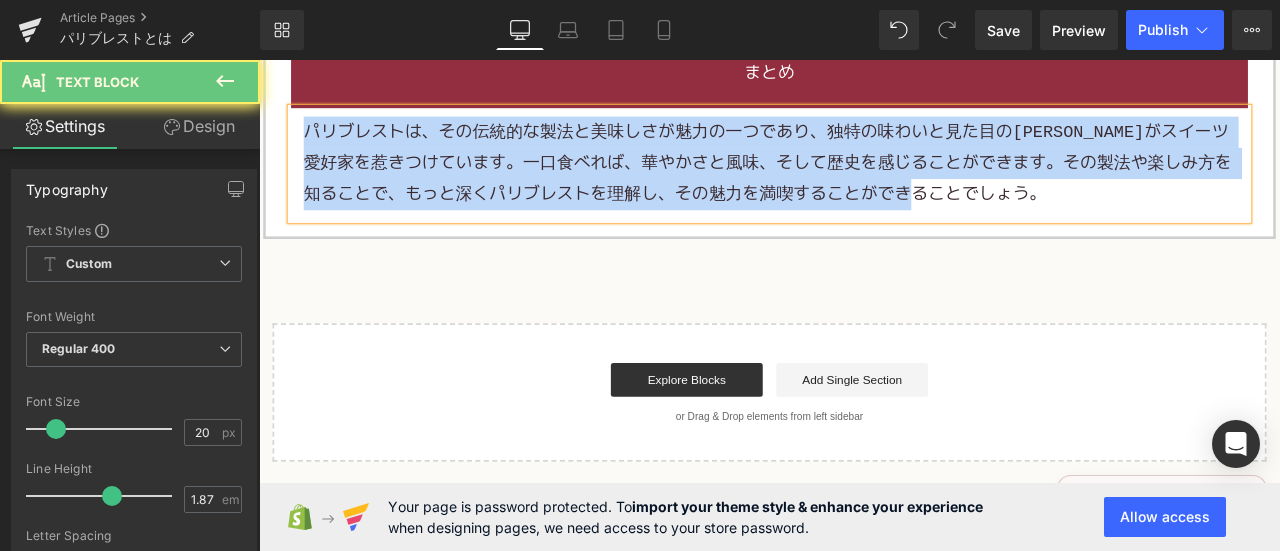 paste 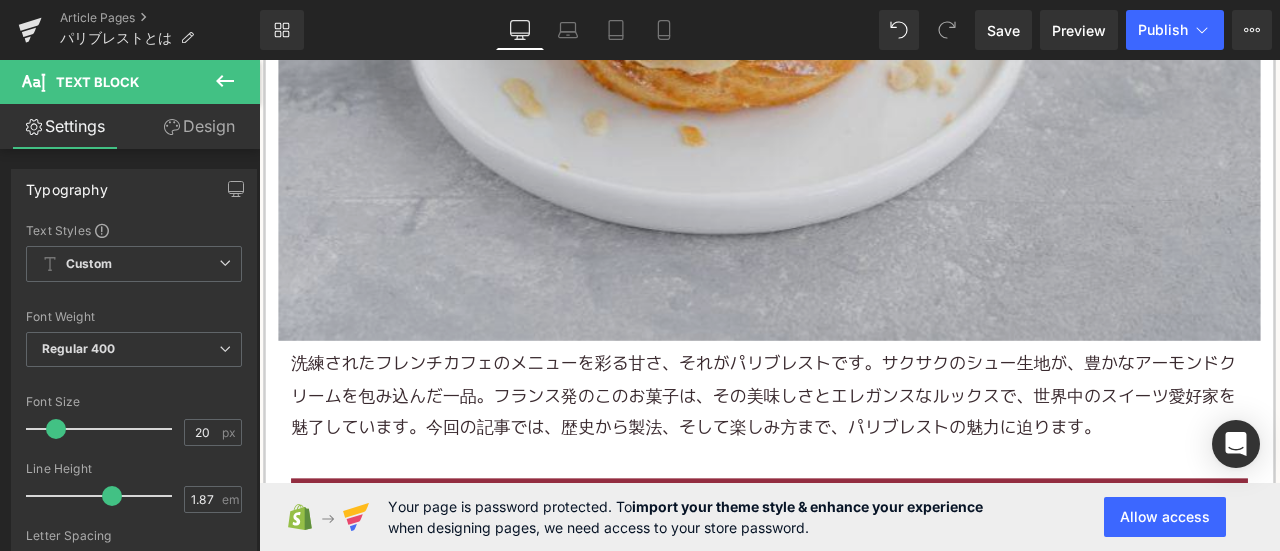 scroll, scrollTop: 800, scrollLeft: 0, axis: vertical 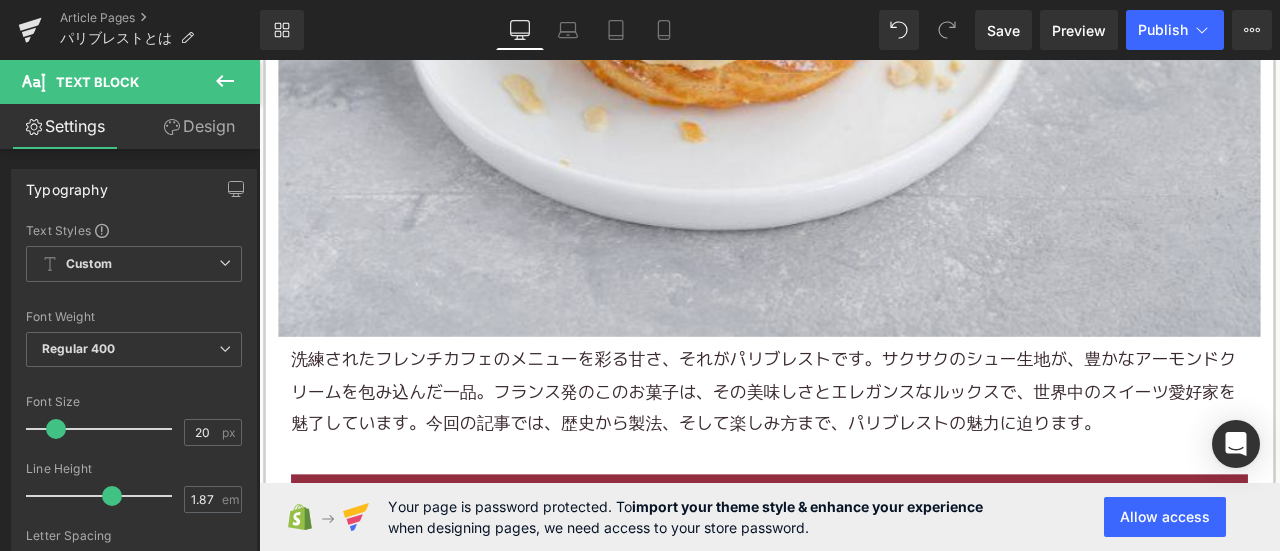 click on "洗練されたフレンチカフェのメニューを彩る甘さ、それがパリブレストです。サクサクのシュー生地が、豊かなアーモンドクリームを包み込んだ一品。フランス発のこのお菓子は、その美味しさとエレガンスなルックスで、世界中のスイーツ愛好家を魅了しています。今回の記事では、歴史から製法、そして楽しみ方まで、パリブレストの魅力に迫ります。" at bounding box center (864, 454) 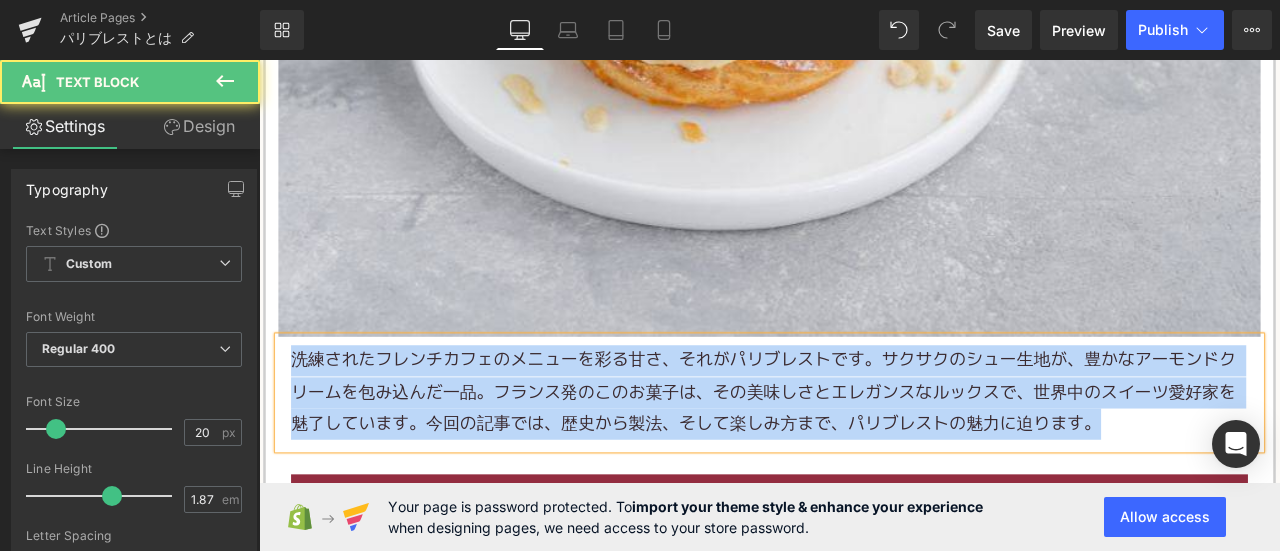 click on "洗練されたフレンチカフェのメニューを彩る甘さ、それがパリブレストです。サクサクのシュー生地が、豊かなアーモンドクリームを包み込んだ一品。フランス発のこのお菓子は、その美味しさとエレガンスなルックスで、世界中のスイーツ愛好家を魅了しています。今回の記事では、歴史から製法、そして楽しみ方まで、パリブレストの魅力に迫ります。" at bounding box center (864, 454) 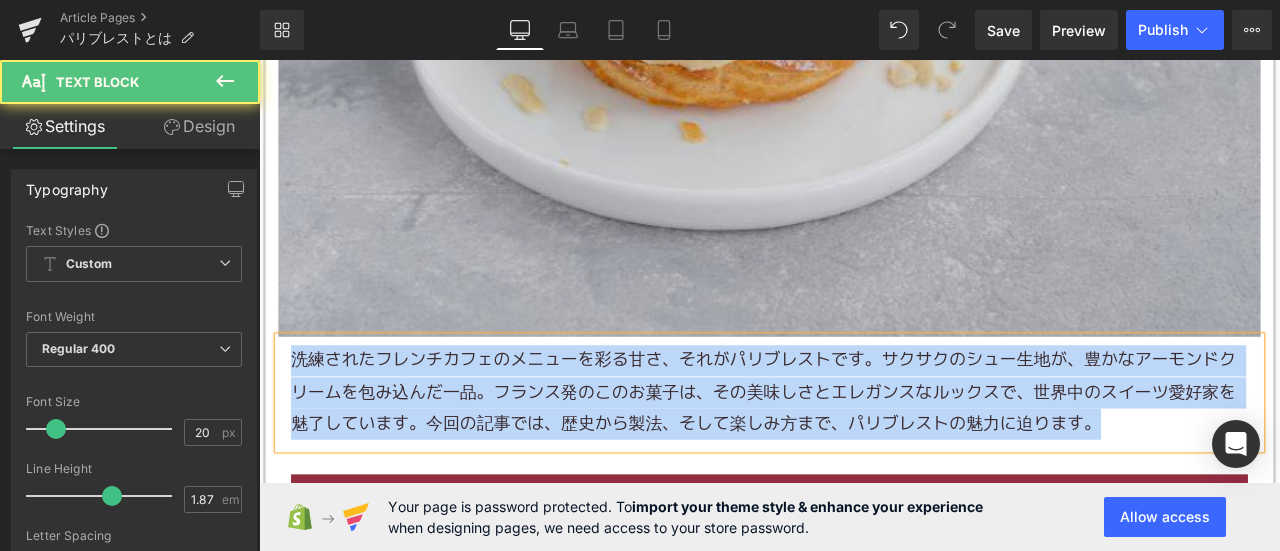 paste 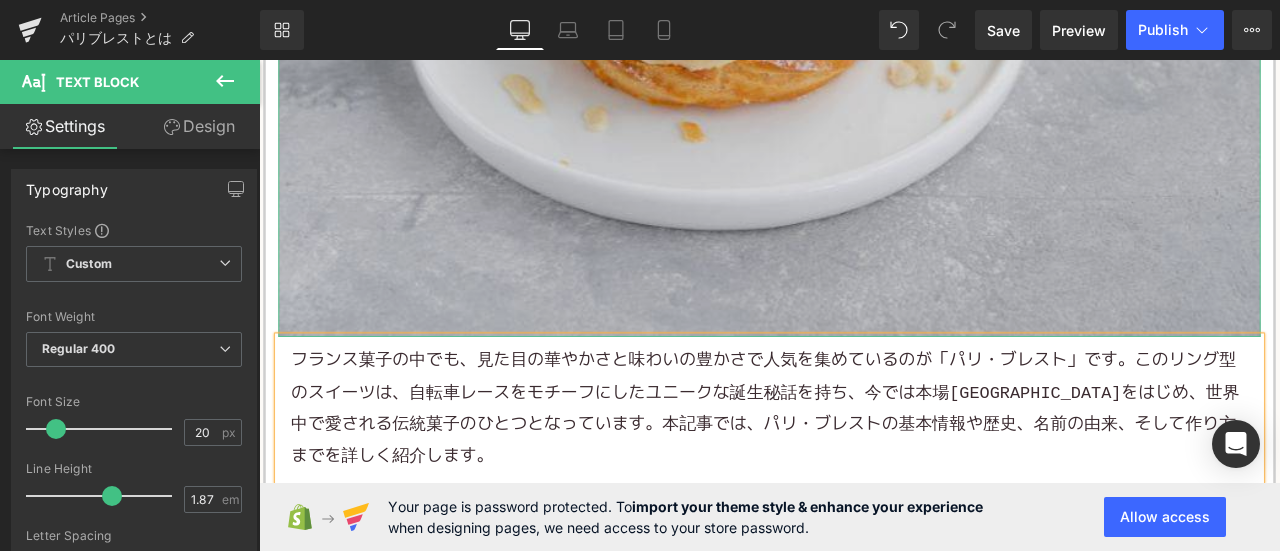 scroll, scrollTop: 1000, scrollLeft: 0, axis: vertical 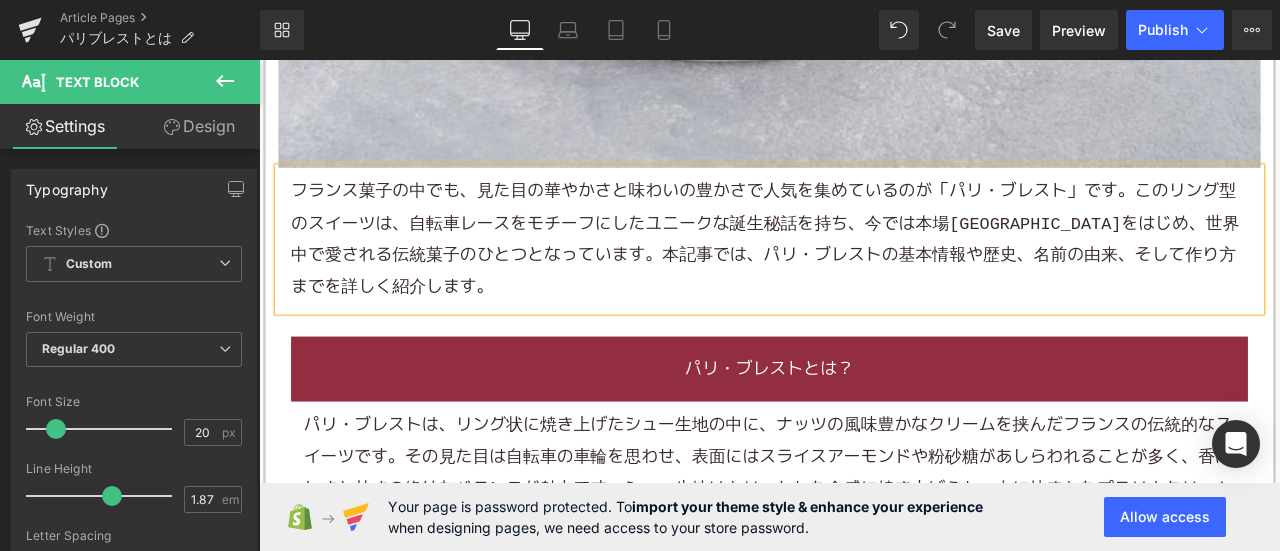click on "Library Desktop Desktop Laptop Tablet Mobile Save Preview Publish Scheduled View Live Page View with current Template Save Template to Library Schedule Publish  Optimize  Publish Settings Shortcuts  Your page can’t be published   You've reached the maximum number of published pages on your plan  (4937/999999).  You need to upgrade your plan or unpublish all your pages to get 1 publish slot.   Unpublish pages   Upgrade plan" at bounding box center [770, 30] 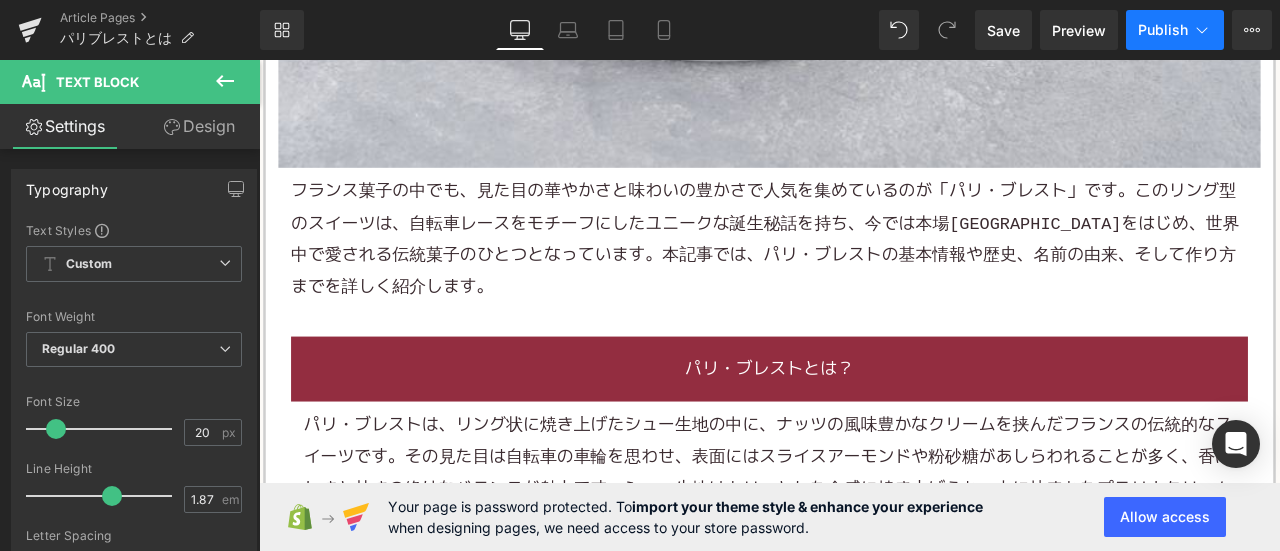 click on "Publish" at bounding box center [1175, 30] 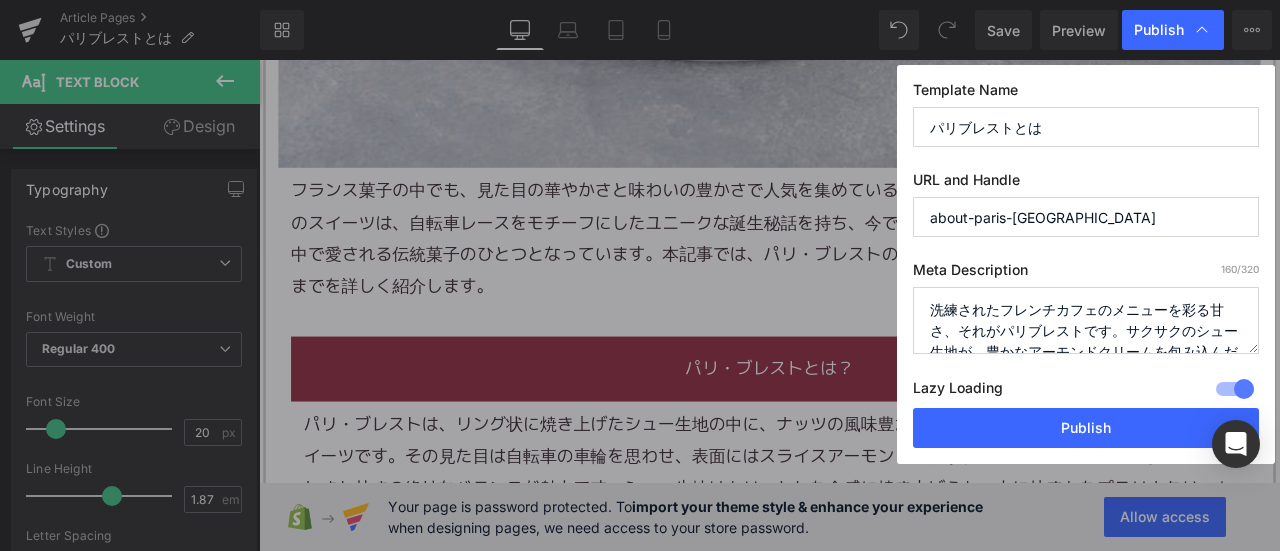 click on "洗練されたフレンチカフェのメニューを彩る甘さ、それがパリブレストです。サクサクのシュー生地が、豊かなアーモンドクリームを包み込んだ一品。フランス発のこのお菓子は、その美味しさとエレガンスなルックスで、世界中のスイーツ愛好家を魅了しています。今回の記事では、歴史から製法、そして楽しみ方まで、パリブレストの魅力に迫ります。" at bounding box center [1086, 320] 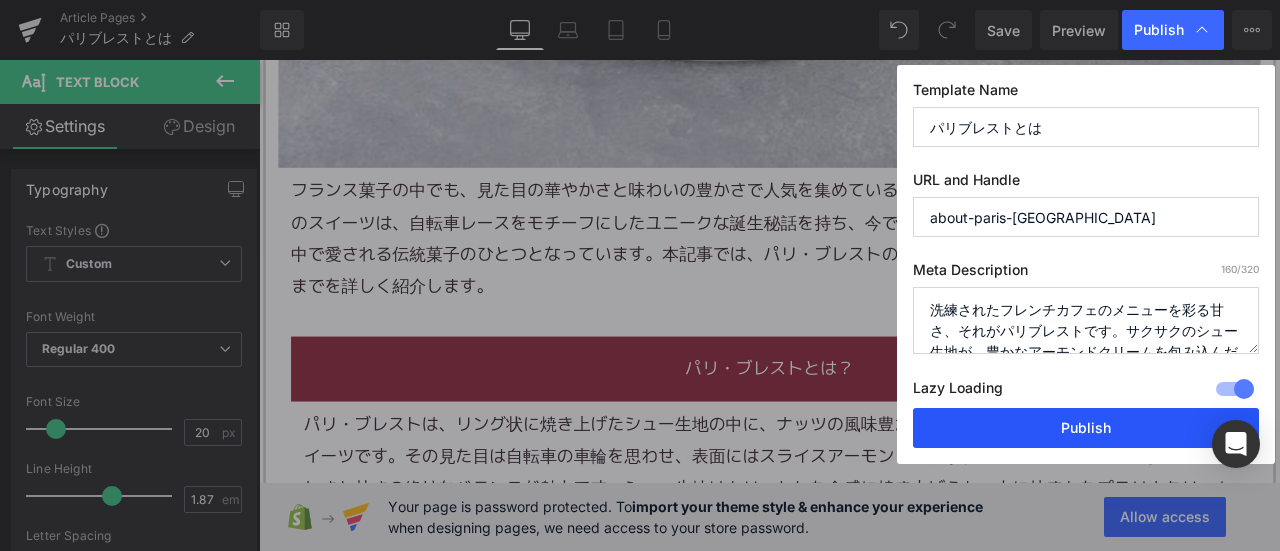 paste on "フランス菓子の中でも、見た目の華やかさと味わいの豊かさで人気を集めているのが「パリ・ブレスト」です。このリング型のスイーツは、自転車レースをモチーフにしたユニークな誕生秘話を持ち、今では本場フランスをはじめ、世界中で愛される伝統菓子のひとつとなっています。本記事では、パリ・ブレストの基本情報や歴史、名前の由来、そして作り方までを詳しく紹介し" 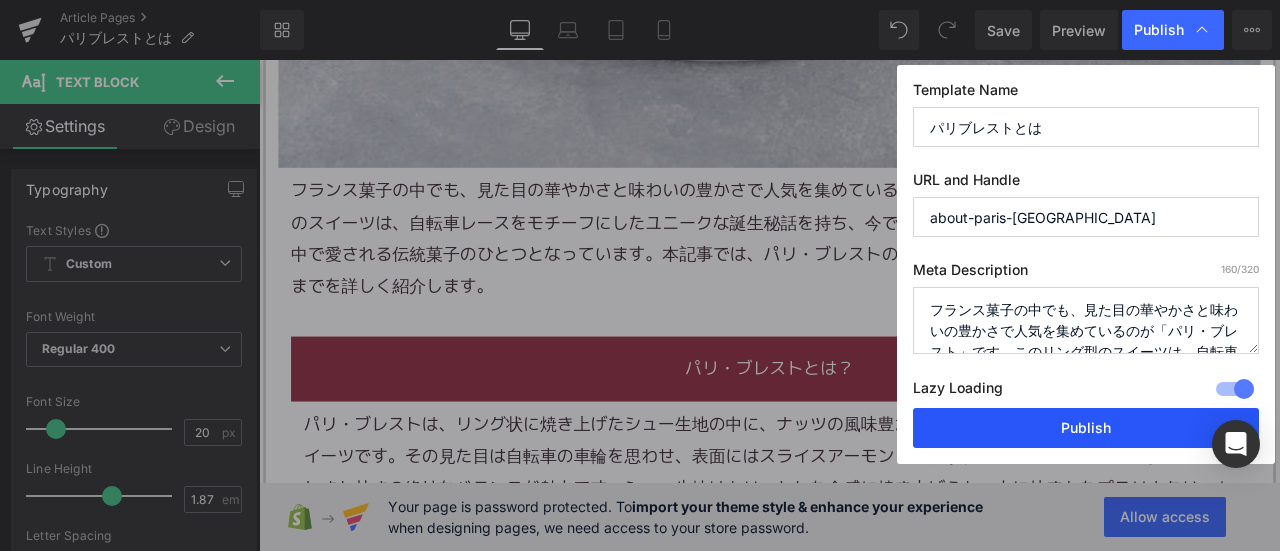 scroll, scrollTop: 132, scrollLeft: 0, axis: vertical 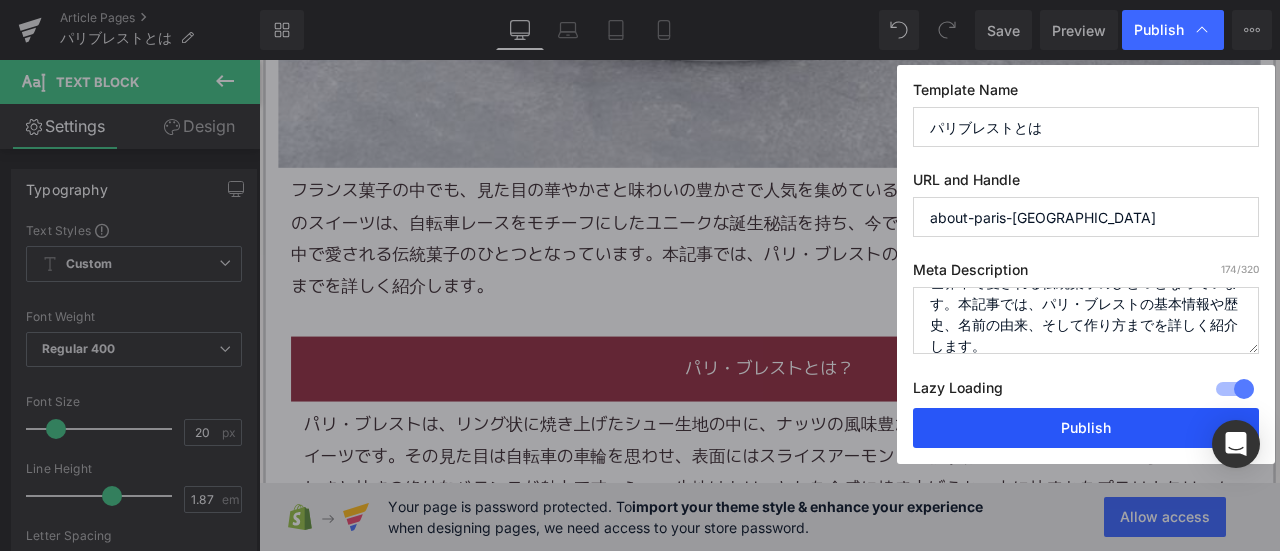 type on "フランス菓子の中でも、見た目の華やかさと味わいの豊かさで人気を集めているのが「パリ・ブレスト」です。このリング型のスイーツは、自転車レースをモチーフにしたユニークな誕生秘話を持ち、今では本場フランスをはじめ、世界中で愛される伝統菓子のひとつとなっています。本記事では、パリ・ブレストの基本情報や歴史、名前の由来、そして作り方までを詳しく紹介します。" 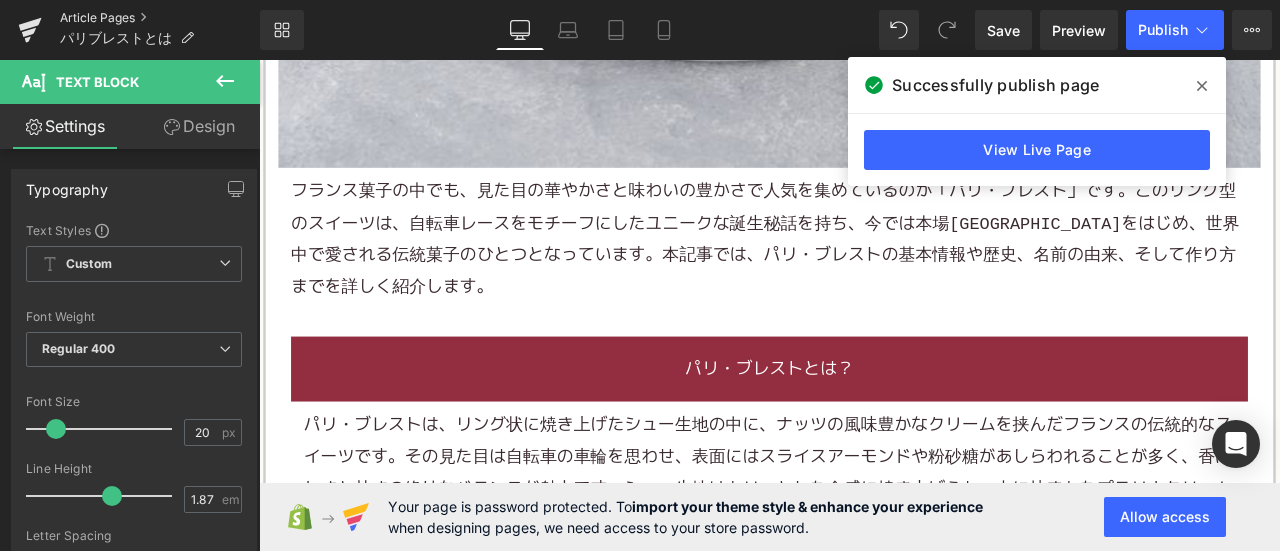 click on "Article Pages" at bounding box center (160, 18) 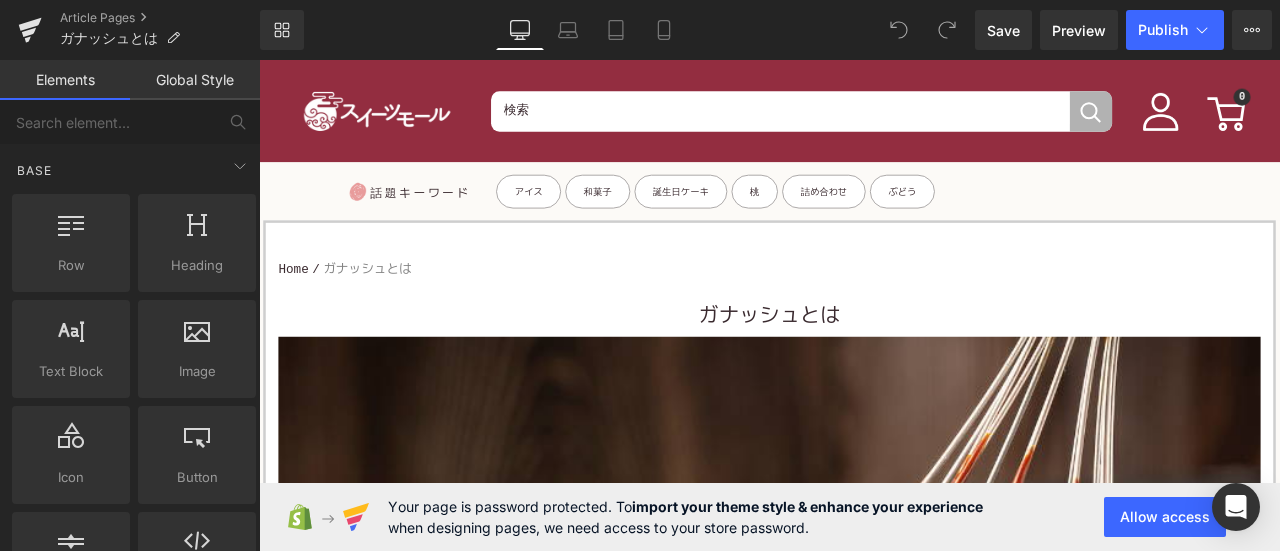 scroll, scrollTop: 0, scrollLeft: 0, axis: both 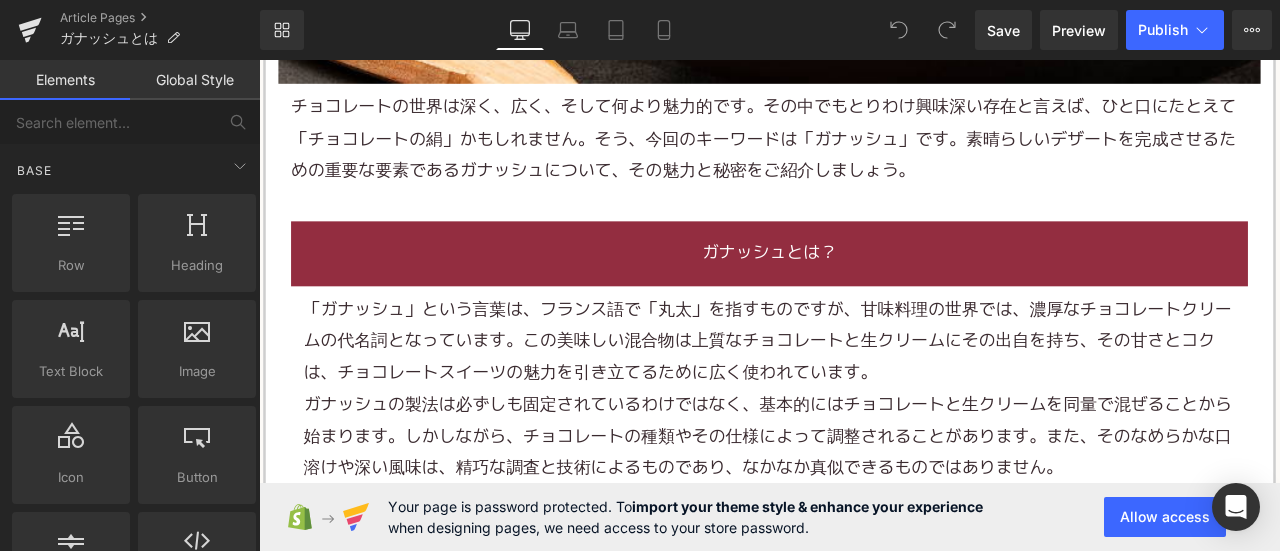click on "ガナッシュとは？" at bounding box center (864, 289) 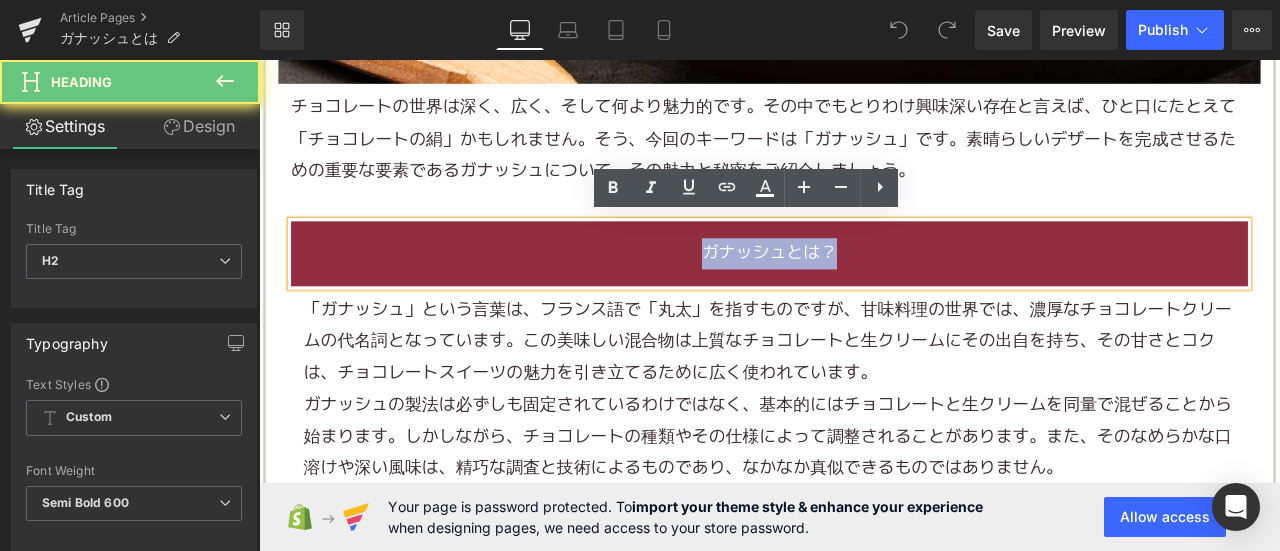 drag, startPoint x: 782, startPoint y: 285, endPoint x: 983, endPoint y: 281, distance: 201.0398 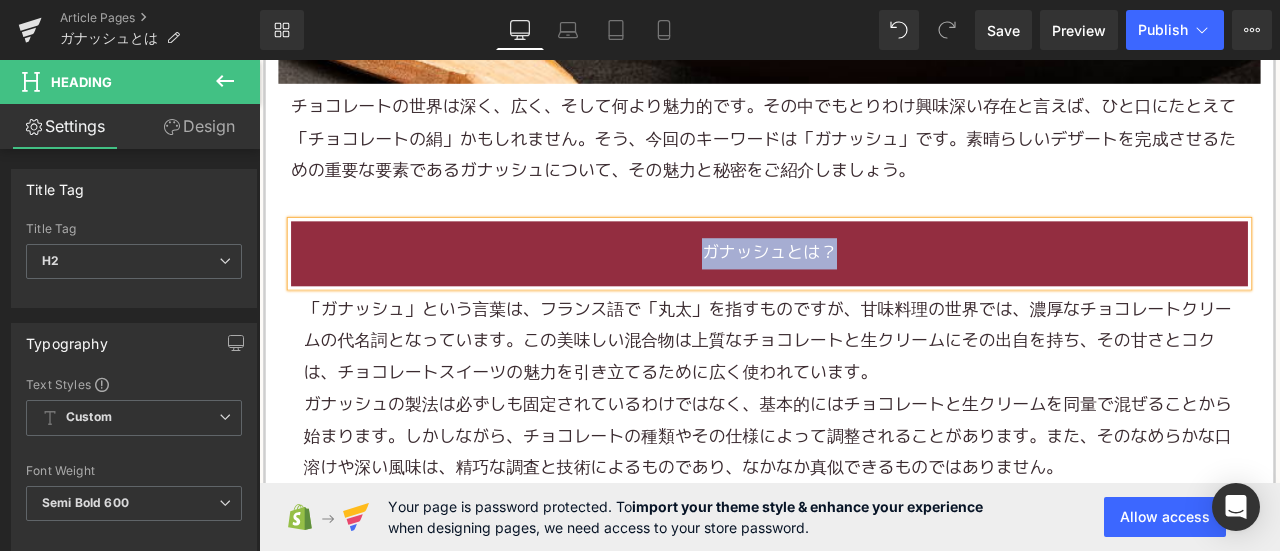 scroll, scrollTop: 1000, scrollLeft: 0, axis: vertical 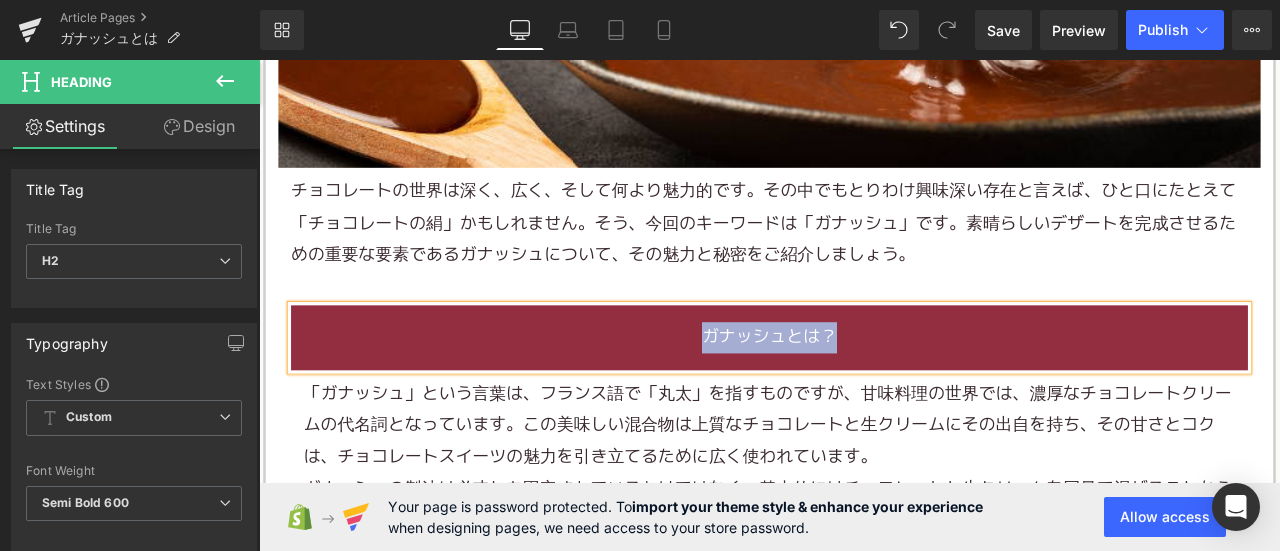 click on "チョコレートの世界は深く、広く、そして何より魅力的です。その中でもとりわけ興味深い存在と言えば、ひと口にたとえて「チョコレートの絹」かもしれません。そう、今回のキーワードは「ガナッシュ」です。素晴らしいデザートを完成させるための重要な要素であるガナッシュについて、その魅力と秘密をご紹介しましょう。" at bounding box center [864, 254] 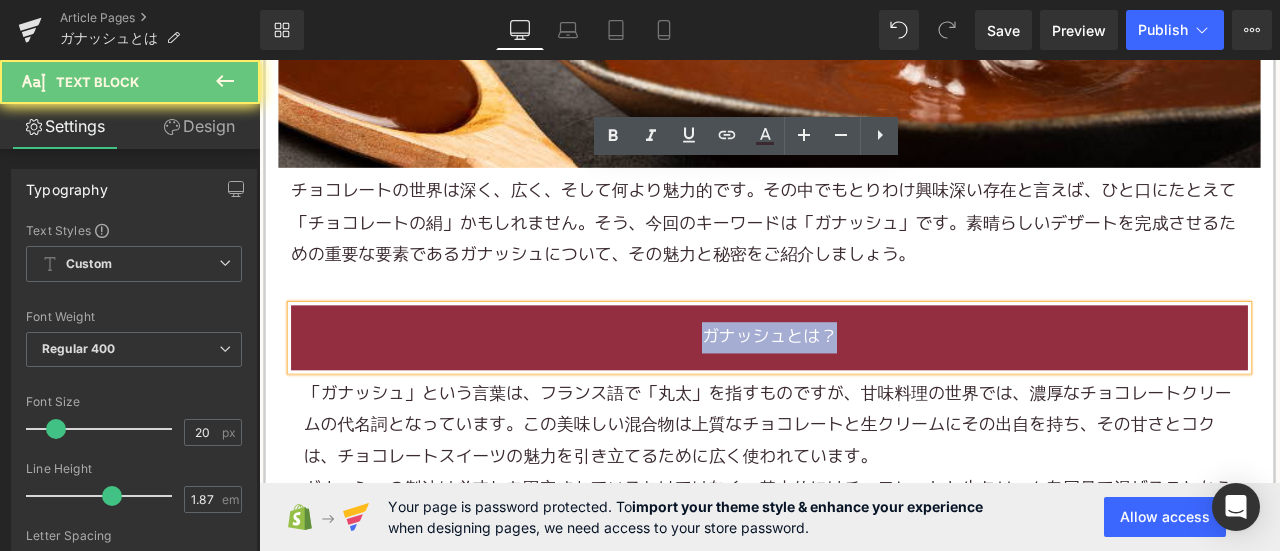 click on "チョコレートの世界は深く、広く、そして何より魅力的です。その中でもとりわけ興味深い存在と言えば、ひと口にたとえて「チョコレートの絹」かもしれません。そう、今回のキーワードは「ガナッシュ」です。素晴らしいデザートを完成させるための重要な要素であるガナッシュについて、その魅力と秘密をご紹介しましょう。" at bounding box center [864, 254] 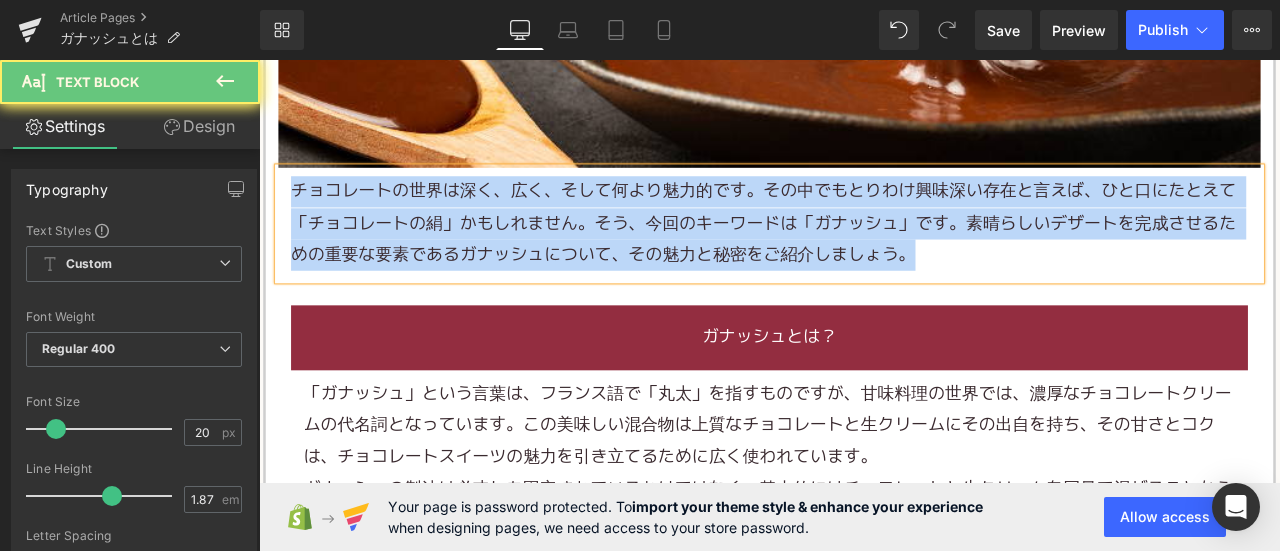 paste 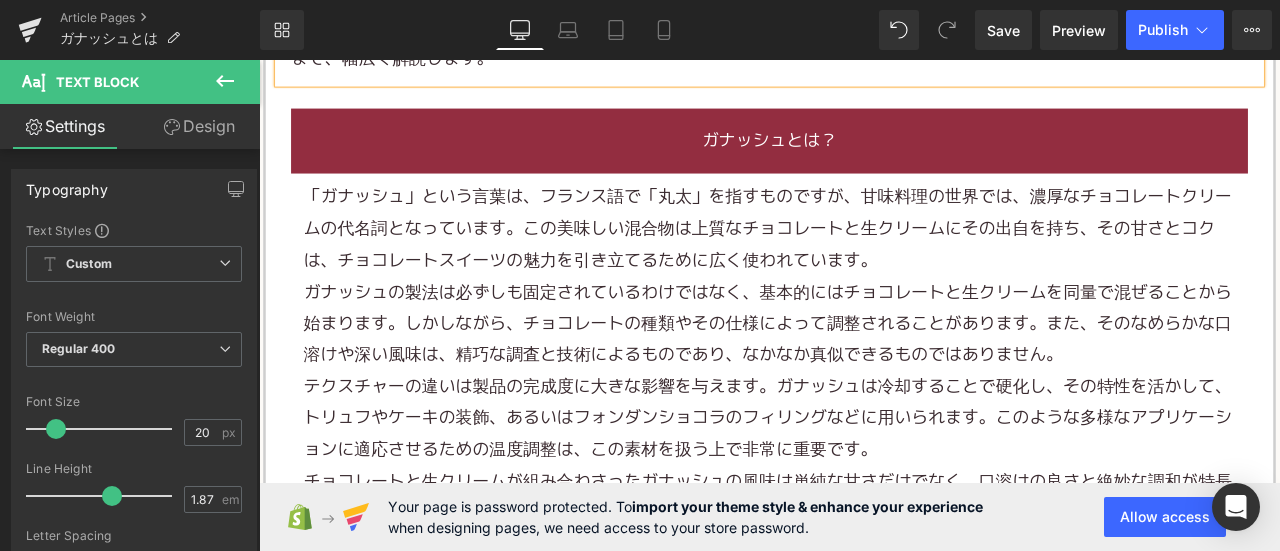 scroll, scrollTop: 1100, scrollLeft: 0, axis: vertical 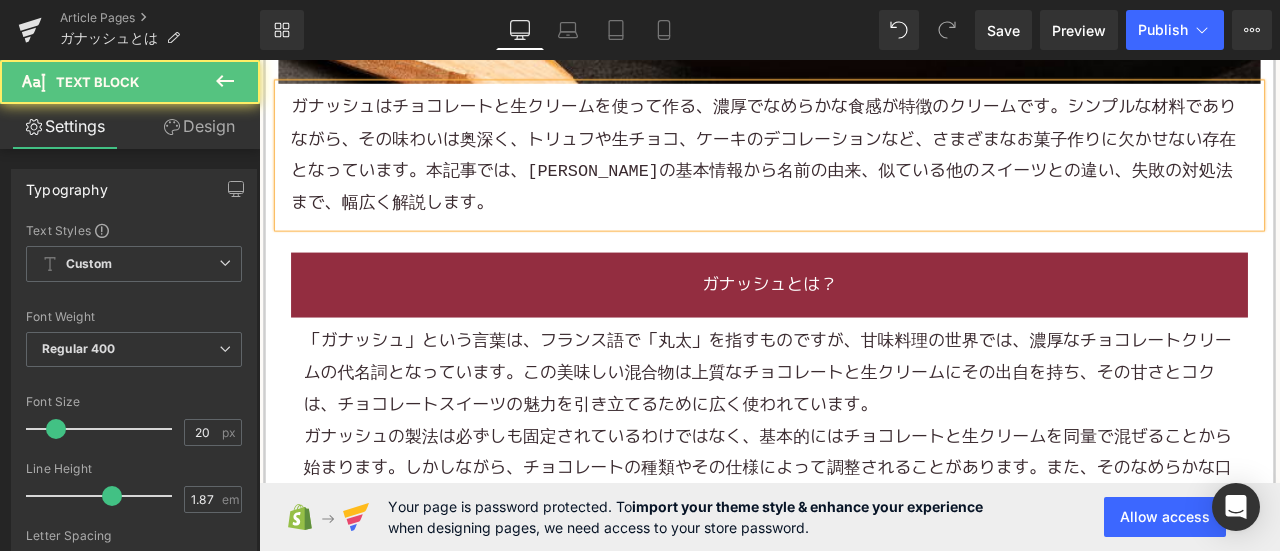 click on "ガナッシュはチョコレートと生クリームを使って作る、濃厚でなめらかな食感が特徴のクリームです。シンプルな材料でありながら、その味わいは奥深く、トリュフや生チョコ、ケーキのデコレーションなど、さまざまなお菓子作りに欠かせない存在となっています。本記事では、ガナッシュの基本情報から名前の由来、似ている他のスイーツとの違い、失敗の対処法まで、幅広く解説します。" at bounding box center (864, 173) 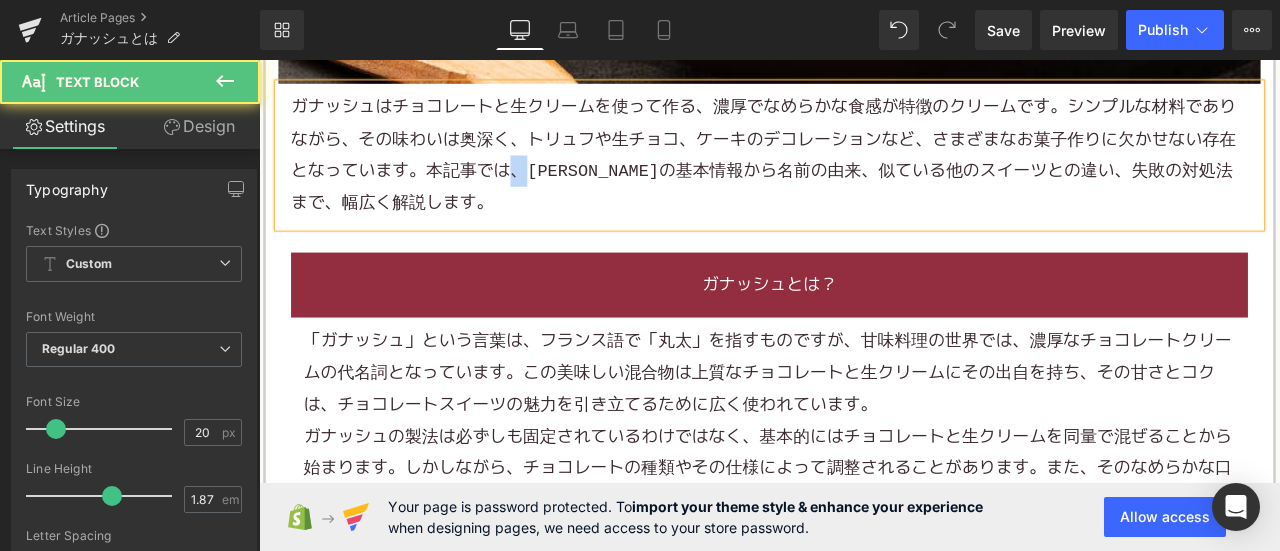 click on "ガナッシュはチョコレートと生クリームを使って作る、濃厚でなめらかな食感が特徴のクリームです。シンプルな材料でありながら、その味わいは奥深く、トリュフや生チョコ、ケーキのデコレーションなど、さまざまなお菓子作りに欠かせない存在となっています。本記事では、ガナッシュの基本情報から名前の由来、似ている他のスイーツとの違い、失敗の対処法まで、幅広く解説します。" at bounding box center [864, 173] 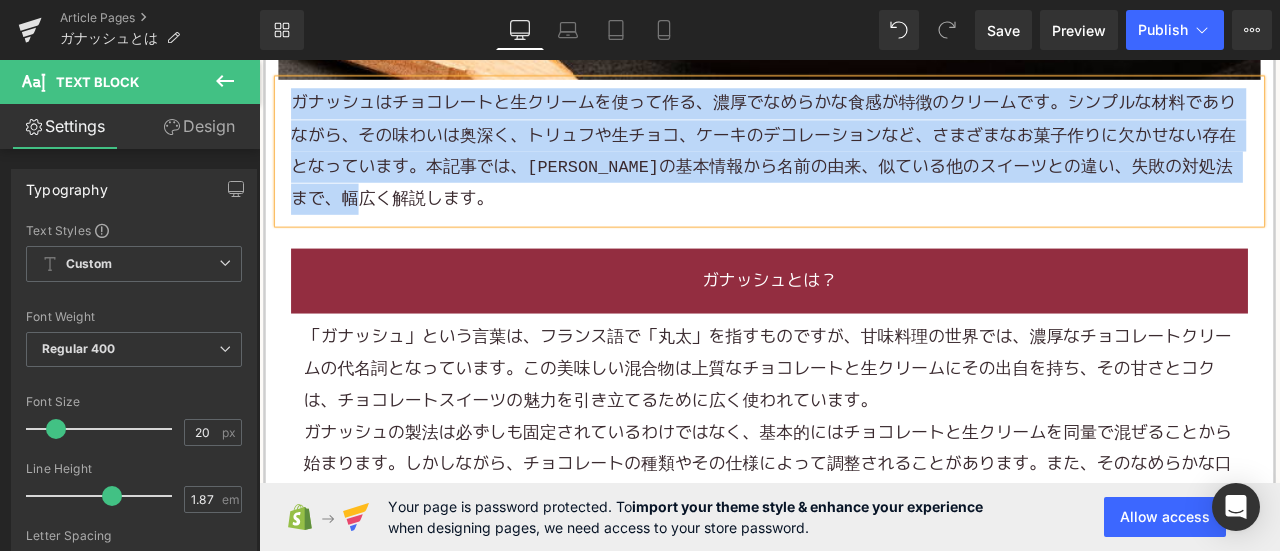 scroll, scrollTop: 1000, scrollLeft: 0, axis: vertical 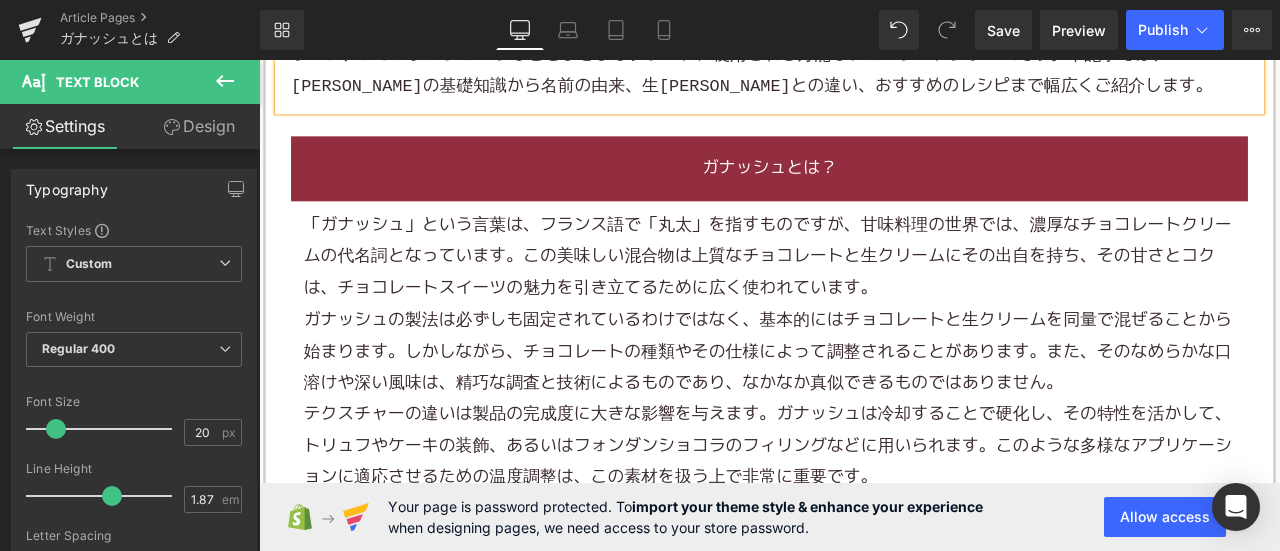 click on "ガナッシュの製法は必ずしも固定されているわけではなく、基本的にはチョコレートと生クリームを同量で混ぜることから始まります。しかしながら、チョコレートの種類やその仕様によって調整されることがあります。また、そのなめらかな口溶けや深い風味は、精巧な調査と技術によるものであり、なかなか真似できるものではありません。" at bounding box center [864, 406] 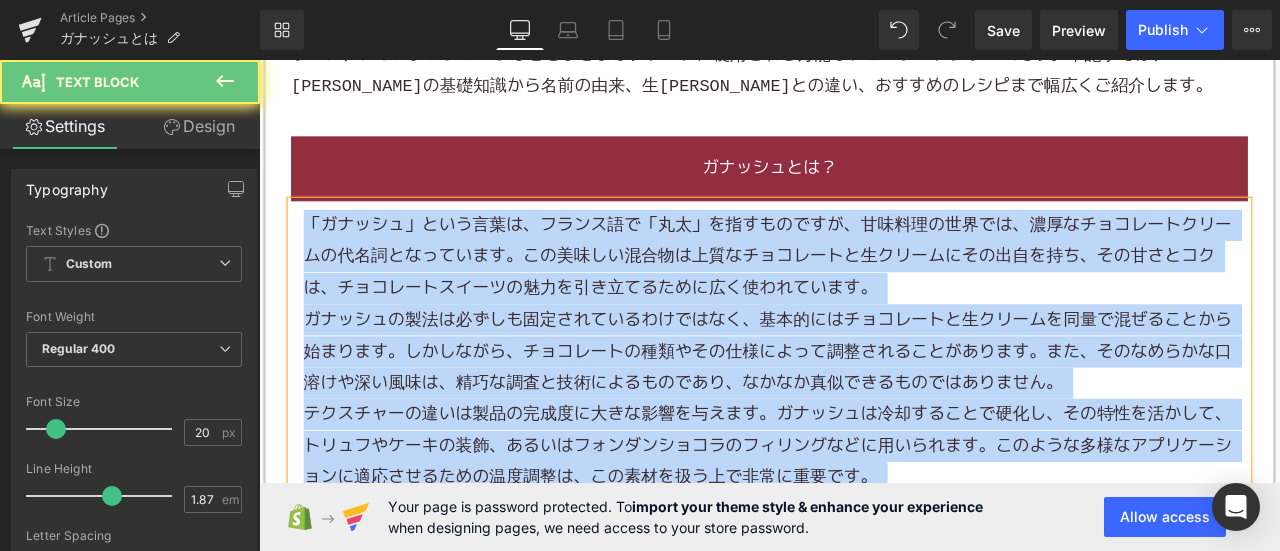 paste 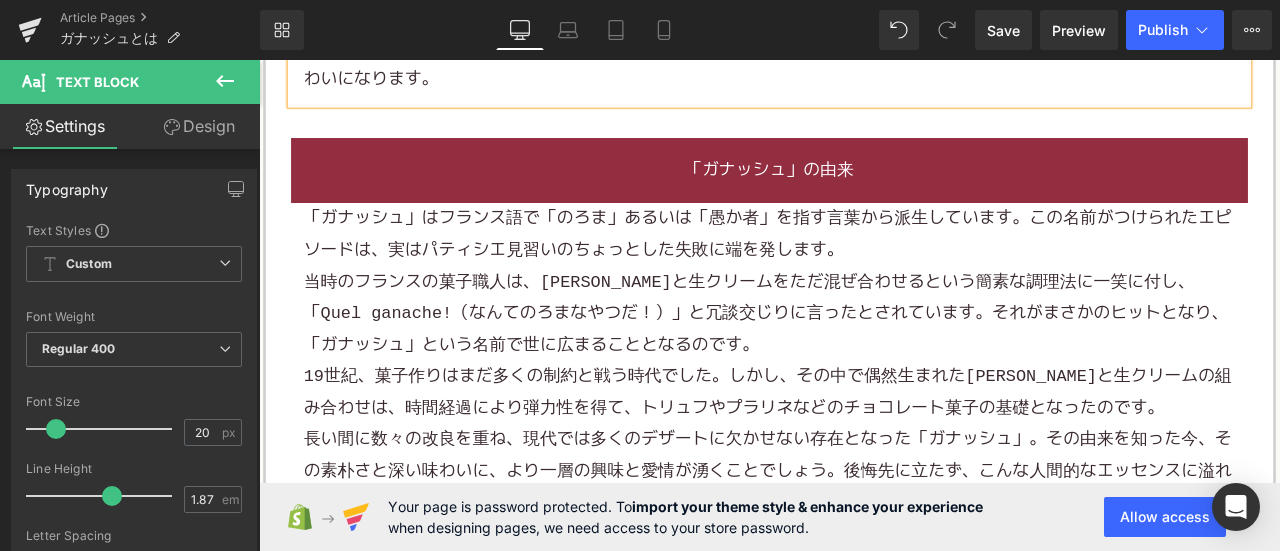 scroll, scrollTop: 1600, scrollLeft: 0, axis: vertical 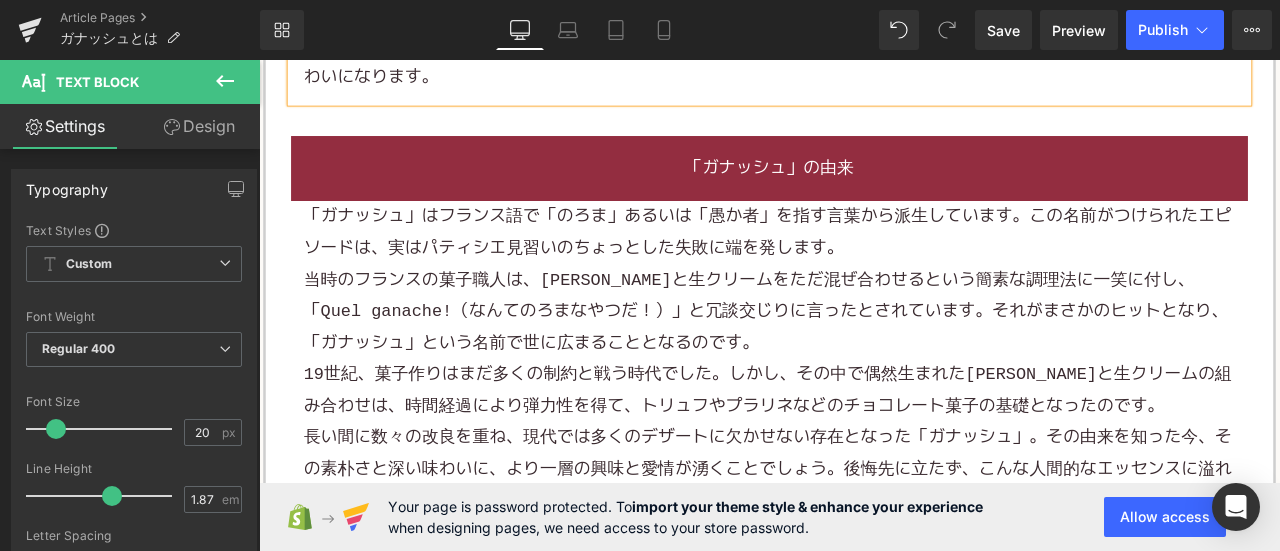 click on "当時のフランスの菓子職人は、カカオと生クリームをただ混ぜ合わせるという簡素な調理法に一笑に付し、「Quel ganache!（なんてのろまなやつだ！）」と冗談交じりに言ったとされています。それがまさかのヒットとなり、「ガナッシュ」という名前で世に広まることとなるのです。" at bounding box center (864, 358) 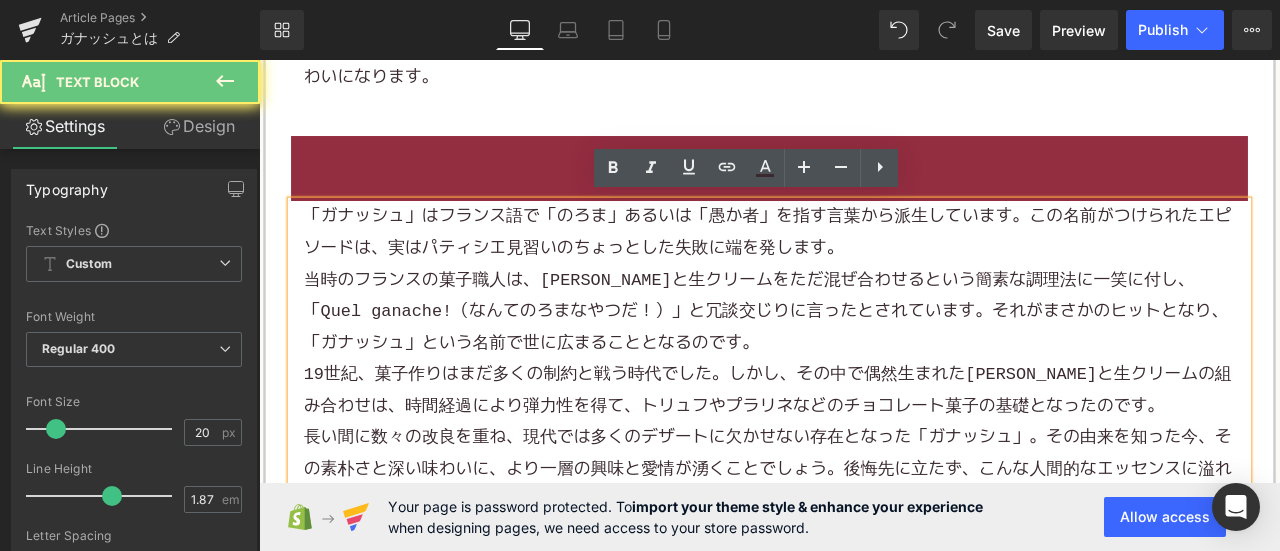 click on "当時のフランスの菓子職人は、カカオと生クリームをただ混ぜ合わせるという簡素な調理法に一笑に付し、「Quel ganache!（なんてのろまなやつだ！）」と冗談交じりに言ったとされています。それがまさかのヒットとなり、「ガナッシュ」という名前で世に広まることとなるのです。" at bounding box center [864, 358] 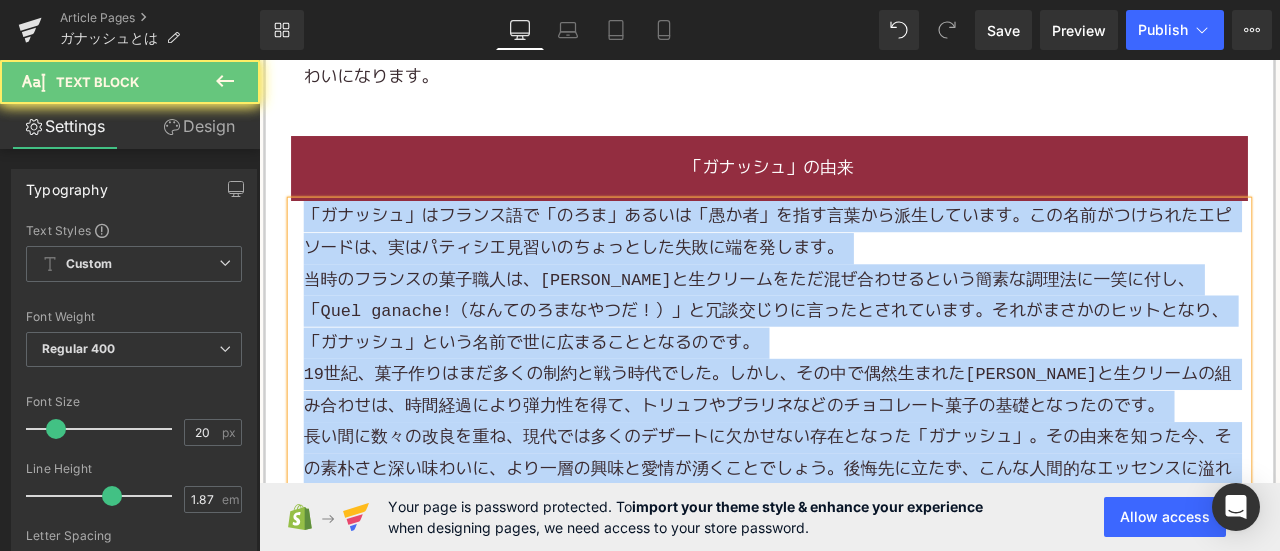 paste 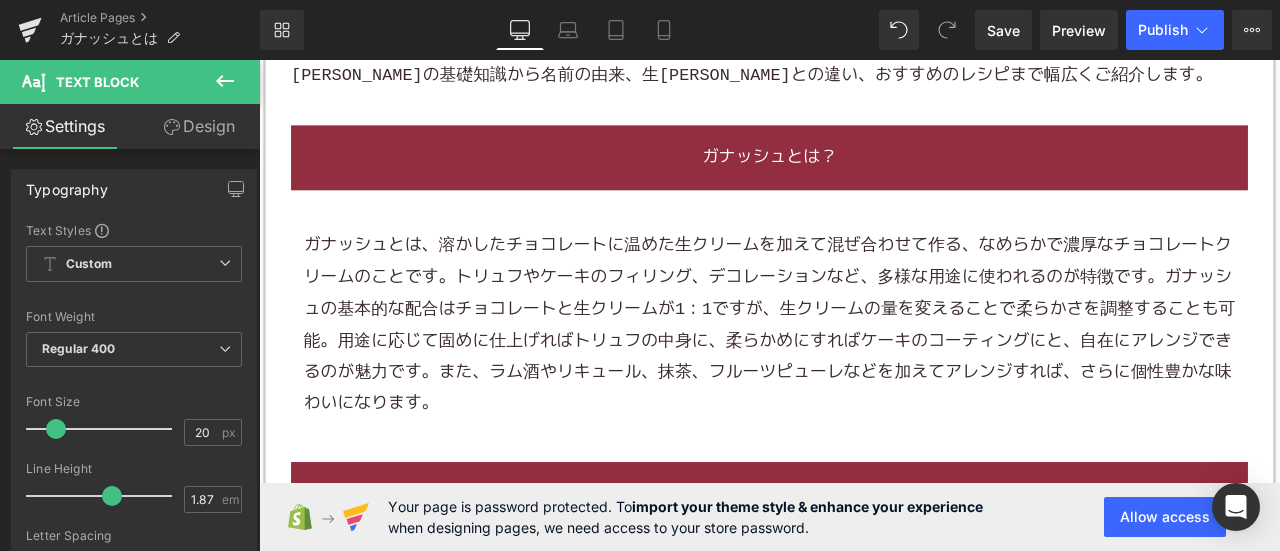 scroll, scrollTop: 1200, scrollLeft: 0, axis: vertical 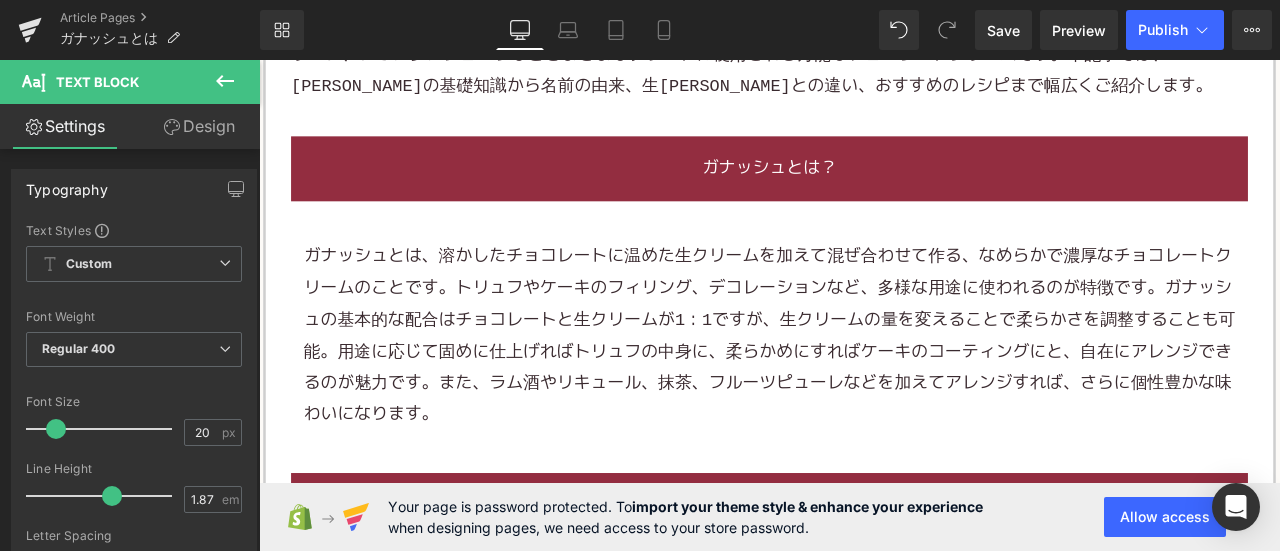 click at bounding box center (864, 256) 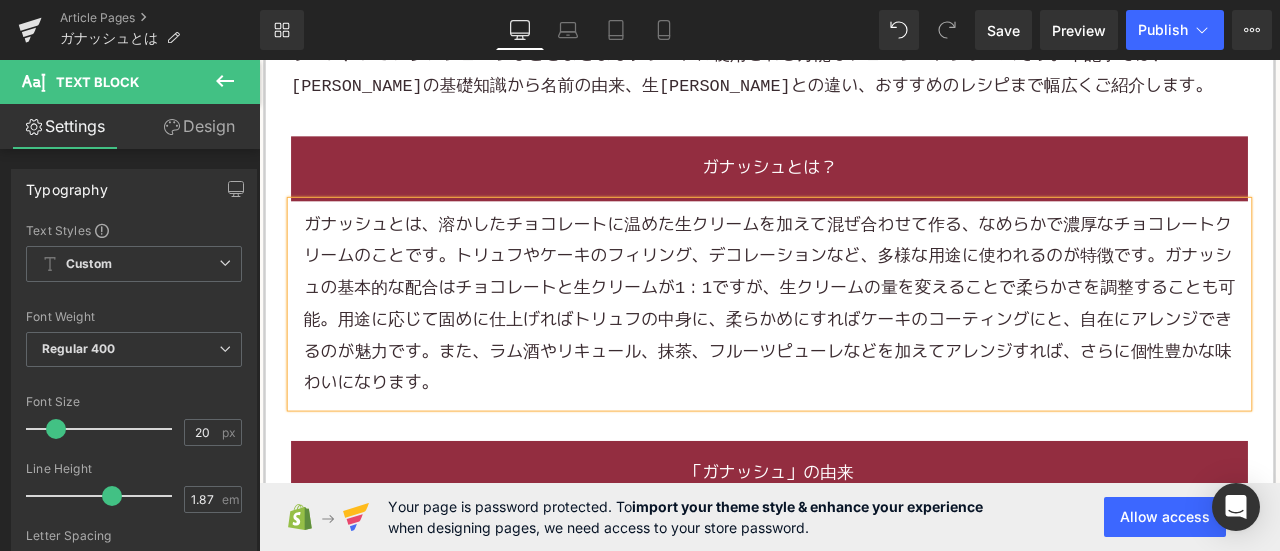 scroll, scrollTop: 1500, scrollLeft: 0, axis: vertical 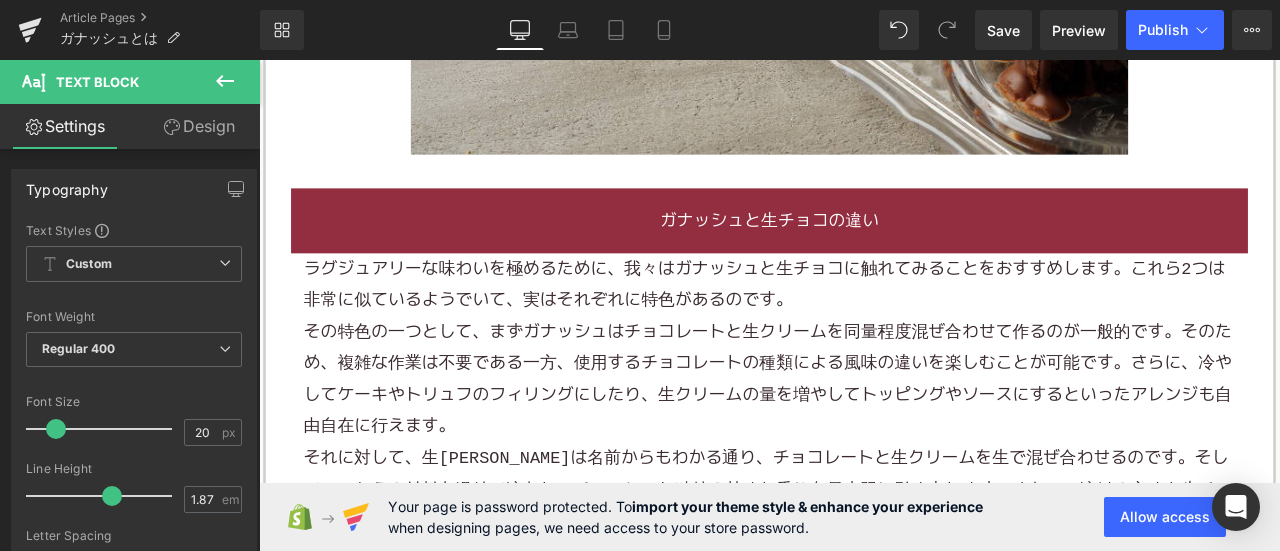 click on "ラグジュアリーな味わいを極めるために、我々はガナッシュと生チョコに触れてみることをおすすめします。これら2つは非常に似ているようでいて、実はそれぞれに特色があるのです。" at bounding box center (864, 326) 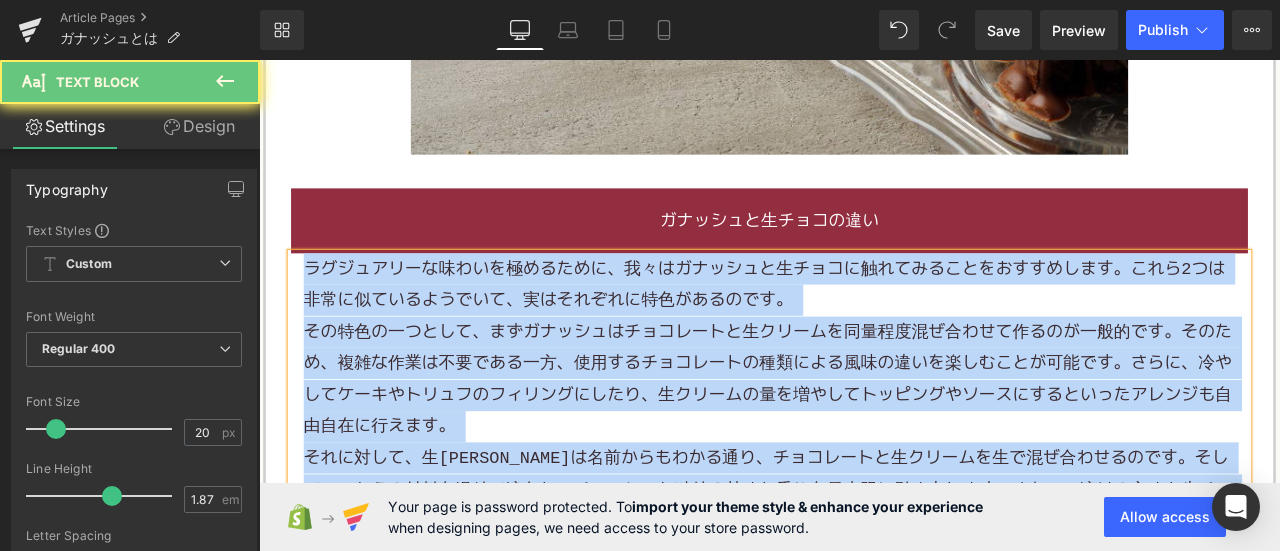paste 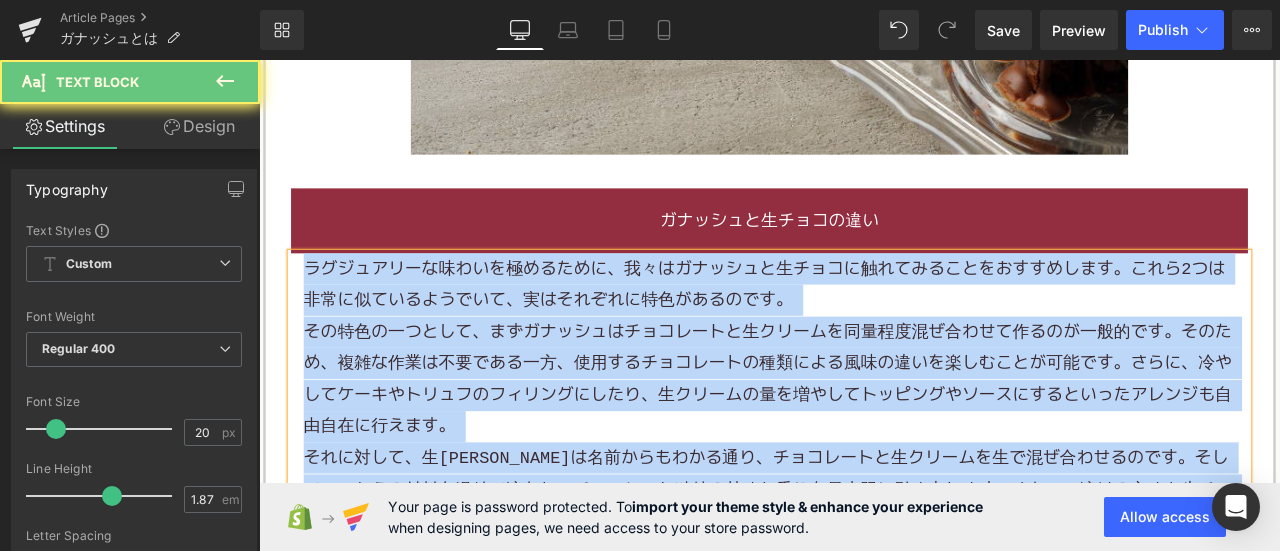 type 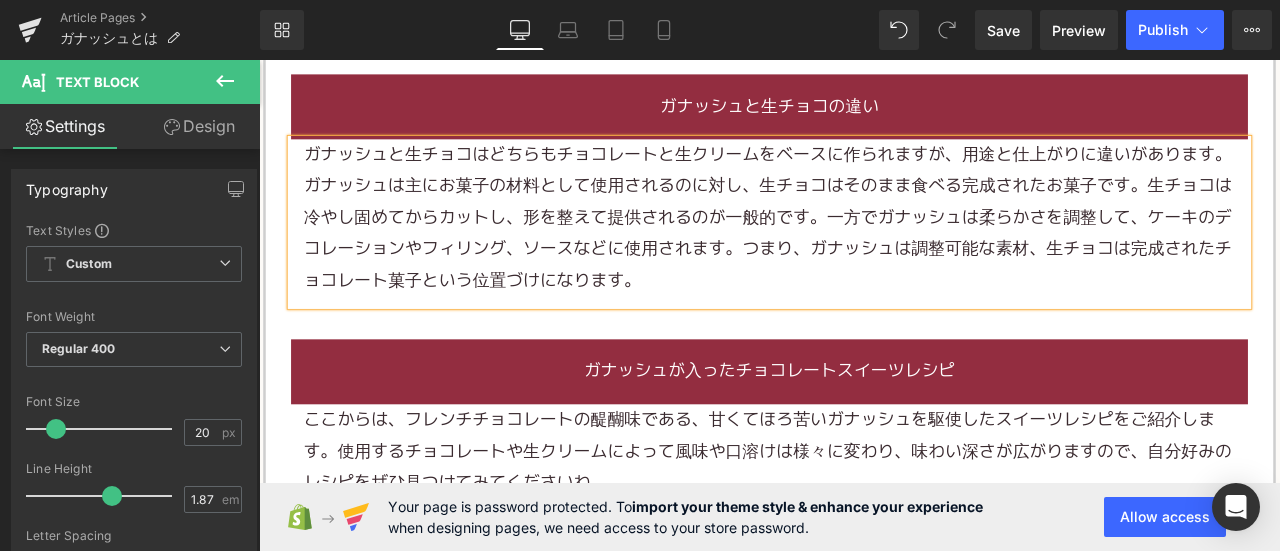 scroll, scrollTop: 2700, scrollLeft: 0, axis: vertical 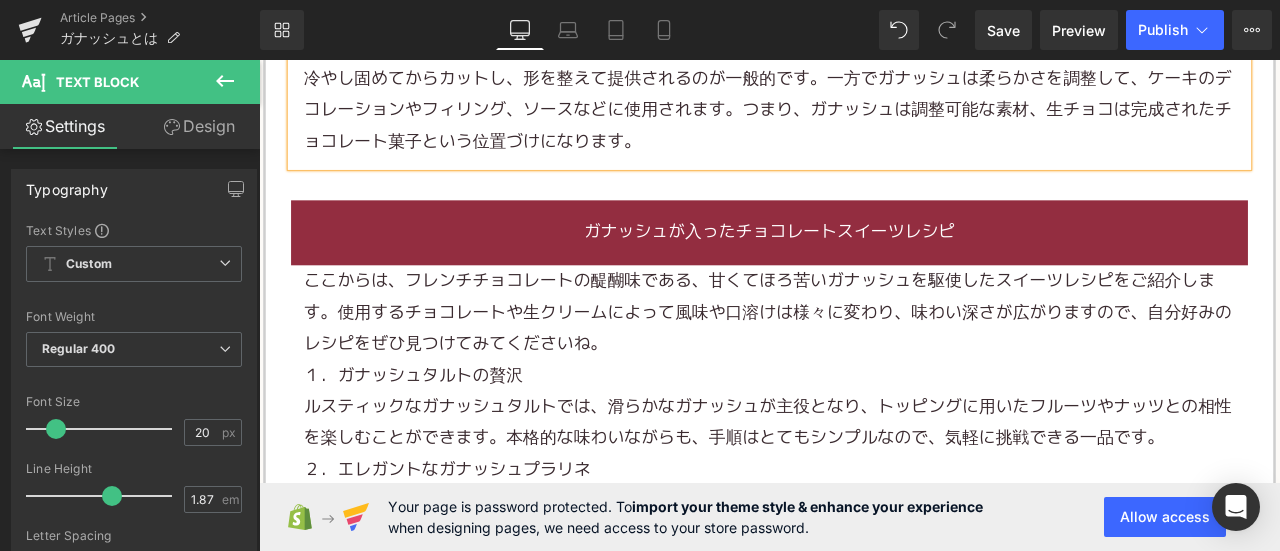 click on "１．ガナッシュタルトの贅沢" at bounding box center (864, 434) 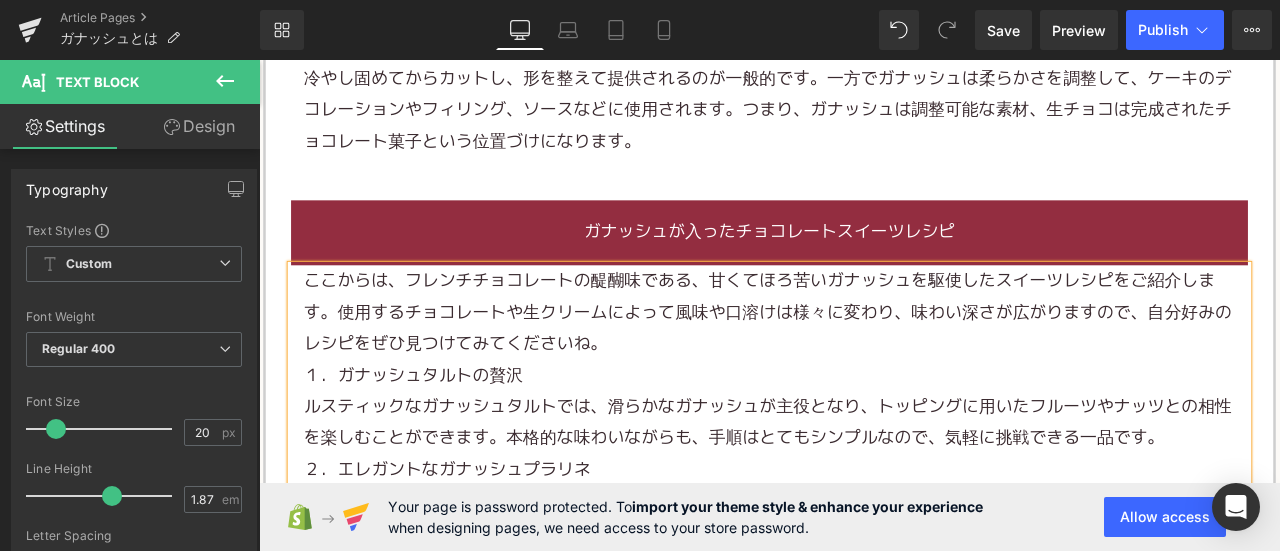 click on "１．ガナッシュタルトの贅沢" at bounding box center [864, 434] 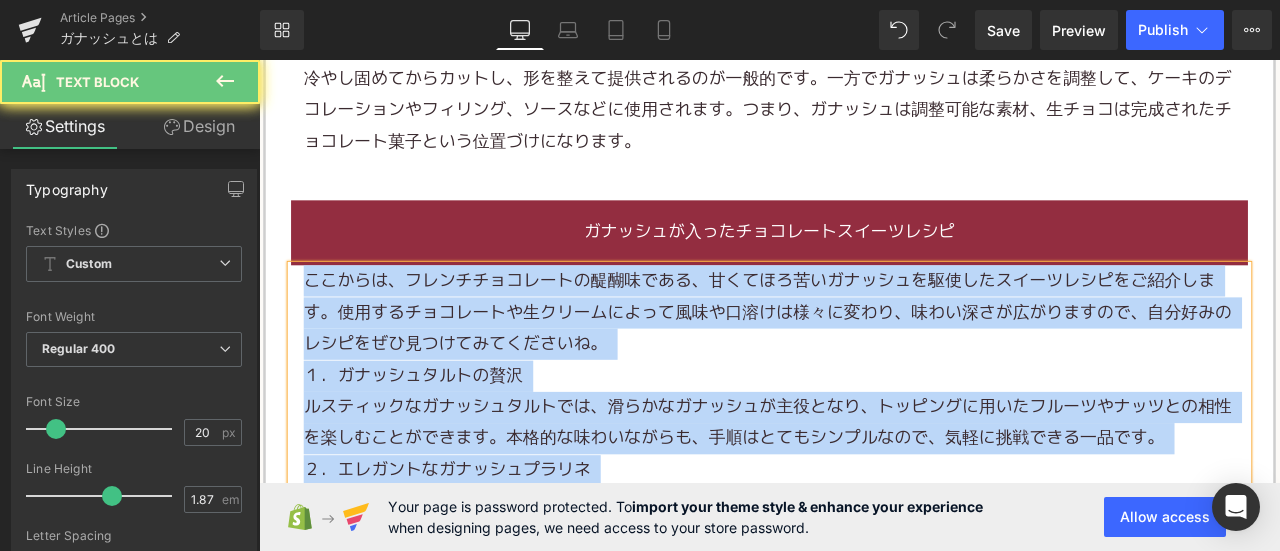 paste 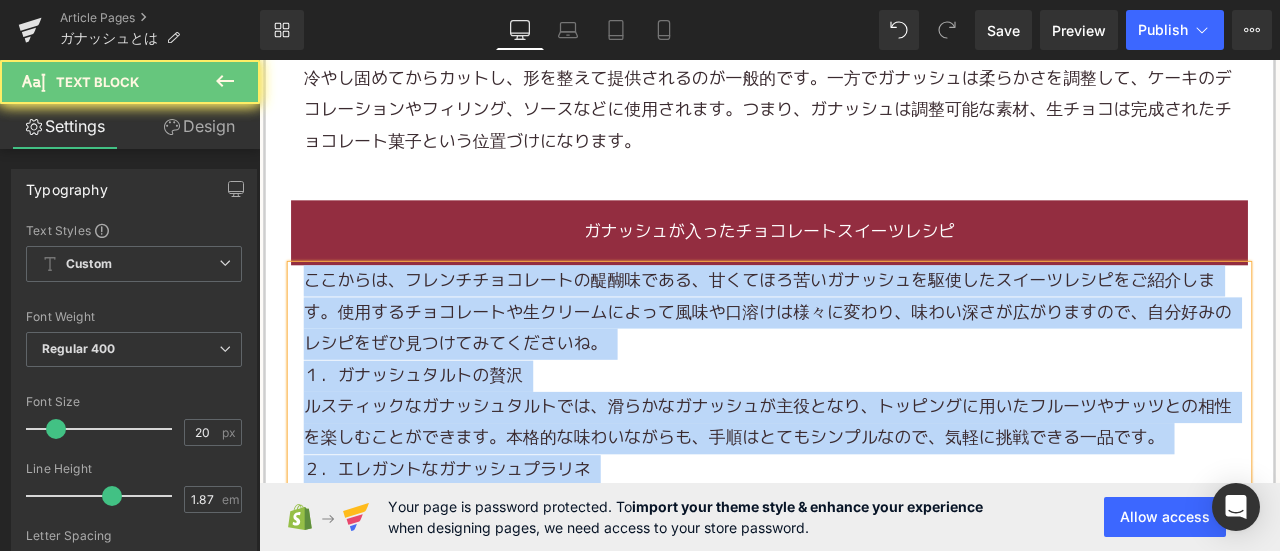 type 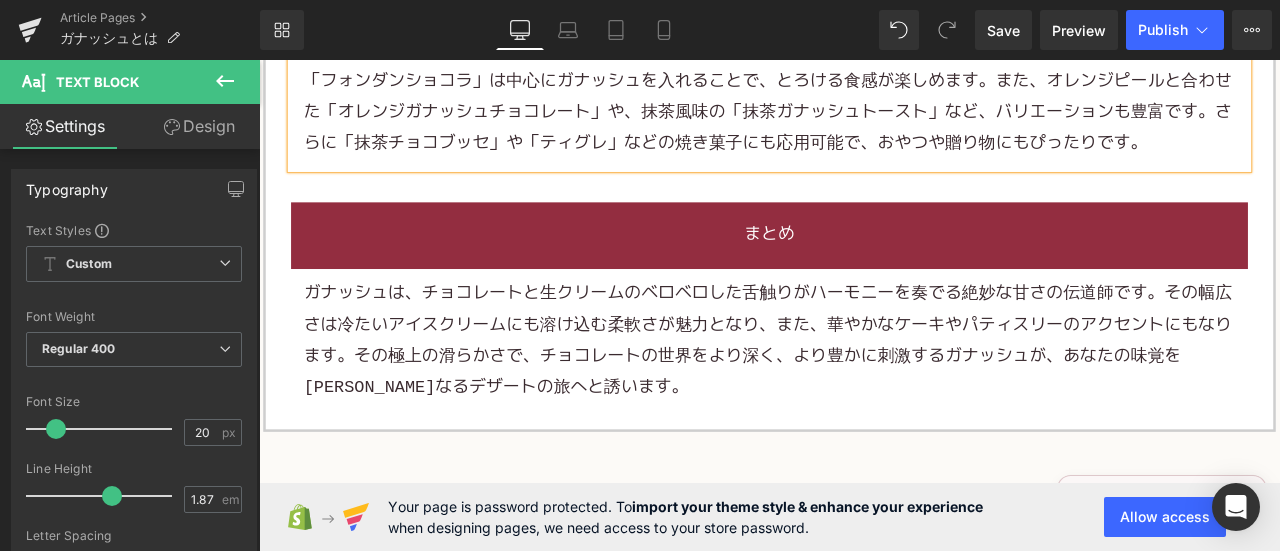 scroll, scrollTop: 3200, scrollLeft: 0, axis: vertical 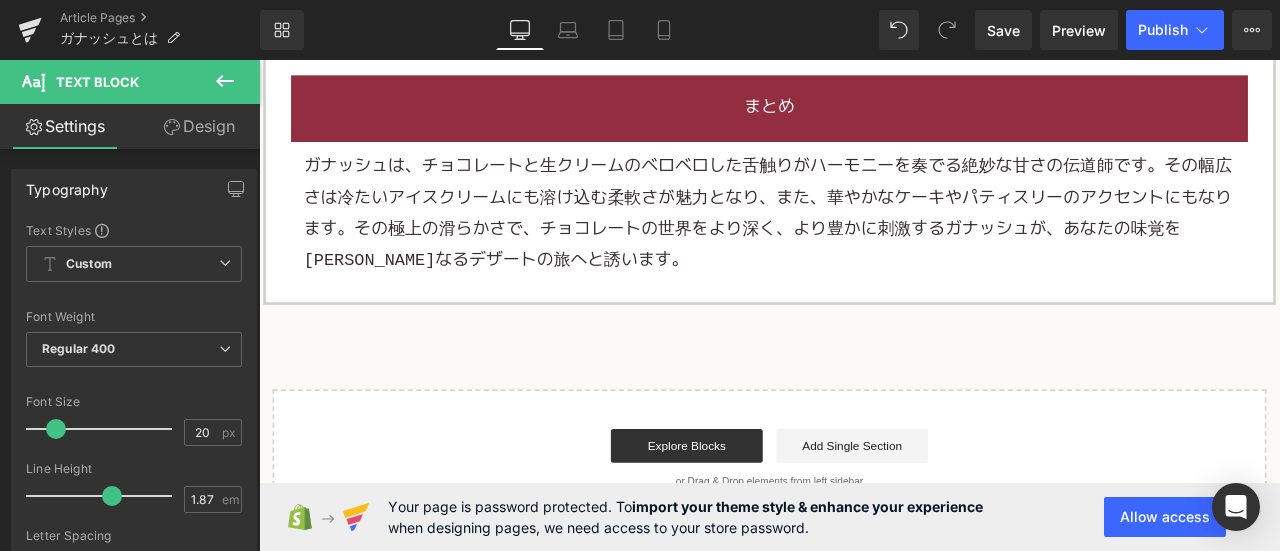 click on "ガナッシュは、チョコレートと生クリームのベロベロした舌触りがハーモニーを奏でる絶妙な甘さの伝道師です。その幅広さは冷たいアイスクリームにも溶け込む柔軟さが魅力となり、また、華やかなケーキやパティスリーのアクセントにもなります。その極上の滑らかさで、チョコレートの世界をより深く、より豊かに刺激するガナッシュが、あなたの味覚を未知なるデザートの旅へと誘います。" at bounding box center [864, 242] 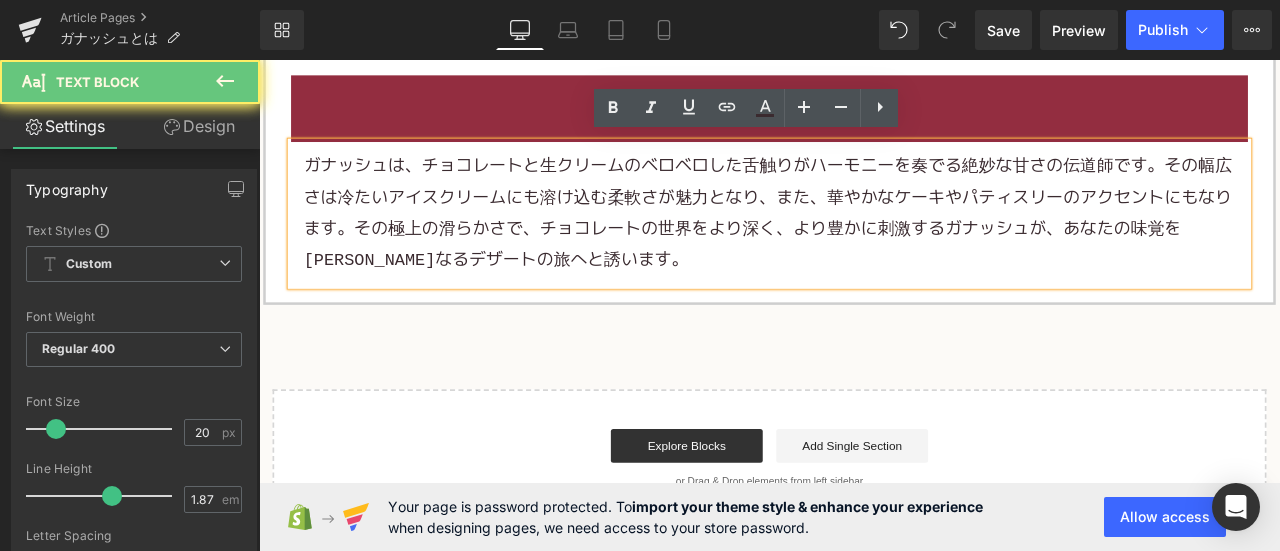 click on "ガナッシュは、チョコレートと生クリームのベロベロした舌触りがハーモニーを奏でる絶妙な甘さの伝道師です。その幅広さは冷たいアイスクリームにも溶け込む柔軟さが魅力となり、また、華やかなケーキやパティスリーのアクセントにもなります。その極上の滑らかさで、チョコレートの世界をより深く、より豊かに刺激するガナッシュが、あなたの味覚を未知なるデザートの旅へと誘います。" at bounding box center (864, 242) 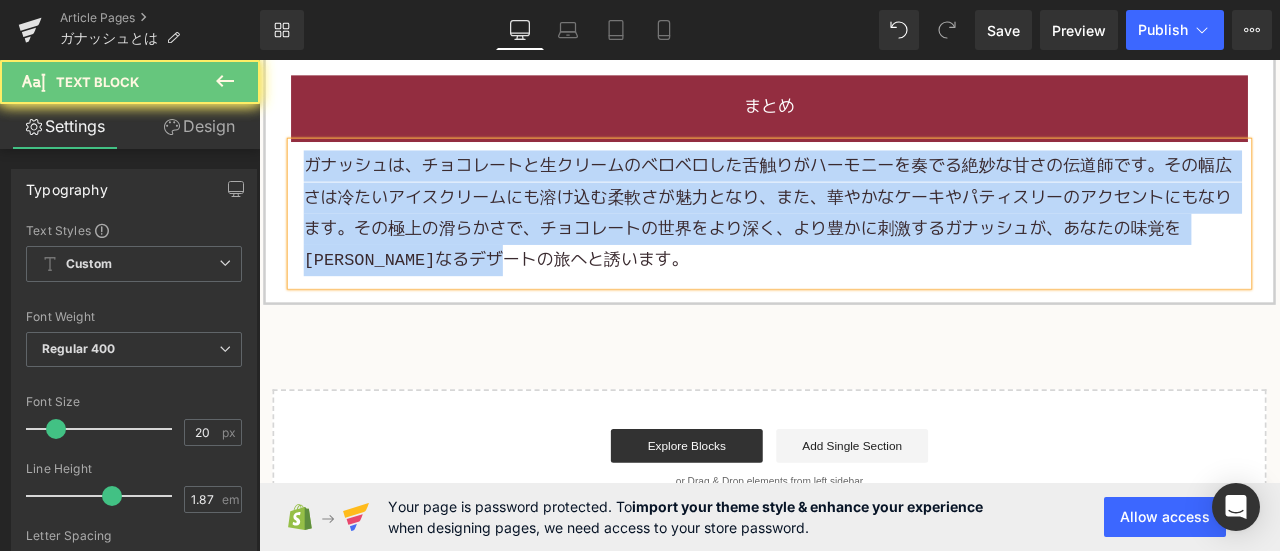 paste 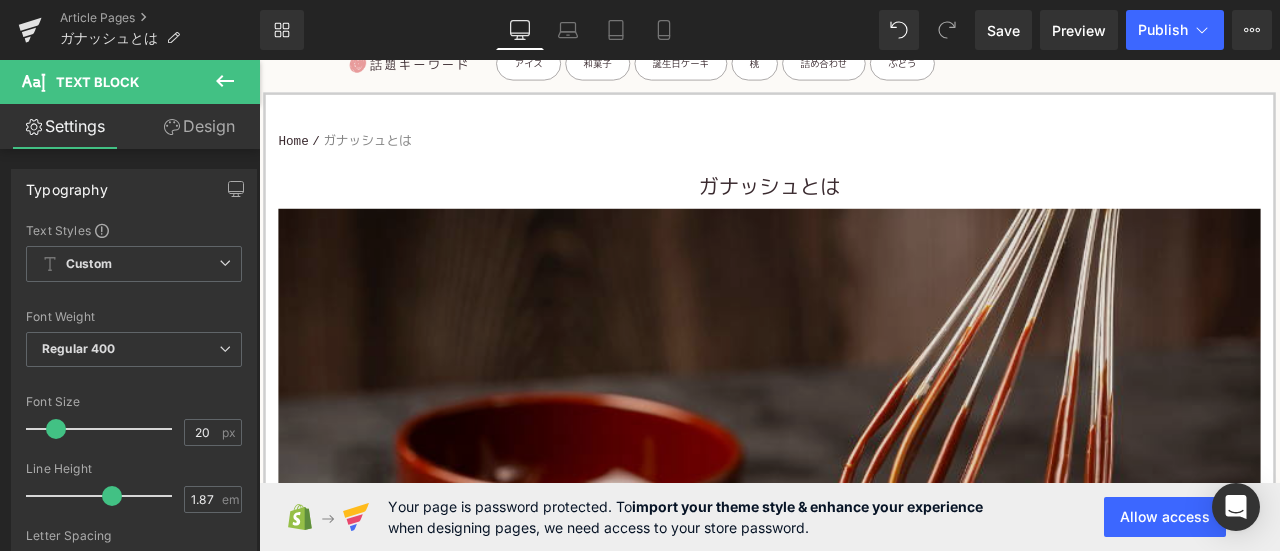 scroll, scrollTop: 700, scrollLeft: 0, axis: vertical 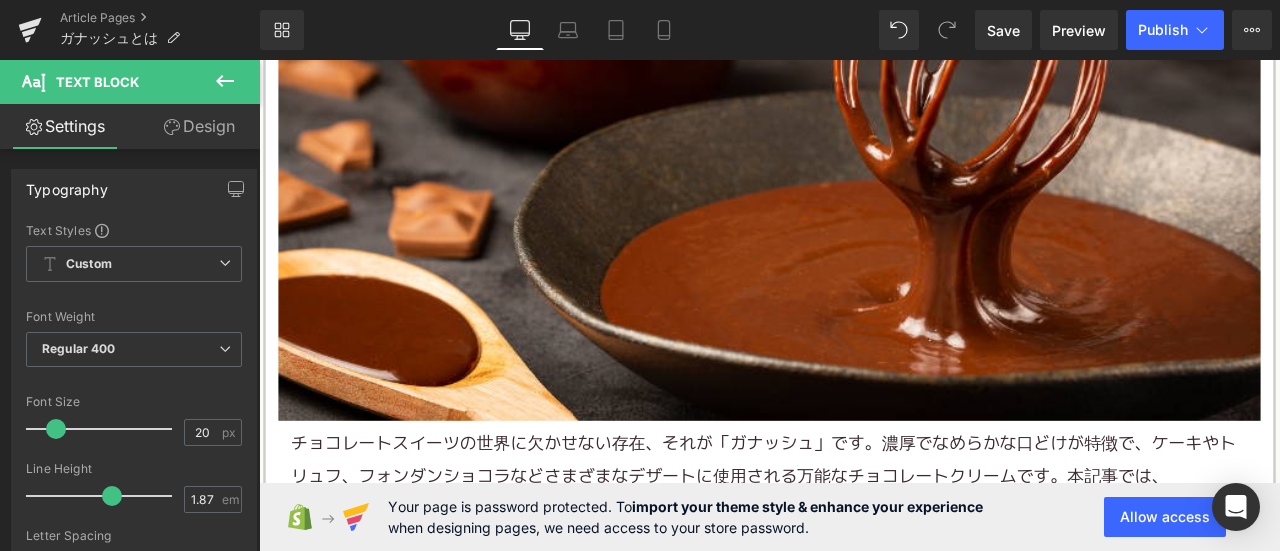 click on "チョコレートスイーツの世界に欠かせない存在、それが「ガナッシュ」です。濃厚でなめらかな口どけが特徴で、ケーキやトリュフ、フォンダンショコラなどさまざまなデザートに使用される万能なチョコレートクリームです。本記事では、ガナッシュの基礎知識から名前の由来、生チョコとの違い、おすすめのレシピまで幅広くご紹介します。" at bounding box center (864, 554) 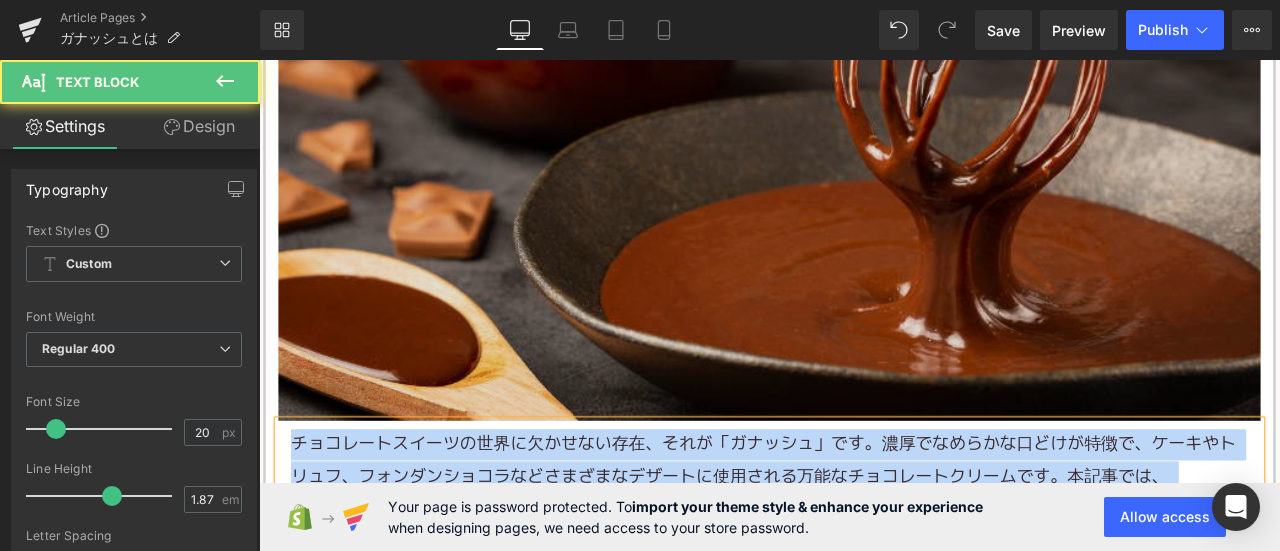 copy on "チョコレートスイーツの世界に欠かせない存在、それが「ガナッシュ」です。濃厚でなめらかな口どけが特徴で、ケーキやトリュフ、フォンダンショコラなどさまざまなデザートに使用される万能なチョコレートクリームです。本記事では、ガナッシュの基礎知識から名前の由来、生チョコとの違い、おすすめのレシピまで幅広くご紹介します。" 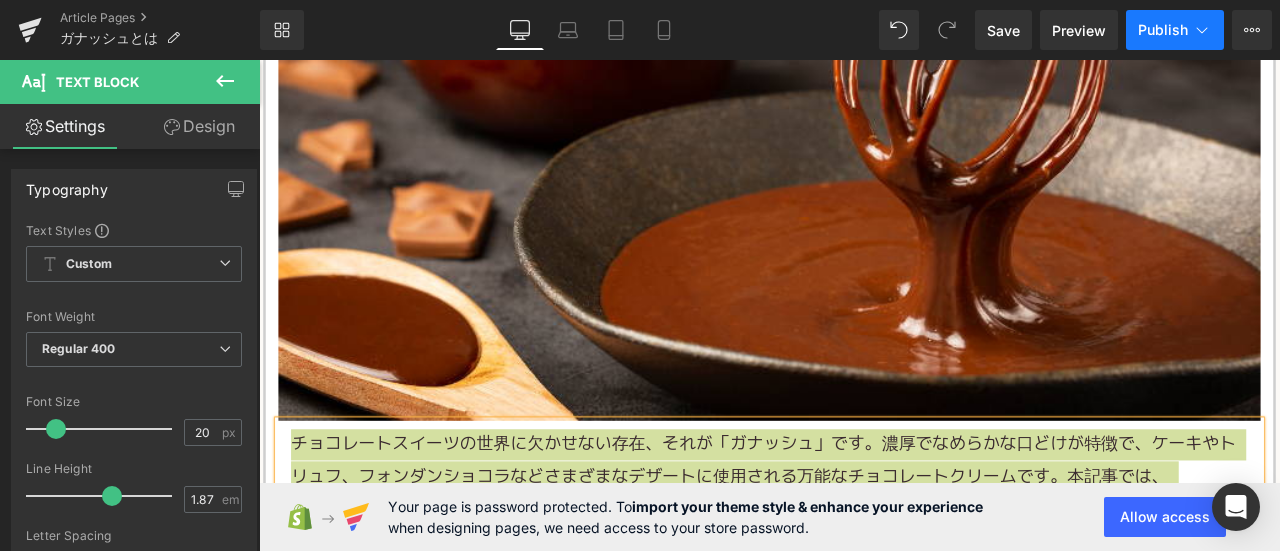 click on "Publish" at bounding box center (1163, 30) 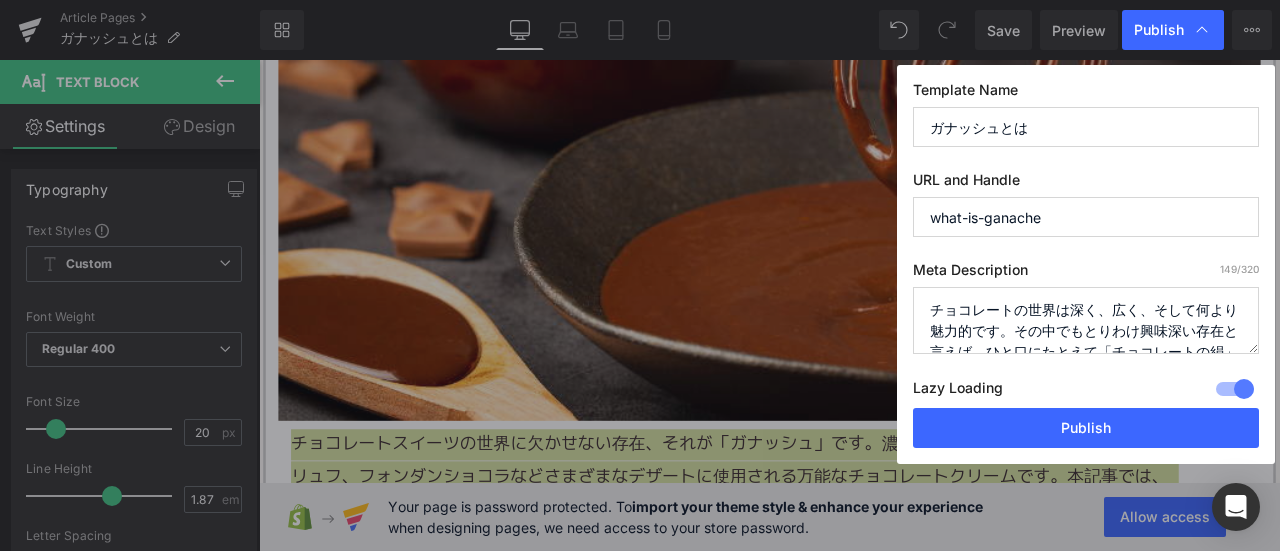 type 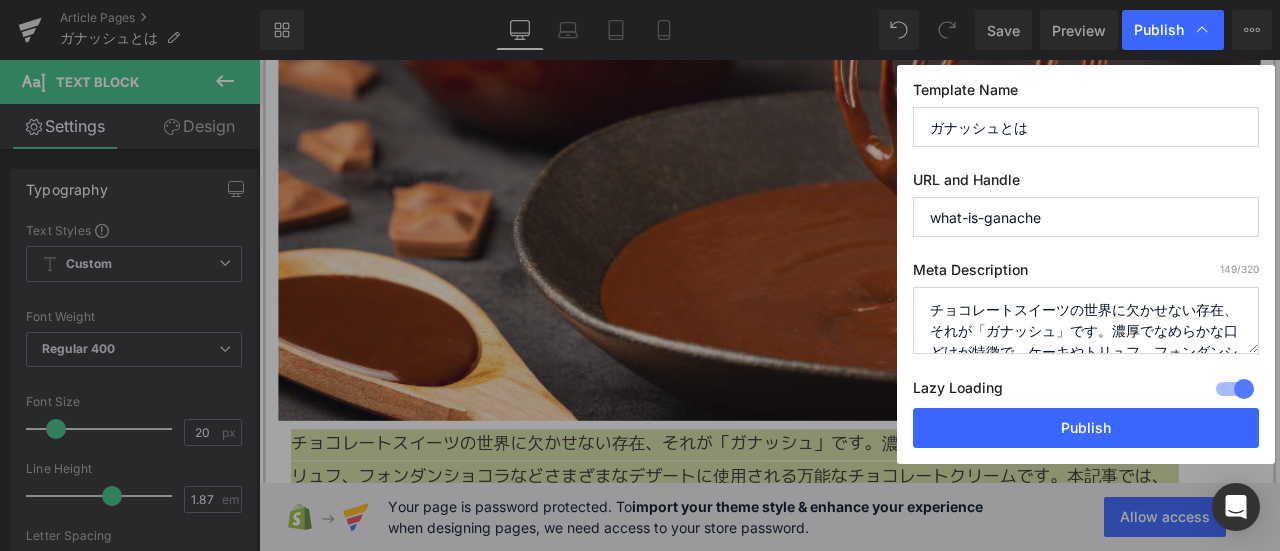 scroll, scrollTop: 112, scrollLeft: 0, axis: vertical 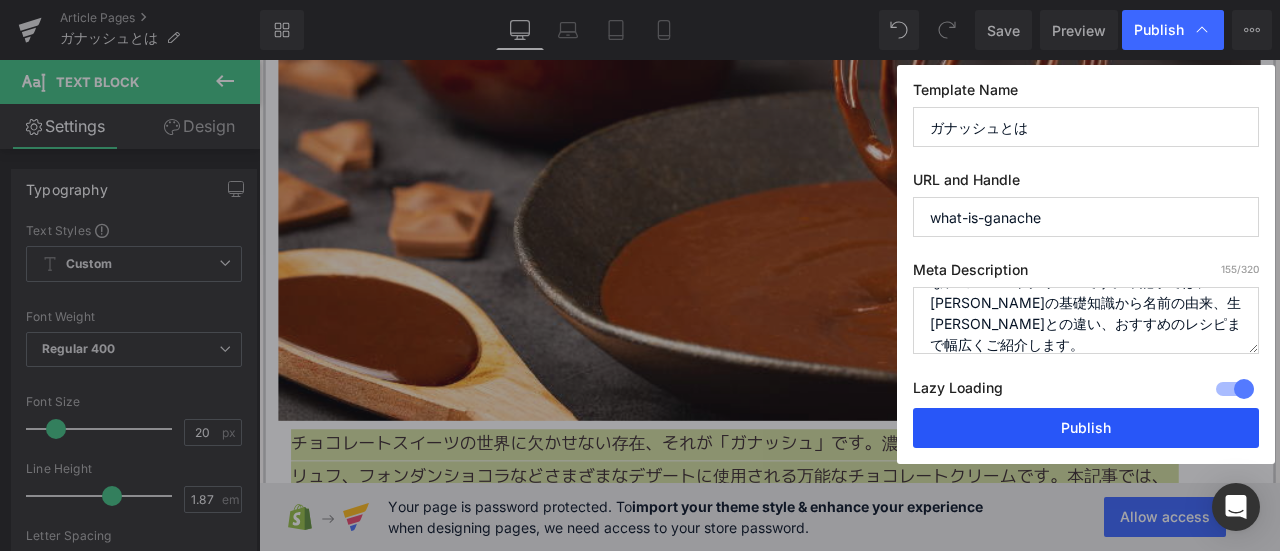 type on "チョコレートスイーツの世界に欠かせない存在、それが「ガナッシュ」です。濃厚でなめらかな口どけが特徴で、ケーキやトリュフ、フォンダンショコラなどさまざまなデザートに使用される万能なチョコレートクリームです。本記事では、ガナッシュの基礎知識から名前の由来、生チョコとの違い、おすすめのレシピまで幅広くご紹介します。" 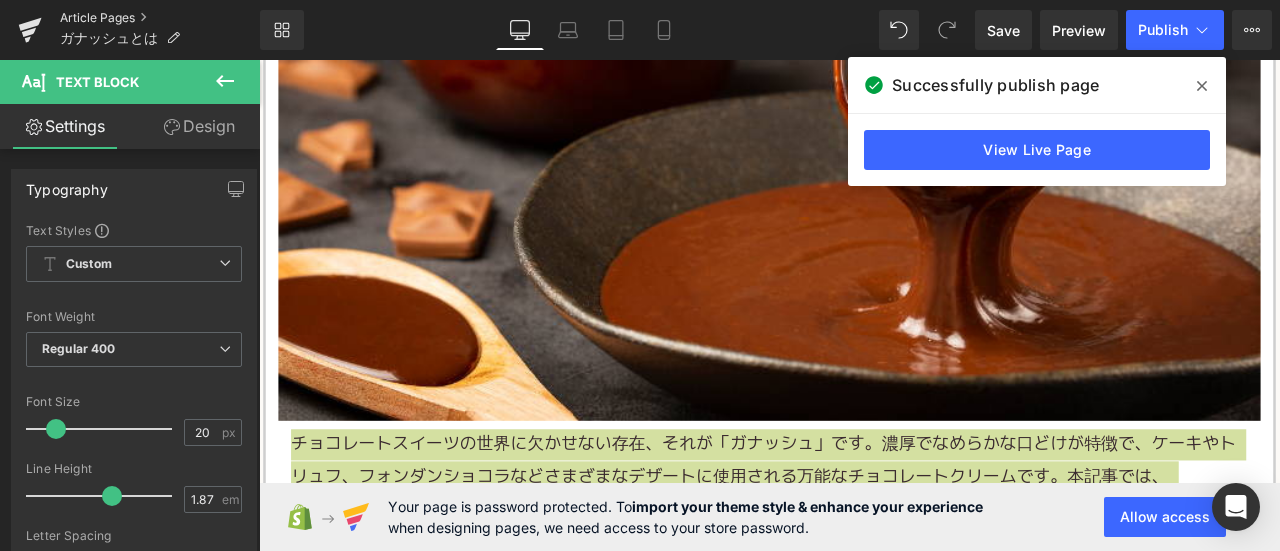 click on "Article Pages" at bounding box center (160, 18) 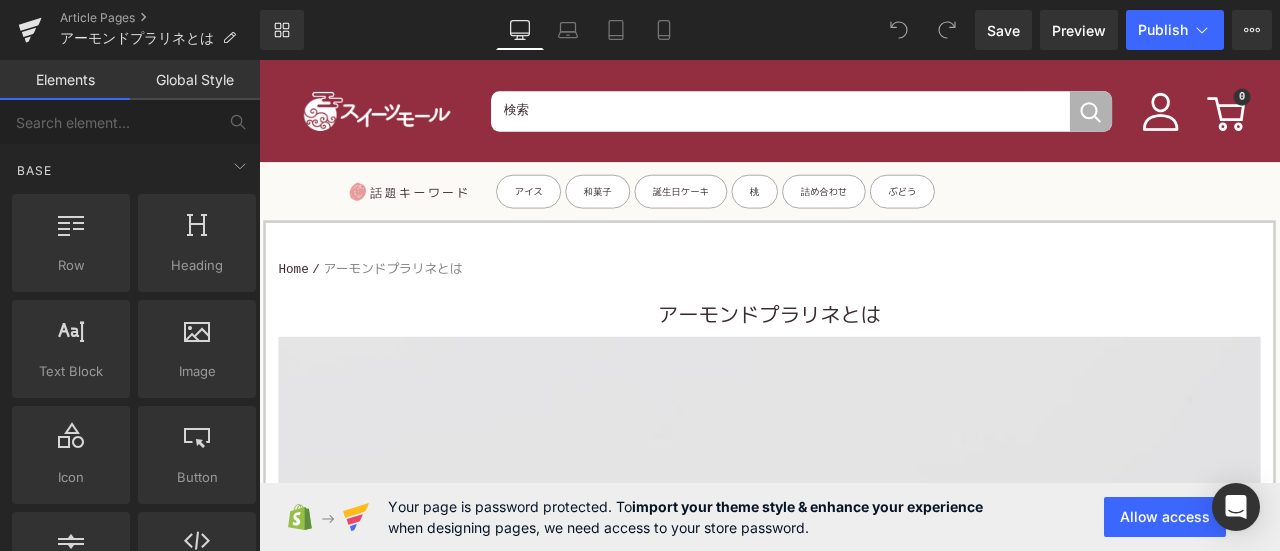 scroll, scrollTop: 167, scrollLeft: 0, axis: vertical 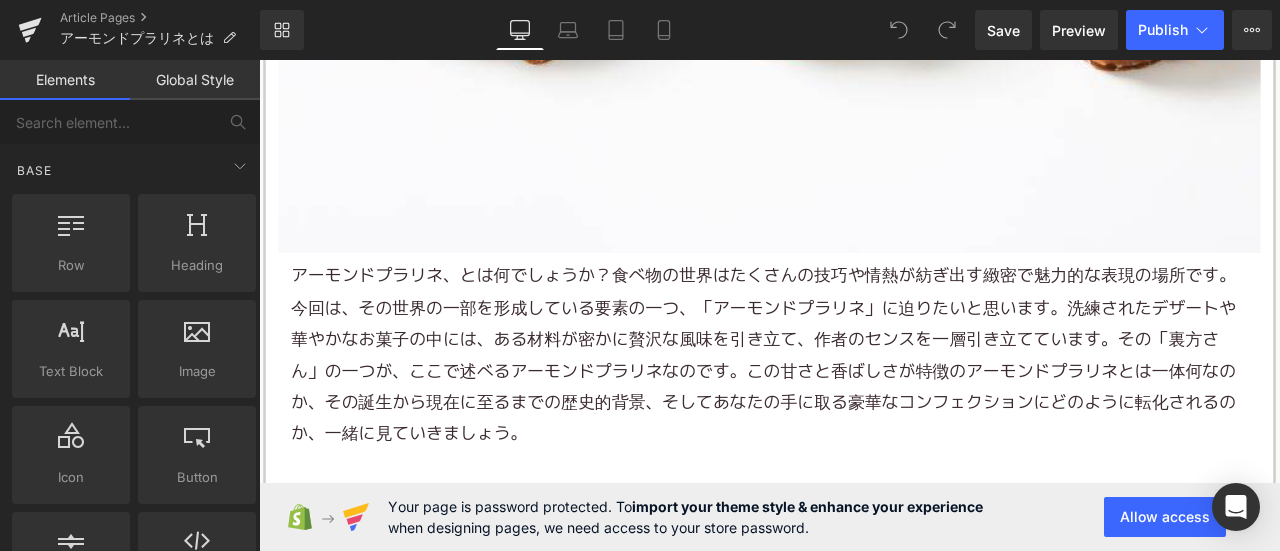 click on "アーモンドプラリネ、とは何でしょうか？食べ物の世界はたくさんの技巧や情熱が紡ぎ出す緻密で魅力的な表現の場所です。今回は、その世界の一部を形成している要素の一つ、「アーモンドプラリネ」に迫りたいと思います。洗練されたデザートや華やかなお菓子の中には、ある材料が密かに贅沢な風味を引き立て、作者のセンスを一層引き立てています。その「裏方さん」の一つが、ここで述べるアーモンドプラリネなのです。この甘さと香ばしさが特徴のアーモンドプラリネとは一体何なのか、その誕生から現在に至るまでの歴史的背景、そしてあなたの手に取る豪華なコンフェクションにどのように転化されるのか、一緒に見ていきましょう。" at bounding box center (864, 410) 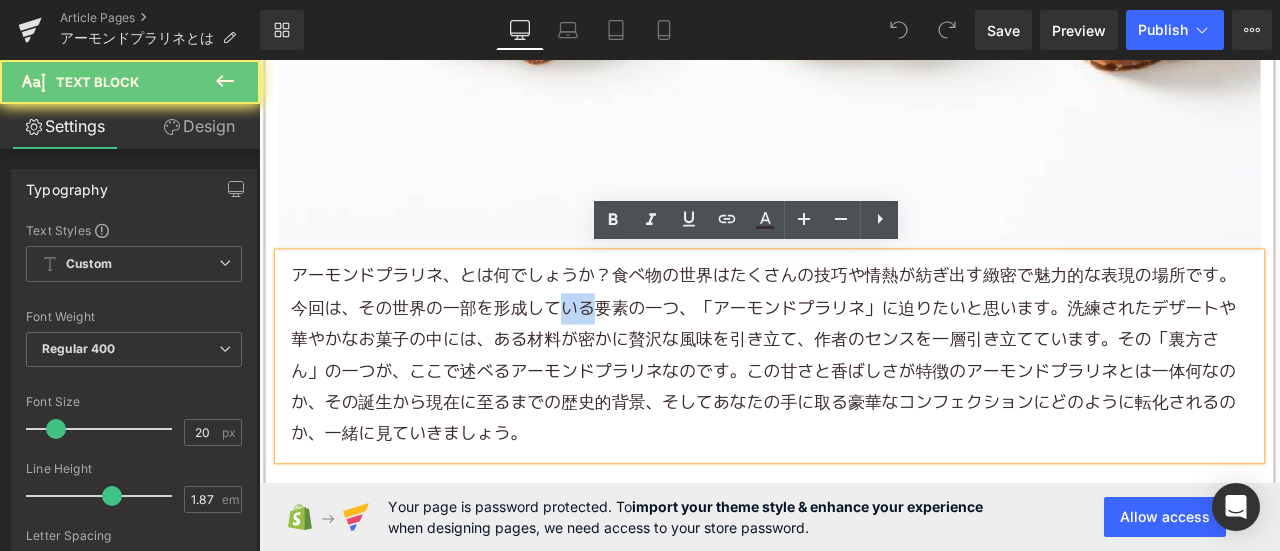 click on "アーモンドプラリネ、とは何でしょうか？食べ物の世界はたくさんの技巧や情熱が紡ぎ出す緻密で魅力的な表現の場所です。今回は、その世界の一部を形成している要素の一つ、「アーモンドプラリネ」に迫りたいと思います。洗練されたデザートや華やかなお菓子の中には、ある材料が密かに贅沢な風味を引き立て、作者のセンスを一層引き立てています。その「裏方さん」の一つが、ここで述べるアーモンドプラリネなのです。この甘さと香ばしさが特徴のアーモンドプラリネとは一体何なのか、その誕生から現在に至るまでの歴史的背景、そしてあなたの手に取る豪華なコンフェクションにどのように転化されるのか、一緒に見ていきましょう。" at bounding box center [864, 410] 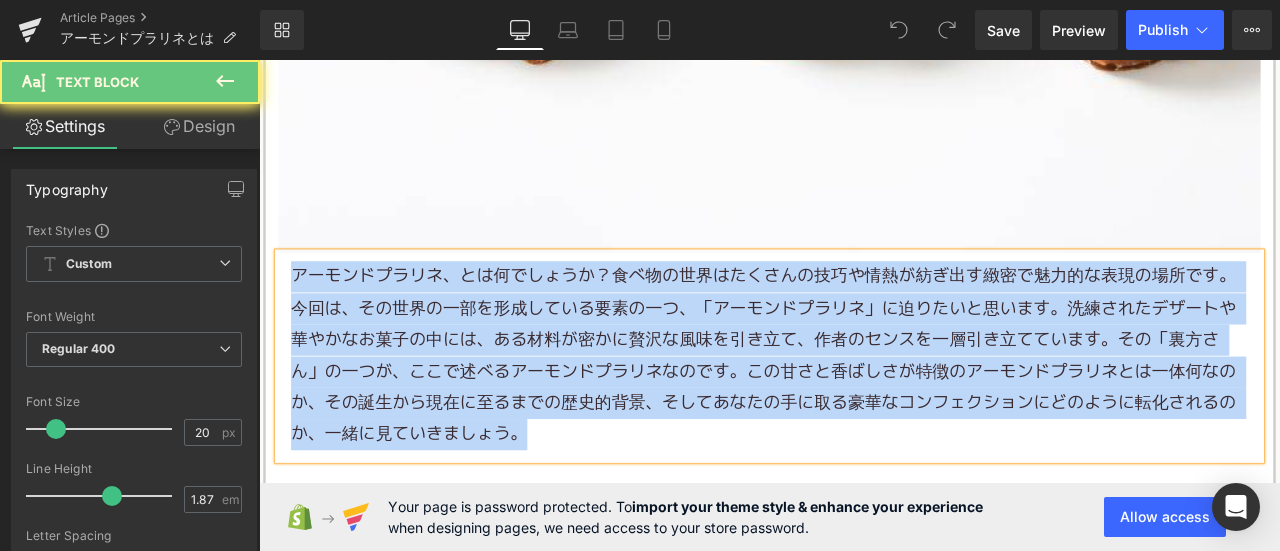 paste 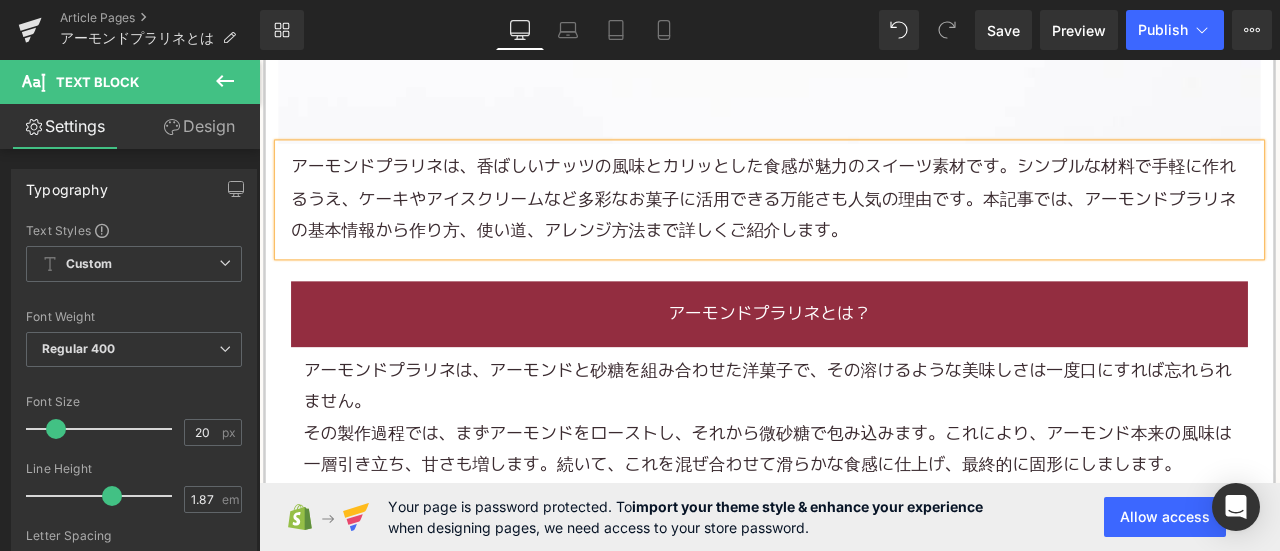 scroll, scrollTop: 1100, scrollLeft: 0, axis: vertical 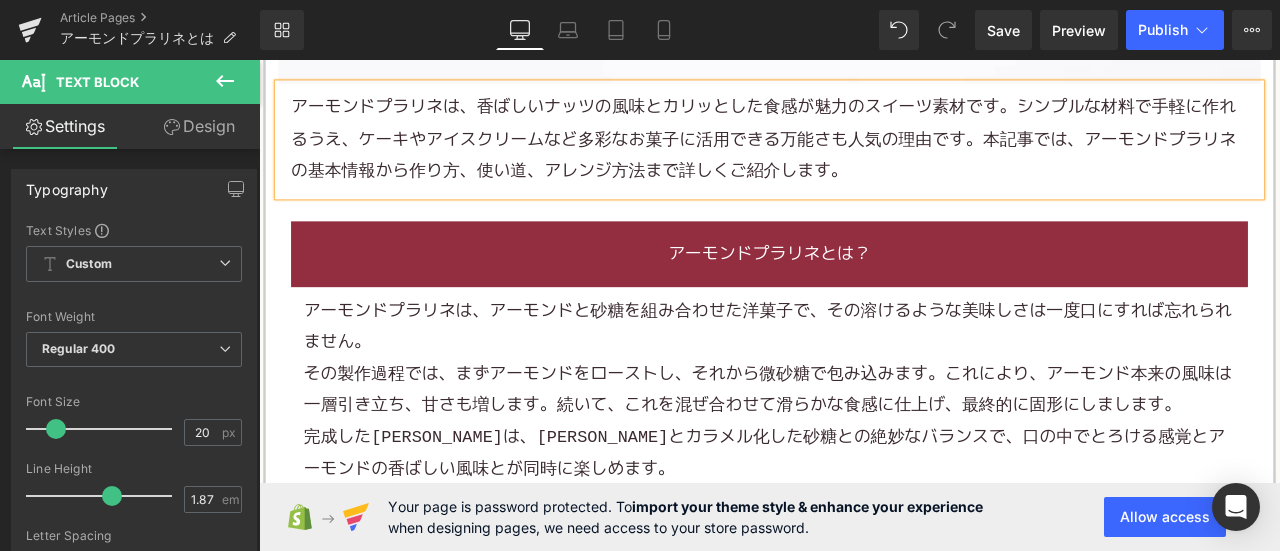 click on "その製作過程では、まずアーモンドをローストし、それから微砂糖で包み込みます。これにより、アーモンド本来の風味は一層引き立ち、甘さも増します。続いて、これを混ぜ合わせて滑らかな食感に仕上げ、最終的に固形にしまします。" at bounding box center [864, 451] 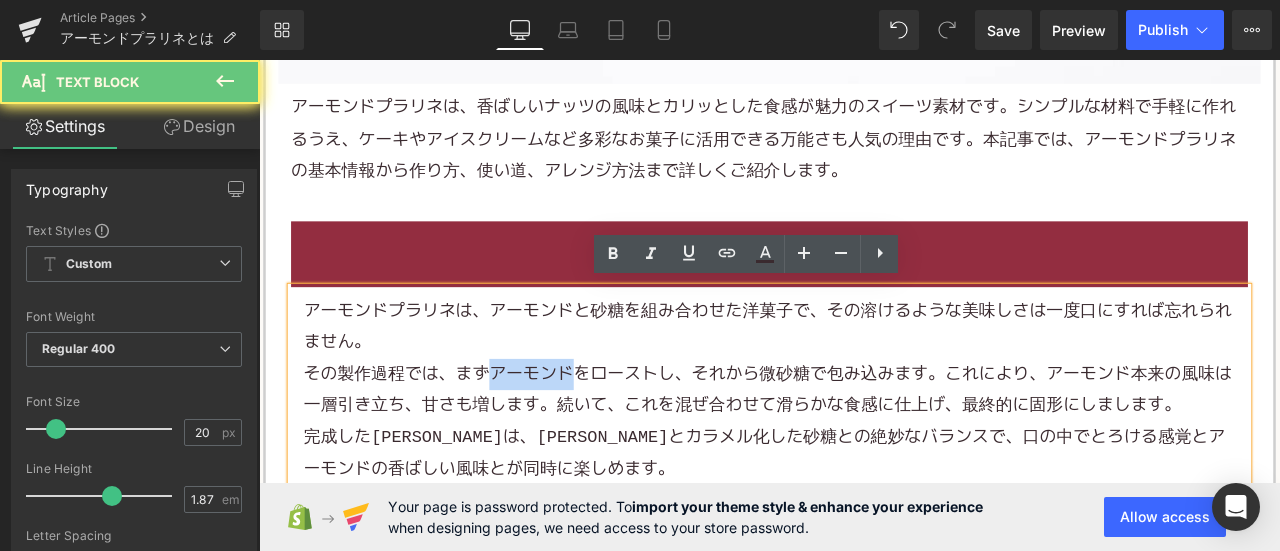 click on "その製作過程では、まずアーモンドをローストし、それから微砂糖で包み込みます。これにより、アーモンド本来の風味は一層引き立ち、甘さも増します。続いて、これを混ぜ合わせて滑らかな食感に仕上げ、最終的に固形にしまします。" at bounding box center [864, 451] 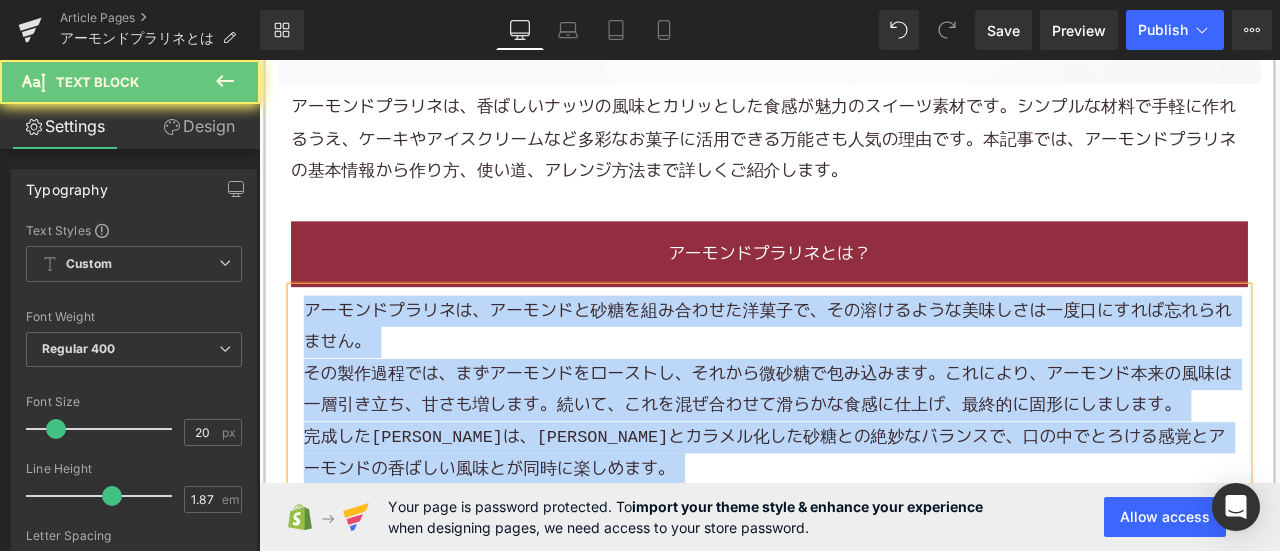 paste 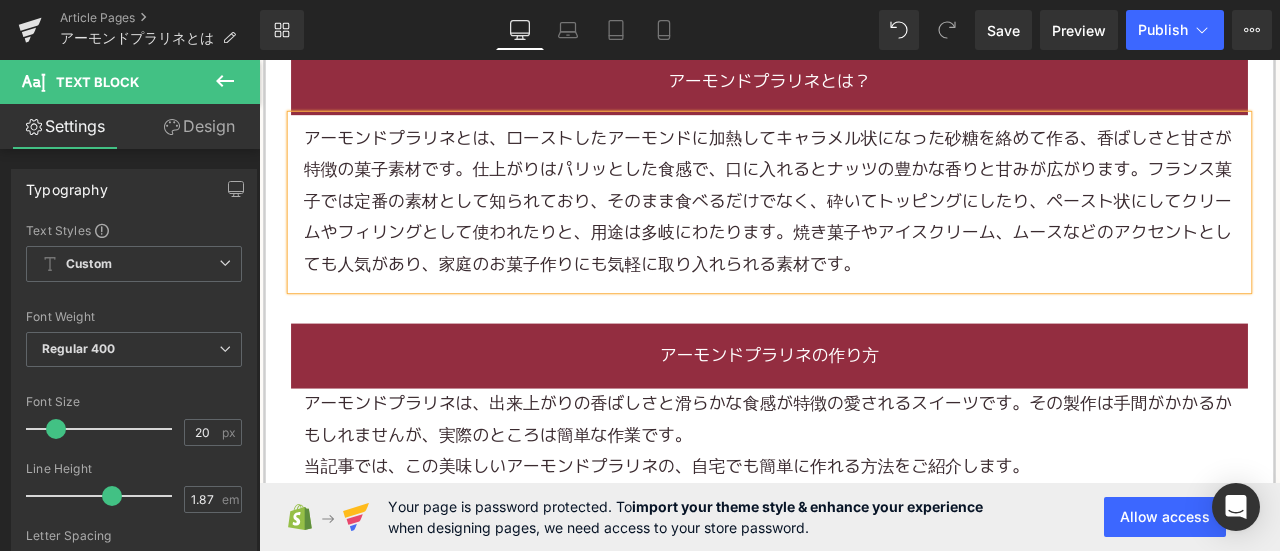 scroll, scrollTop: 1500, scrollLeft: 0, axis: vertical 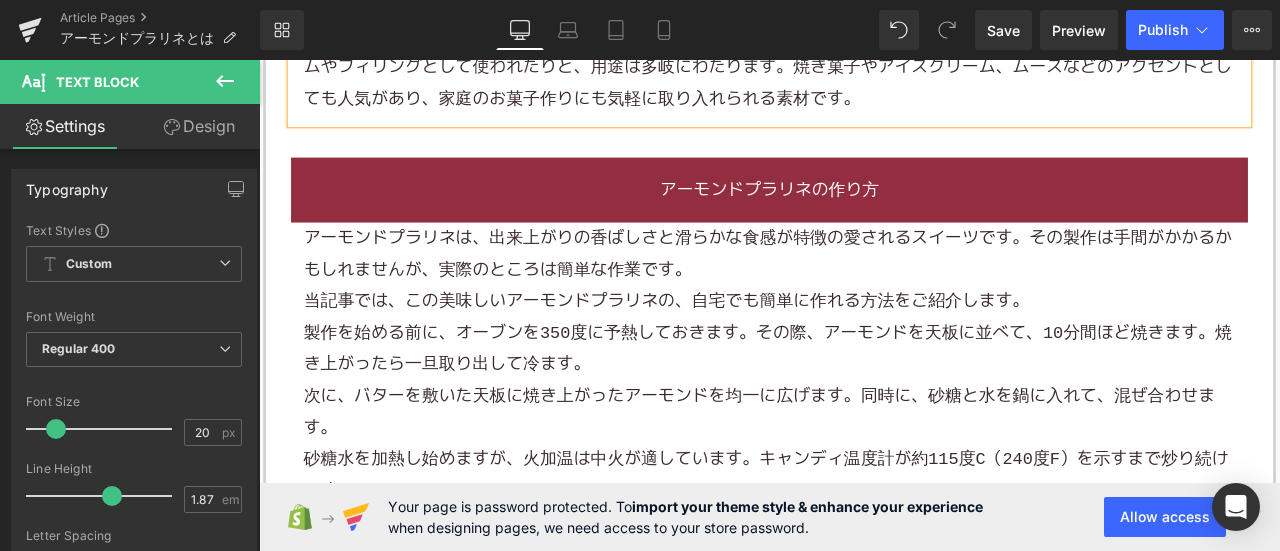 click on "製作を始める前に、オーブンを350度に予熱しておきます。その際、アーモンドを天板に並べて、10分間ほど焼きます。焼き上がったら一旦取り出して冷ます。" at bounding box center (864, 403) 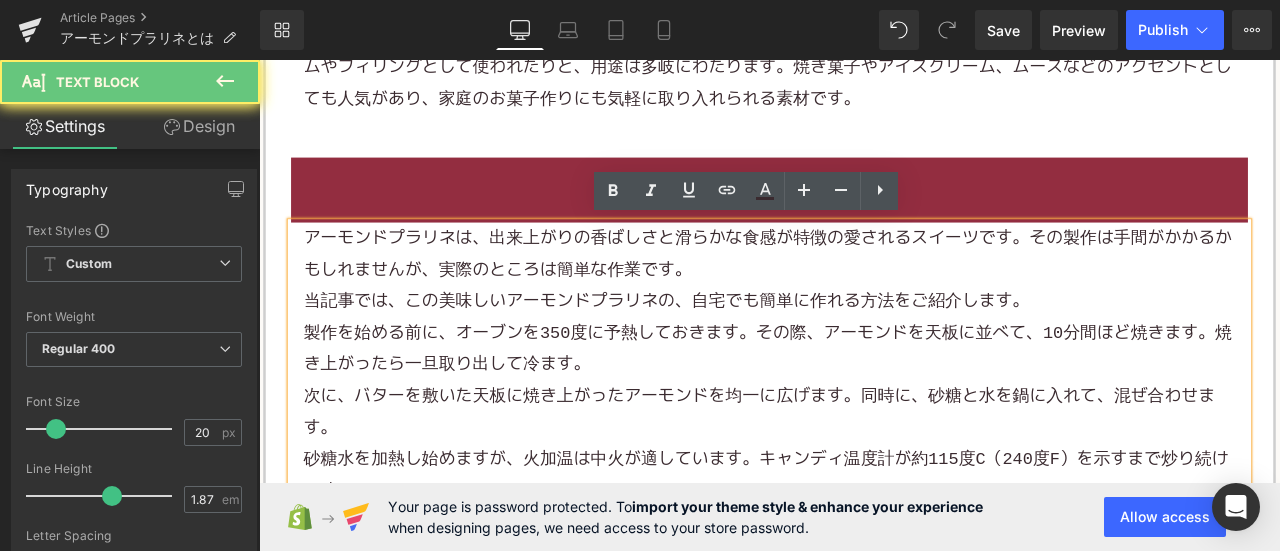 click on "製作を始める前に、オーブンを350度に予熱しておきます。その際、アーモンドを天板に並べて、10分間ほど焼きます。焼き上がったら一旦取り出して冷ます。" at bounding box center (864, 403) 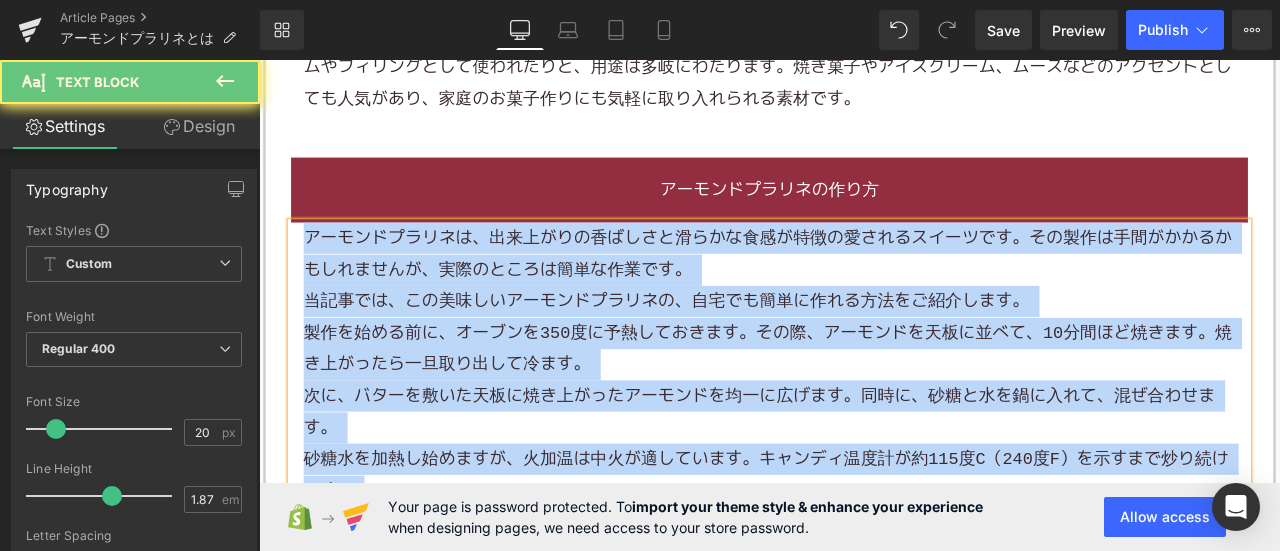 paste 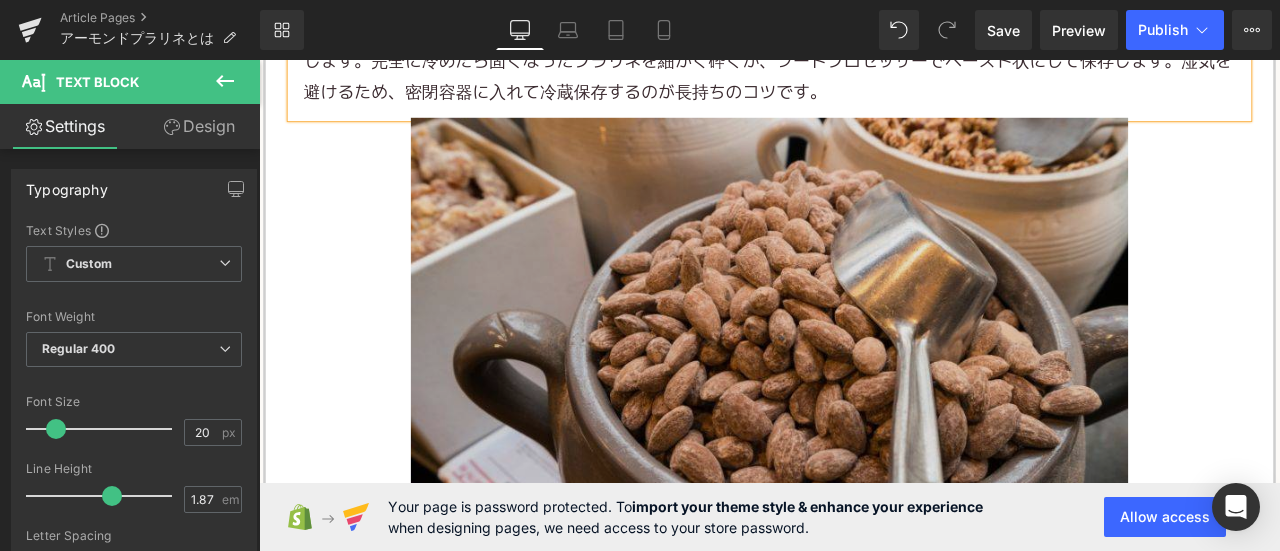 scroll, scrollTop: 2300, scrollLeft: 0, axis: vertical 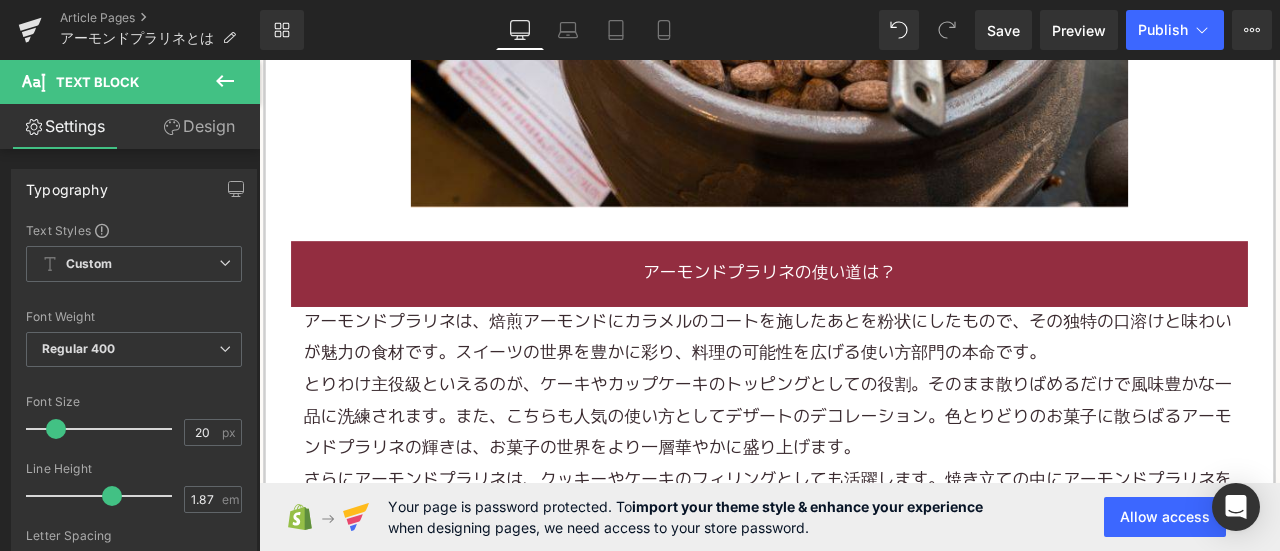 click on "とりわけ主役級といえるのが、ケーキやカップケーキのトッピングとしての役割。そのまま散りばめるだけで風味豊かな一品に洗練されます。また、こちらも人気の使い方としてデザートのデコレーション。色とりどりのお菓子に散らばるアーモンドプラリネの輝きは、お菓子の世界をより一層華やかに盛り上げます。" at bounding box center [864, 483] 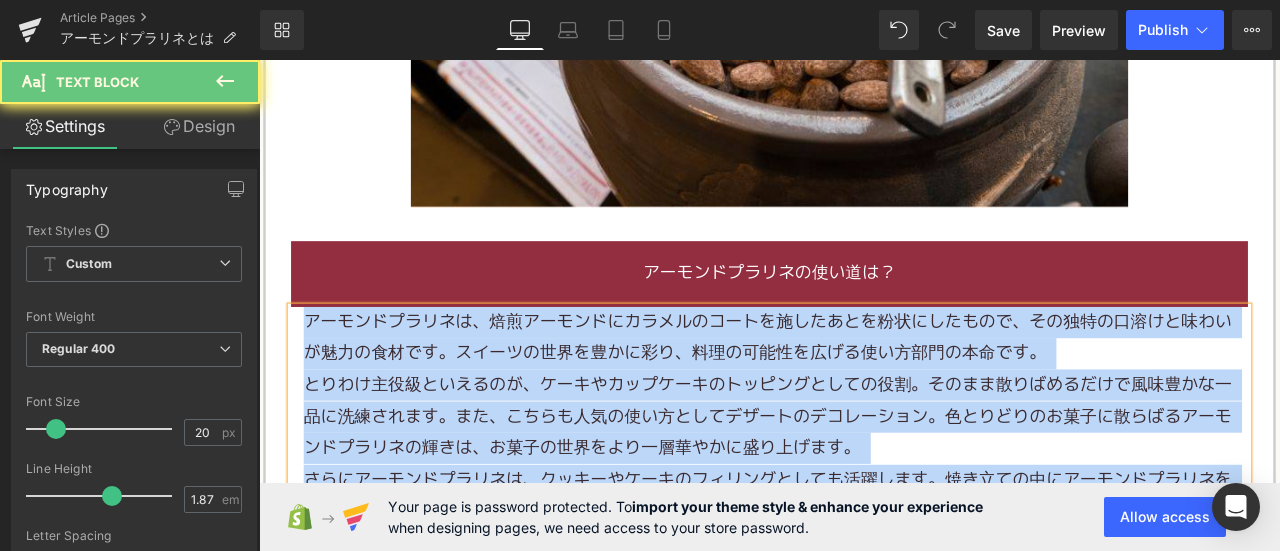 paste 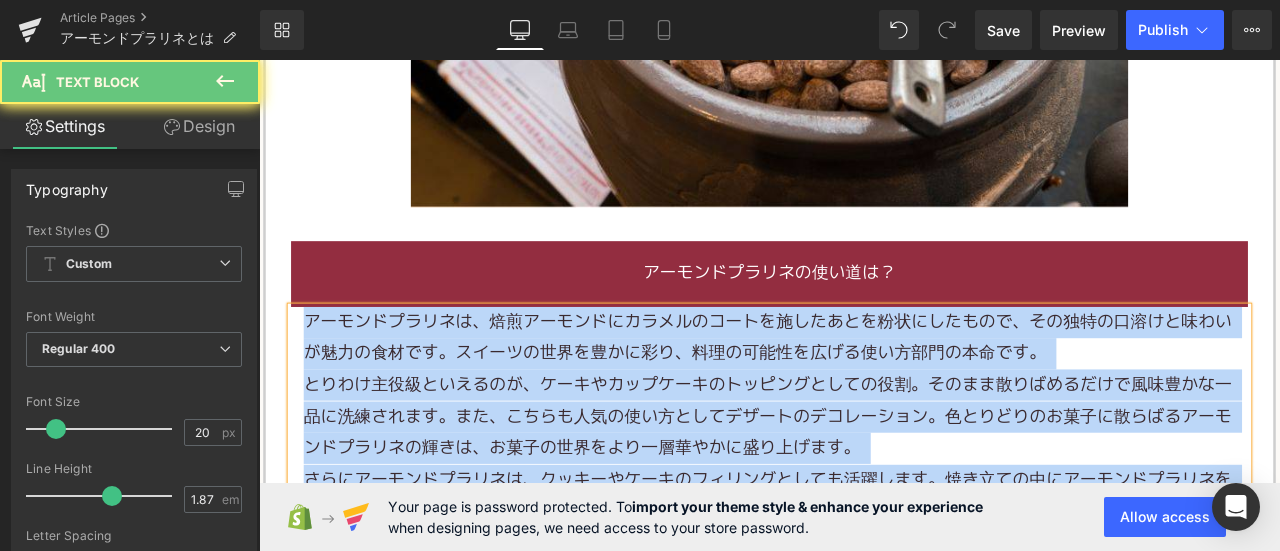 type 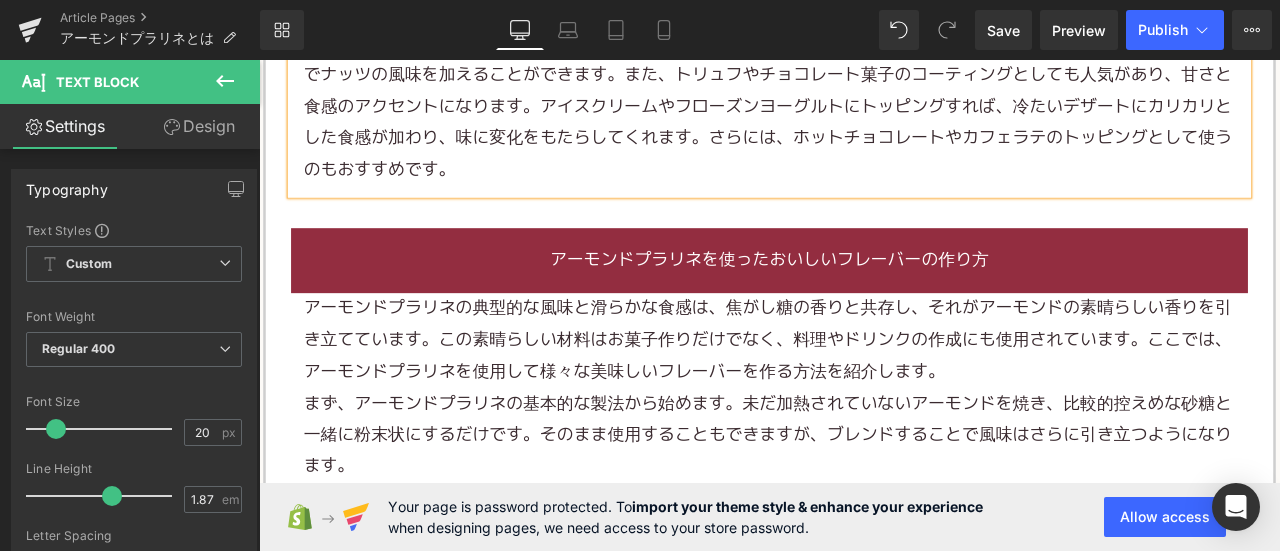 scroll, scrollTop: 2700, scrollLeft: 0, axis: vertical 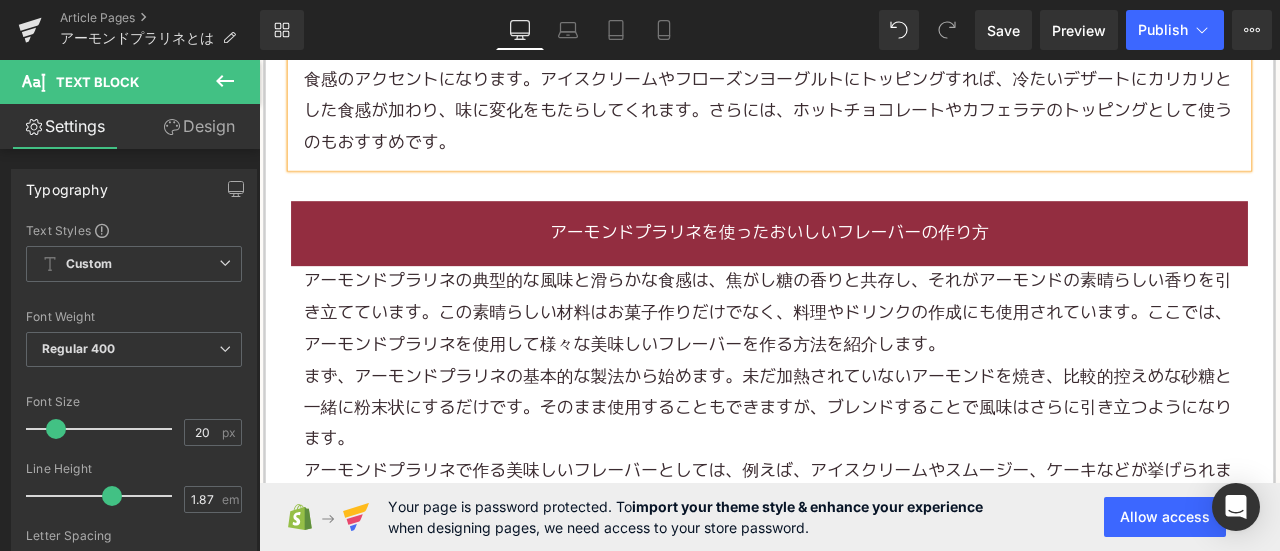 click on "アーモンドプラリネの典型的な風味と滑らかな食感は、焦がし糖の香りと共存し、それがアーモンドの素晴らしい香りを引き立てています。この素晴らしい材料はお菓子作りだけでなく、料理やドリンクの作成にも使用されています。ここでは、アーモンドプラリネを使用して様々な美味しいフレーバーを作る方法を紹介します。" at bounding box center (864, 360) 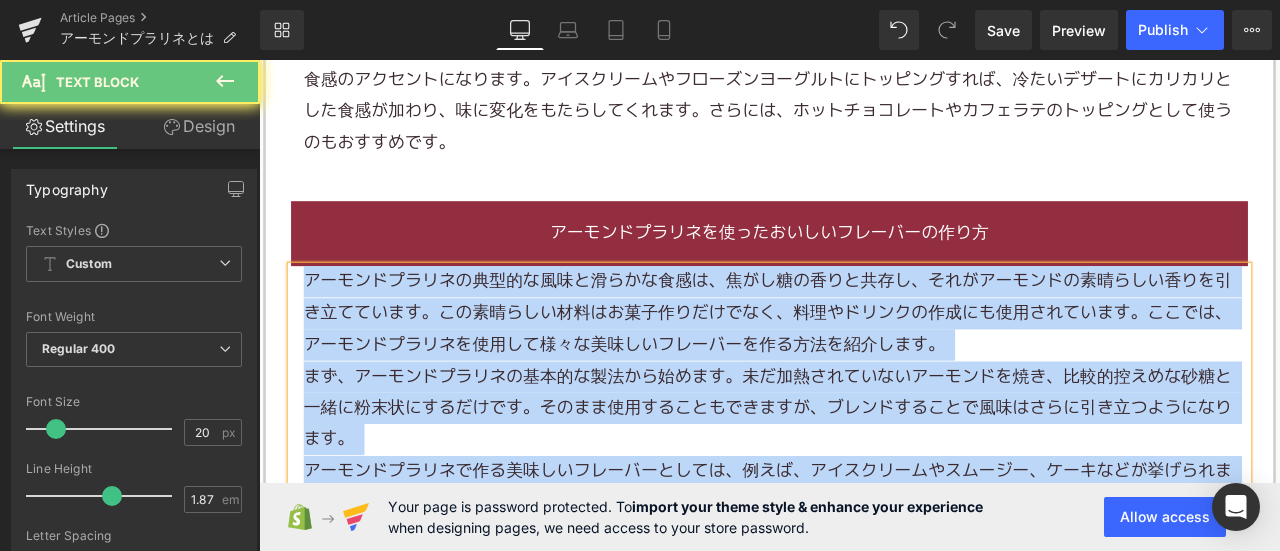 paste 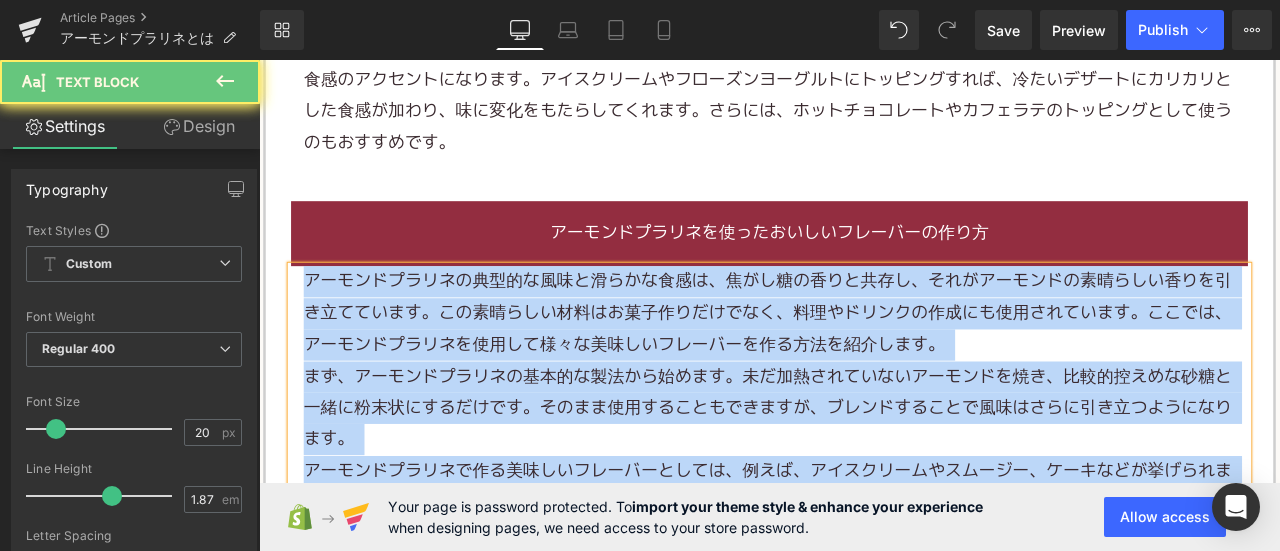 type 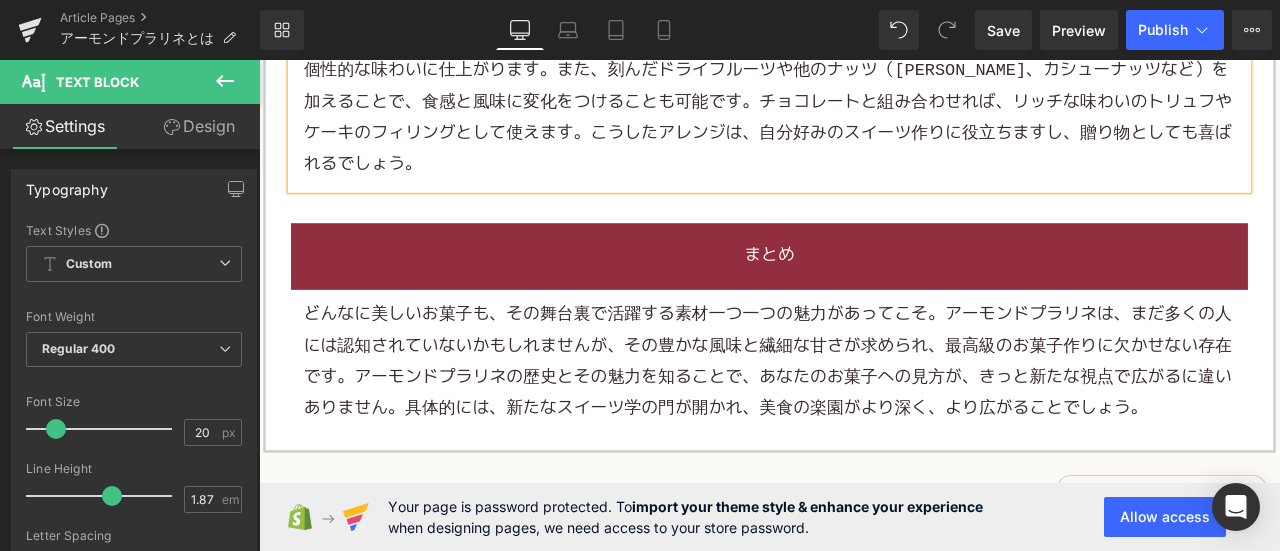scroll, scrollTop: 3100, scrollLeft: 0, axis: vertical 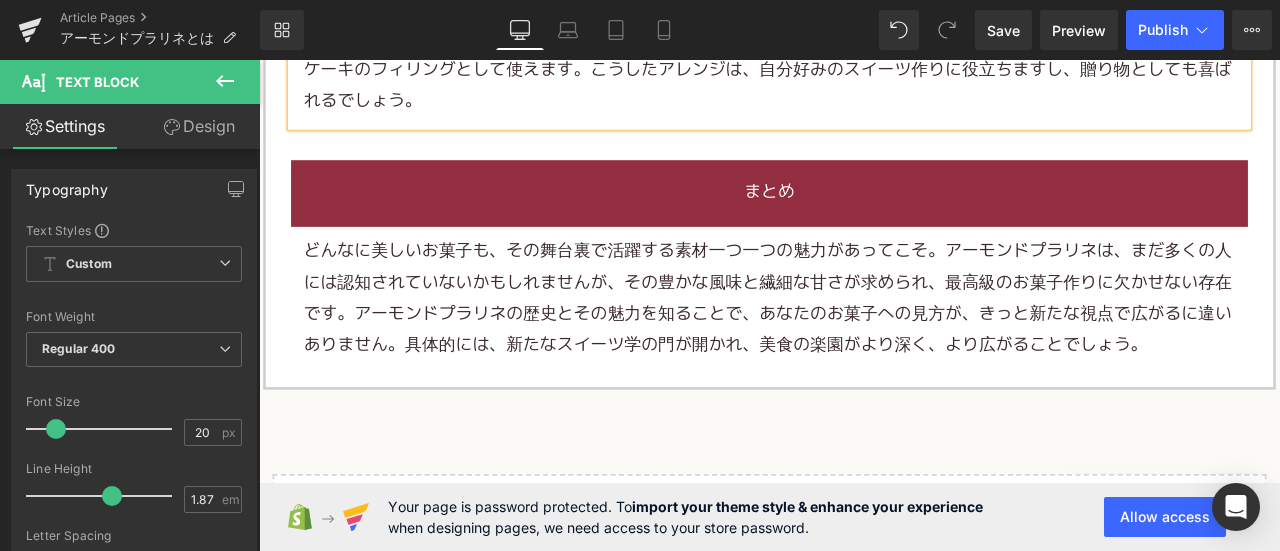 click on "どんなに美しいお菓子も、その舞台裏で活躍する素材一つ一つの魅力があってこそ。アーモンドプラリネは、まだ多くの人には認知されていないかもしれませんが、その豊かな風味と繊細な甘さが求められ、最高級のお菓子作りに欠かせない存在です。アーモンドプラリネの歴史とその魅力を知ることで、あなたのお菓子への見方が、きっと新たな視点で広がるに違いありません。具体的には、新たなスイーツ学の門が開かれ、美食の楽園がより深く、より広がることでしょう。" at bounding box center (864, 343) 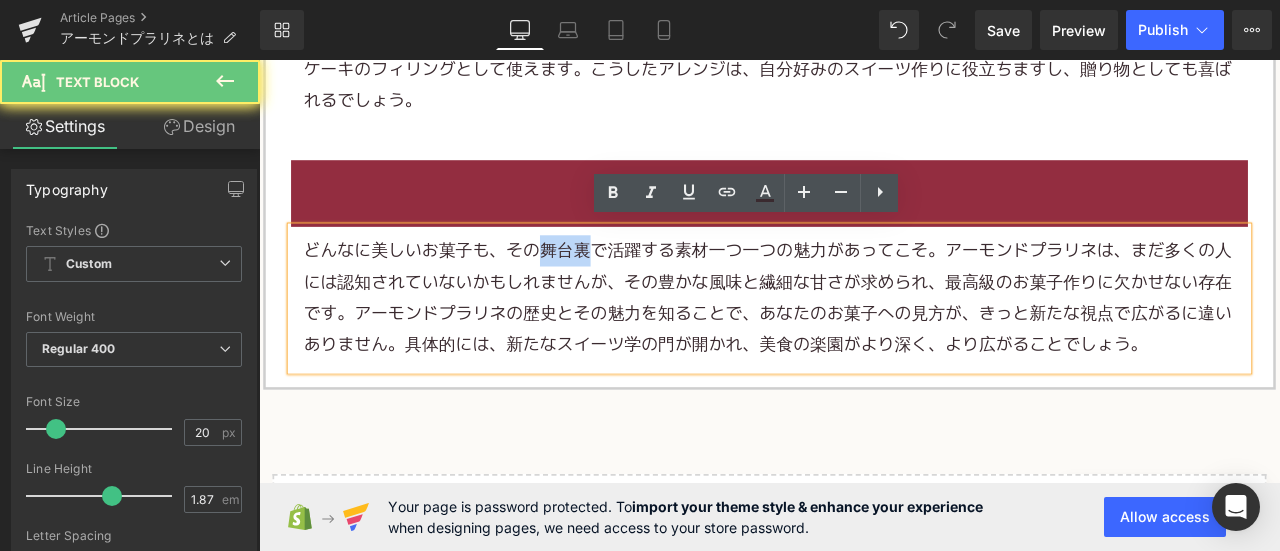 click on "どんなに美しいお菓子も、その舞台裏で活躍する素材一つ一つの魅力があってこそ。アーモンドプラリネは、まだ多くの人には認知されていないかもしれませんが、その豊かな風味と繊細な甘さが求められ、最高級のお菓子作りに欠かせない存在です。アーモンドプラリネの歴史とその魅力を知ることで、あなたのお菓子への見方が、きっと新たな視点で広がるに違いありません。具体的には、新たなスイーツ学の門が開かれ、美食の楽園がより深く、より広がることでしょう。" at bounding box center [864, 343] 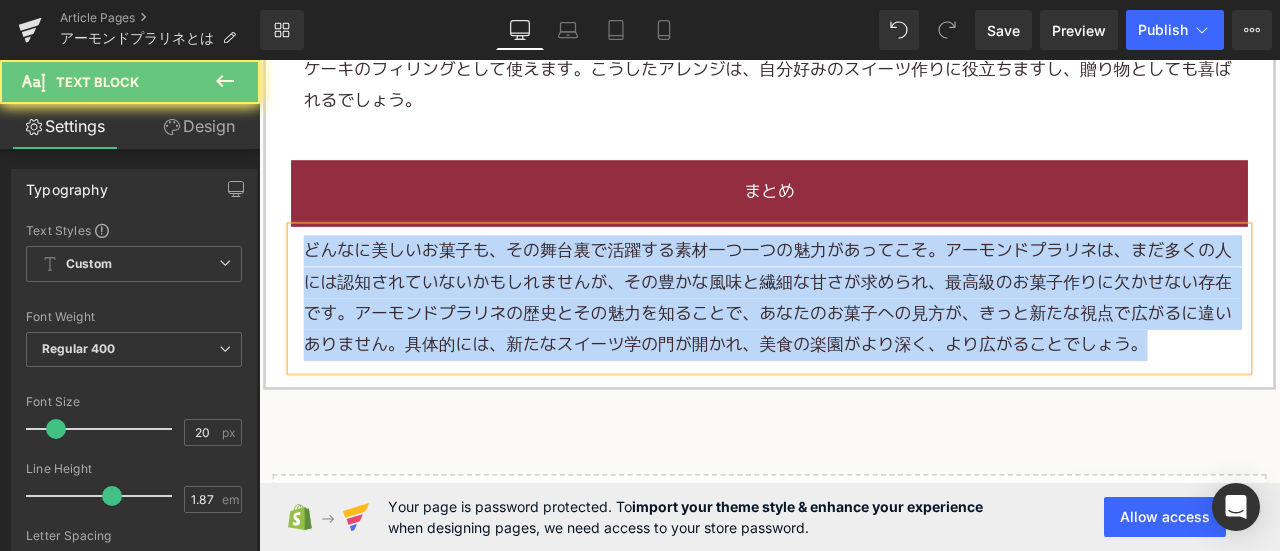 paste 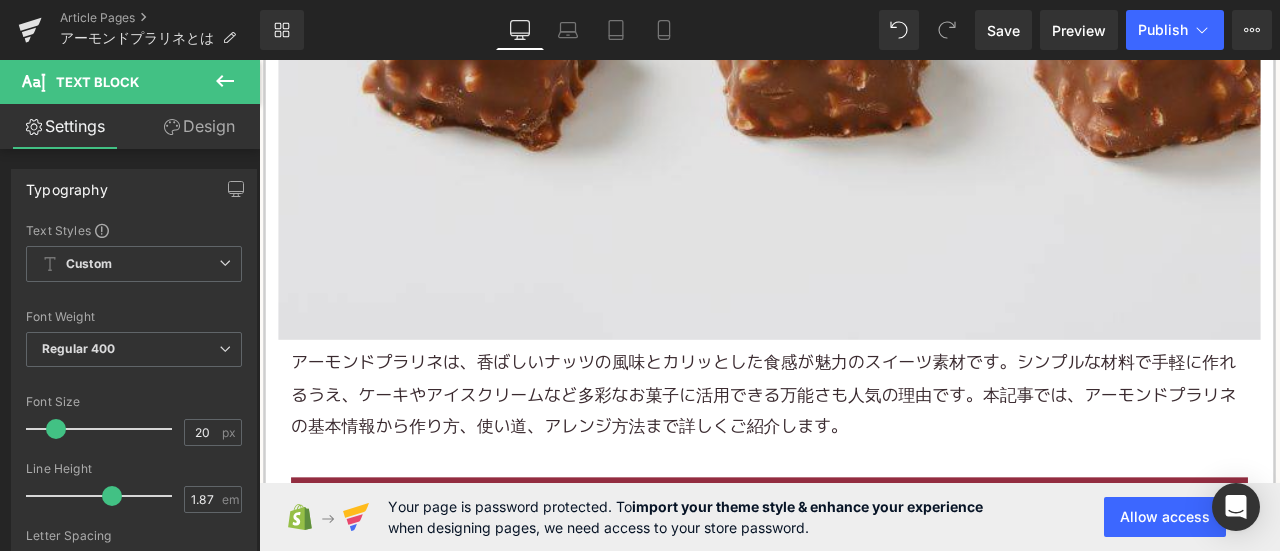 scroll, scrollTop: 800, scrollLeft: 0, axis: vertical 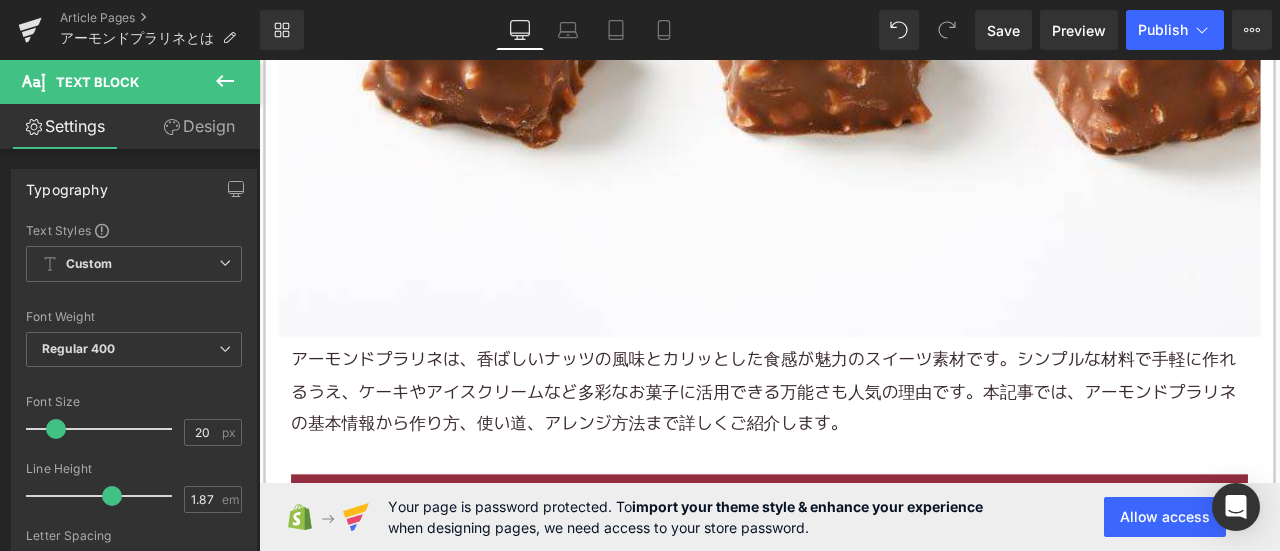 click on "アーモンドプラリネは、香ばしいナッツの風味とカリッとした食感が魅力のスイーツ素材です。シンプルな材料で手軽に作れるうえ、ケーキやアイスクリームなど多彩なお菓子に活用できる万能さも人気の理由です。本記事では、アーモンドプラリネの基本情報から作り方、使い道、アレンジ方法まで詳しくご紹介します。" at bounding box center [864, 454] 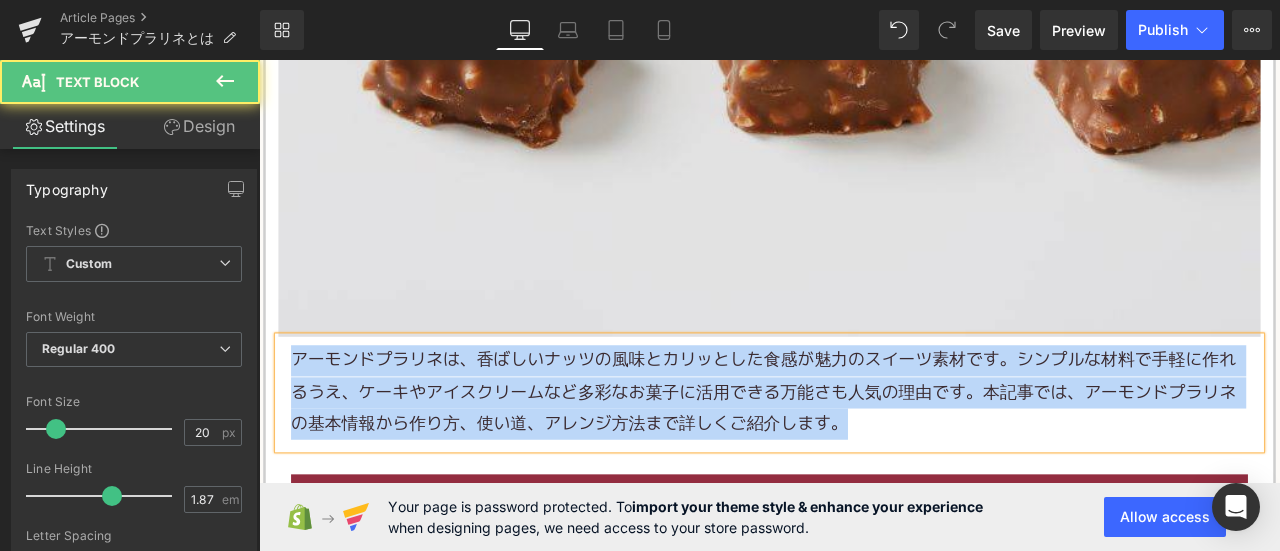 copy on "アーモンドプラリネは、香ばしいナッツの風味とカリッとした食感が魅力のスイーツ素材です。シンプルな材料で手軽に作れるうえ、ケーキやアイスクリームなど多彩なお菓子に活用できる万能さも人気の理由です。本記事では、アーモンドプラリネの基本情報から作り方、使い道、アレンジ方法まで詳しくご紹介します。" 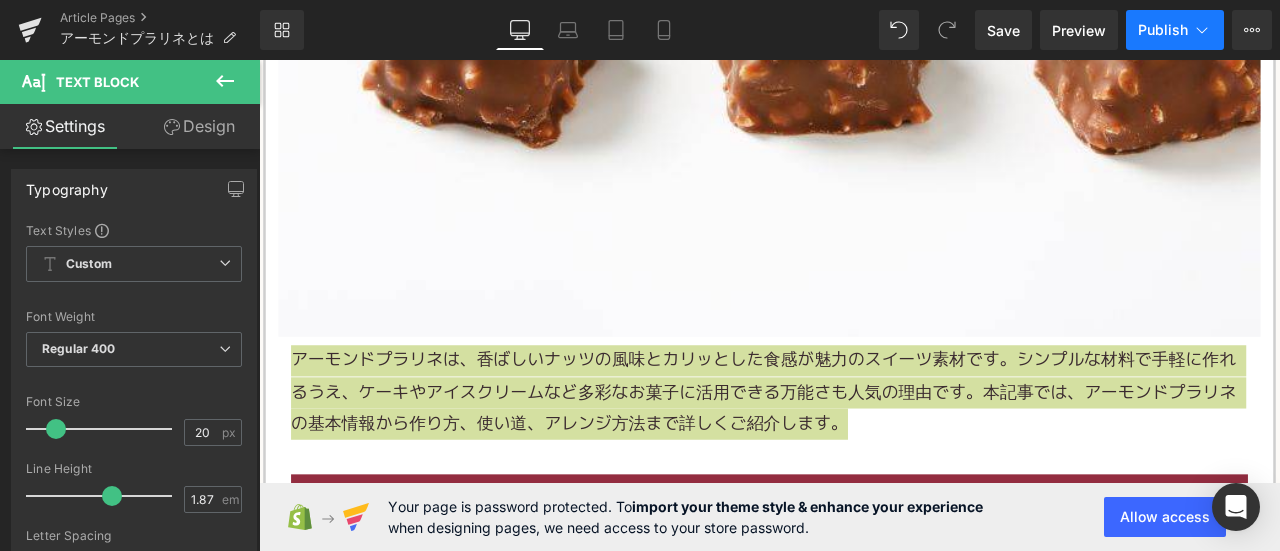 click on "Publish" at bounding box center [1163, 30] 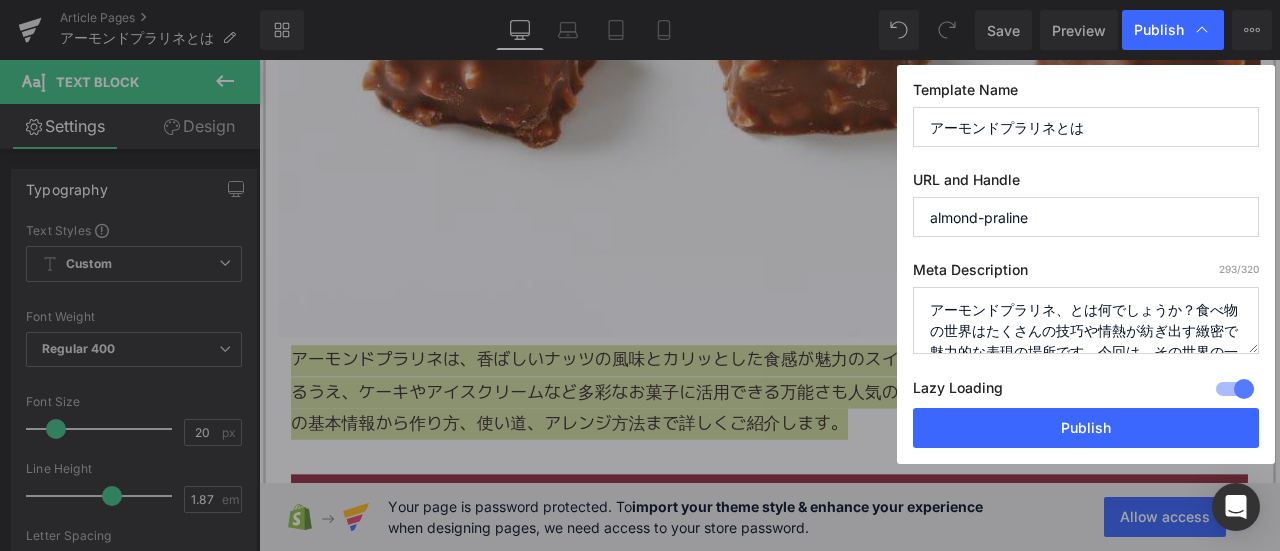 click on "アーモンドプラリネ、とは何でしょうか？食べ物の世界はたくさんの技巧や情熱が紡ぎ出す緻密で魅力的な表現の場所です。今回は、その世界の一部を形成している要素の一つ、「アーモンドプラリネ」に迫りたいと思います。洗練されたデザートや華やかなお菓子の中には、ある材料が密かに贅沢な風味を引き立て、作者のセンスを一層引き立てています。その「裏方さん」の一つが、ここで述べるアーモンドプラリネなのです。この甘さと香ばしさが特徴のアーモンドプラリネとは一体何なのか、その誕生から現在に至るまでの歴史的背景、そしてあなたの手に取る豪華なコンフェクションにどのように転化されるのか、一緒に見ていきましょう。" at bounding box center (1086, 320) 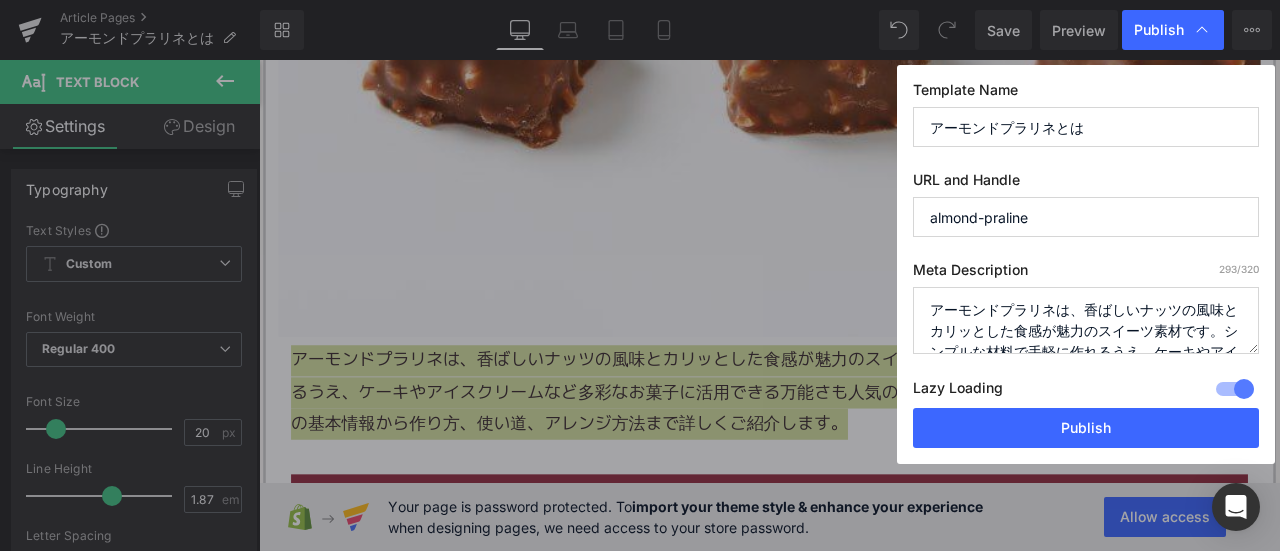 scroll, scrollTop: 90, scrollLeft: 0, axis: vertical 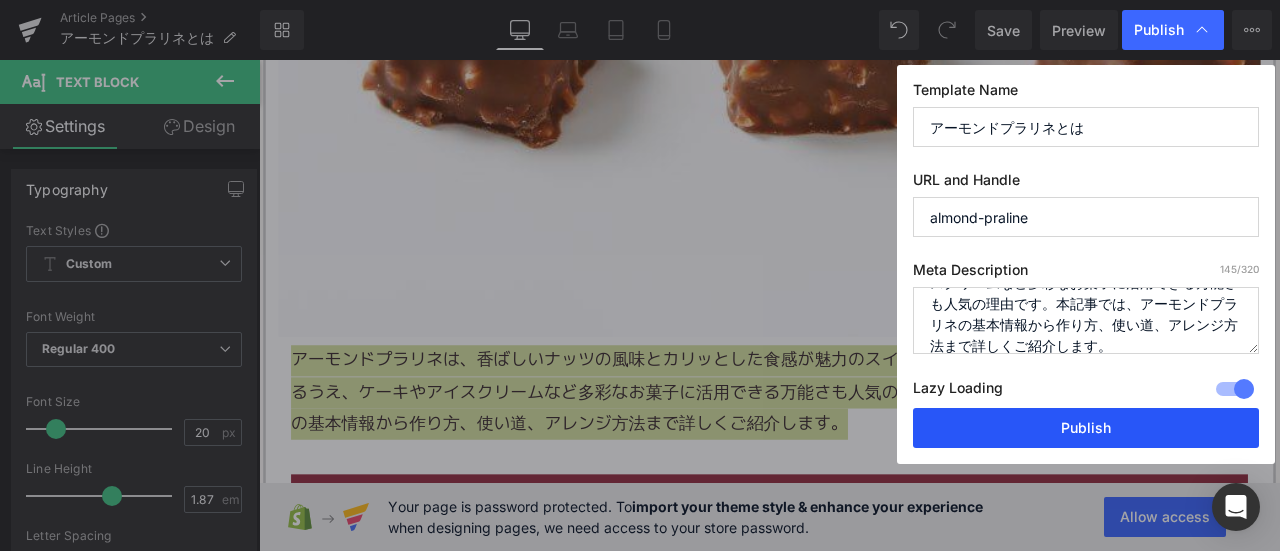 type on "アーモンドプラリネは、香ばしいナッツの風味とカリッとした食感が魅力のスイーツ素材です。シンプルな材料で手軽に作れるうえ、ケーキやアイスクリームなど多彩なお菓子に活用できる万能さも人気の理由です。本記事では、アーモンドプラリネの基本情報から作り方、使い道、アレンジ方法まで詳しくご紹介します。" 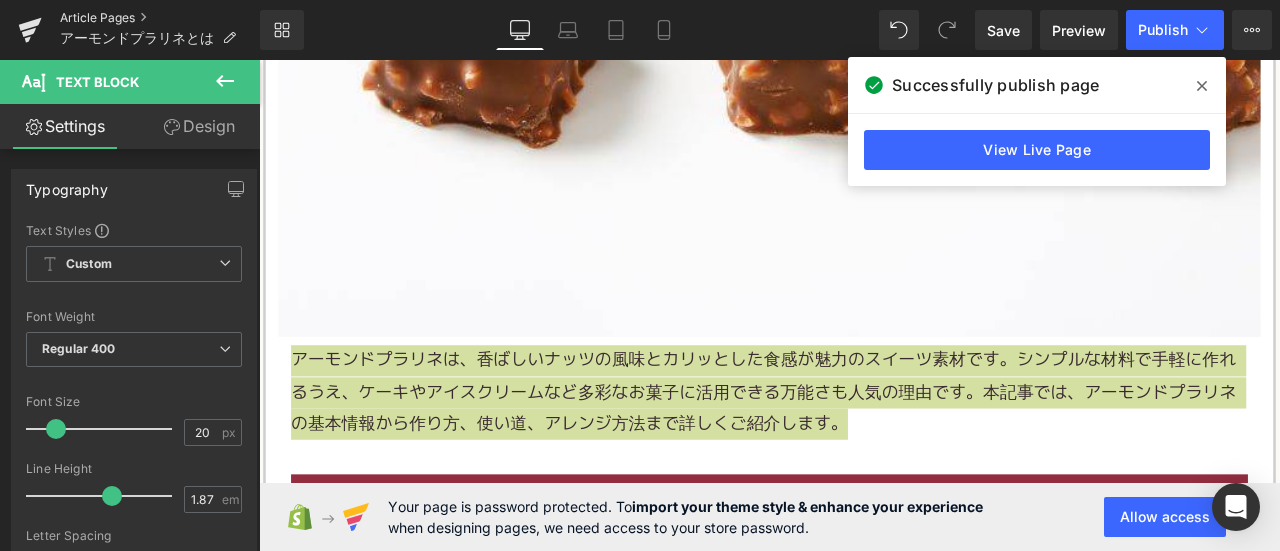 click on "Article Pages" at bounding box center [160, 18] 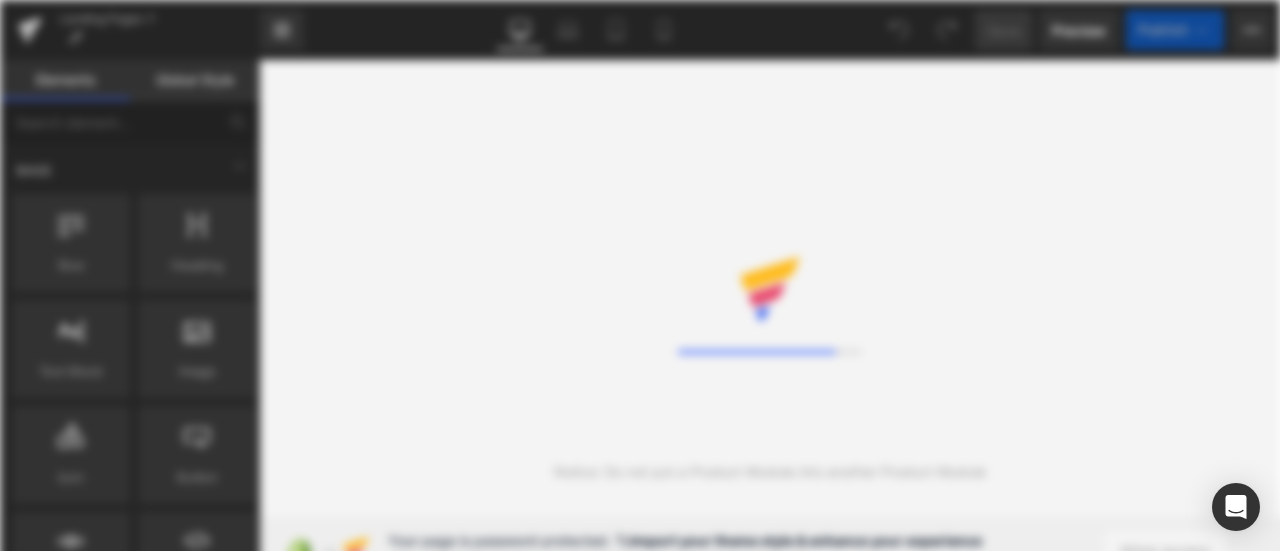 scroll, scrollTop: 0, scrollLeft: 0, axis: both 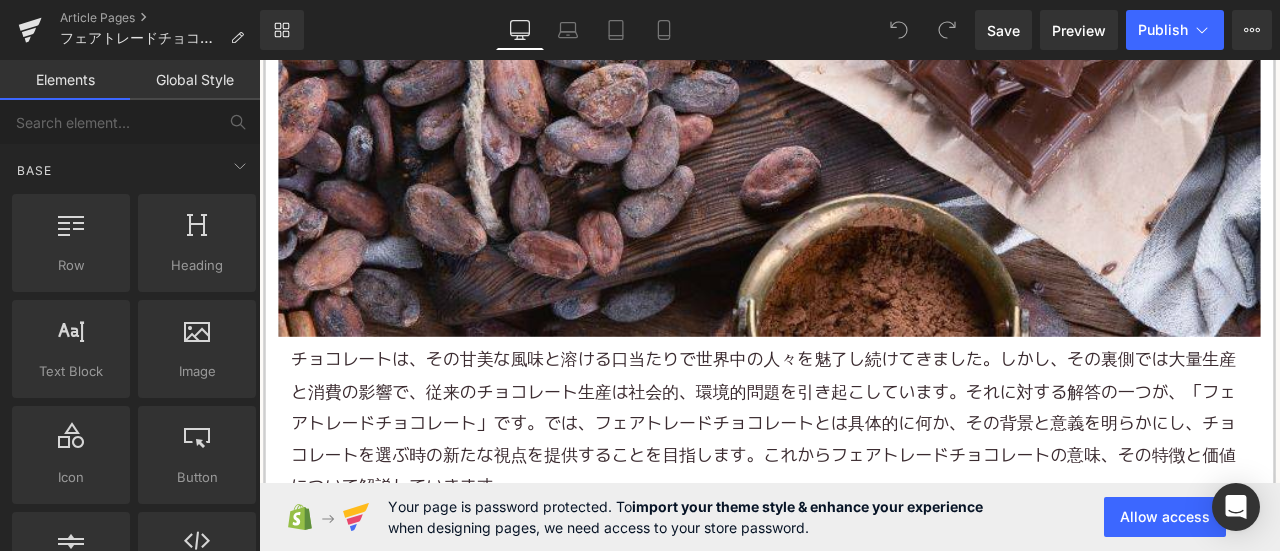 click on "チョコレートは、その甘美な風味と溶ける口当たりで世界中の人々を魅了し続けてきました。しかし、その裏側では大量生産と消費の影響で、従来のチョコレート生産は社会的、環境的問題を引き起こしています。それに対する解答の一つが、「フェアトレードチョコレート」です。では、フェアトレードチョコレートとは具体的に何か、その背景と意義を明らかにし、チョコレートを選ぶ時の新たな視点を提供することを目指します。これからフェアトレードチョコレートの意味、その特徴と価値について解説していきます。" at bounding box center [864, 491] 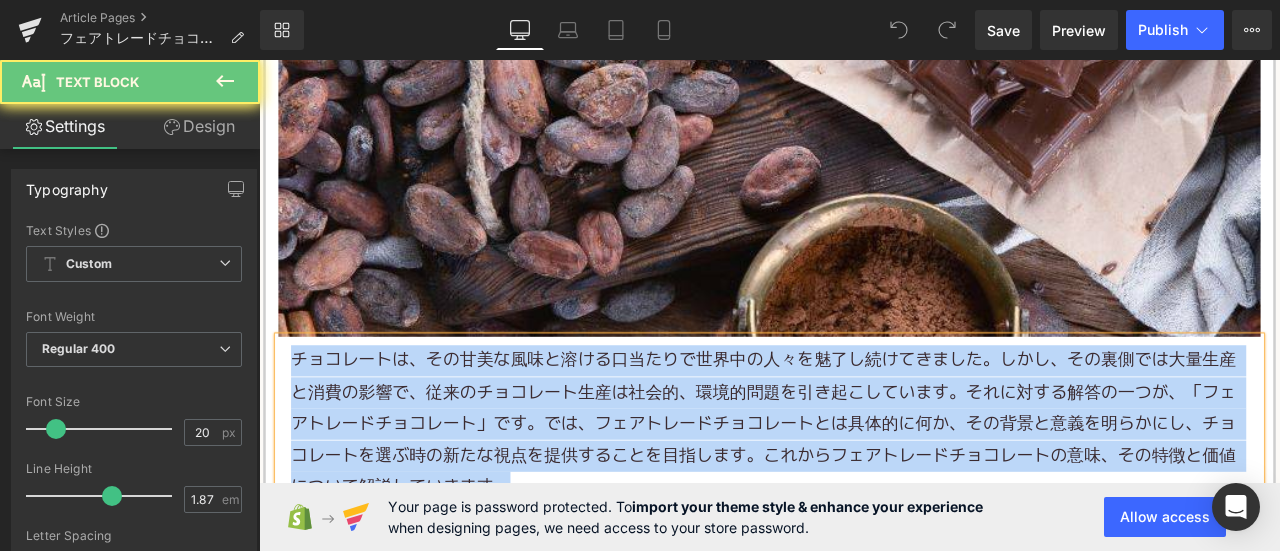 paste 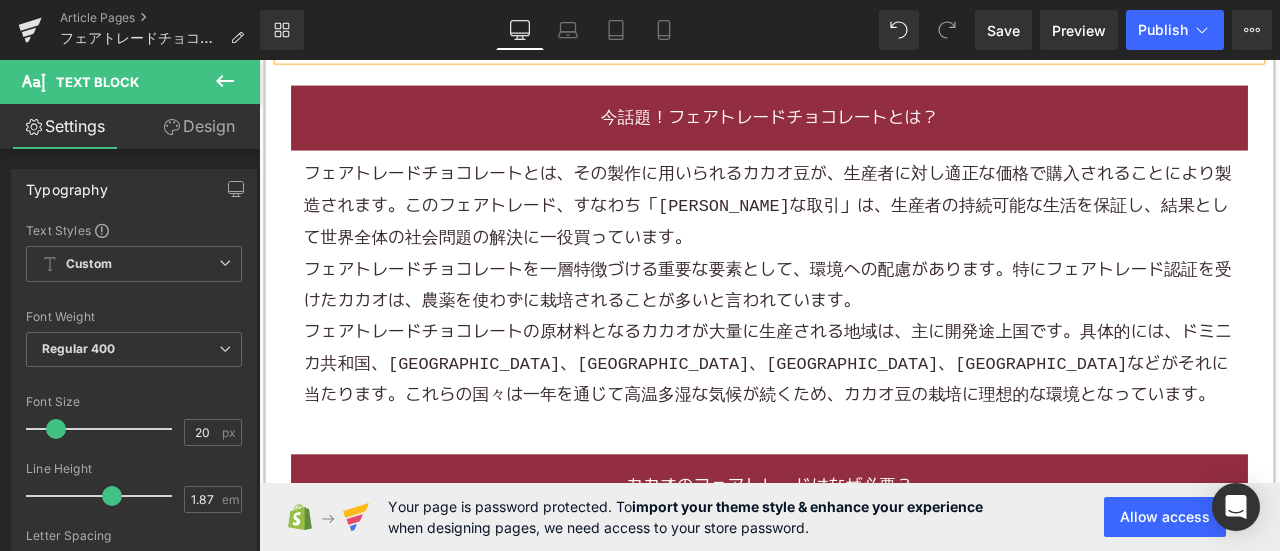 scroll, scrollTop: 1300, scrollLeft: 0, axis: vertical 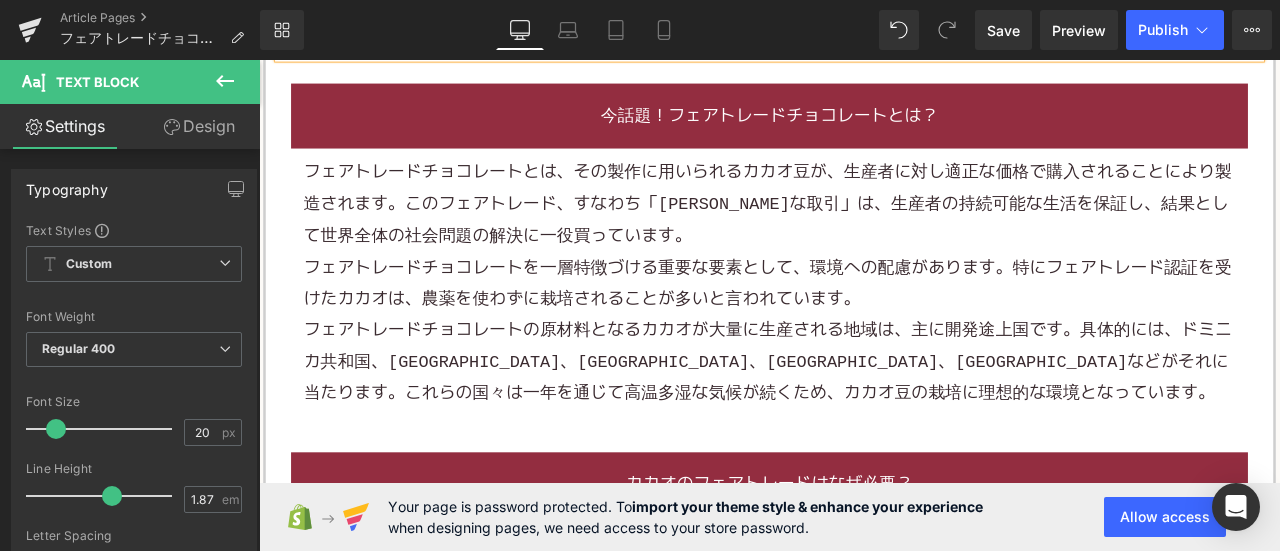 click on "フェアトレードチョコレートを一層特徴づける重要な要素として、環境への配慮があります。特にフェアトレード認証を受けたカカオは、農薬を使わずに栽培されることが多いと言われています。" at bounding box center [864, 325] 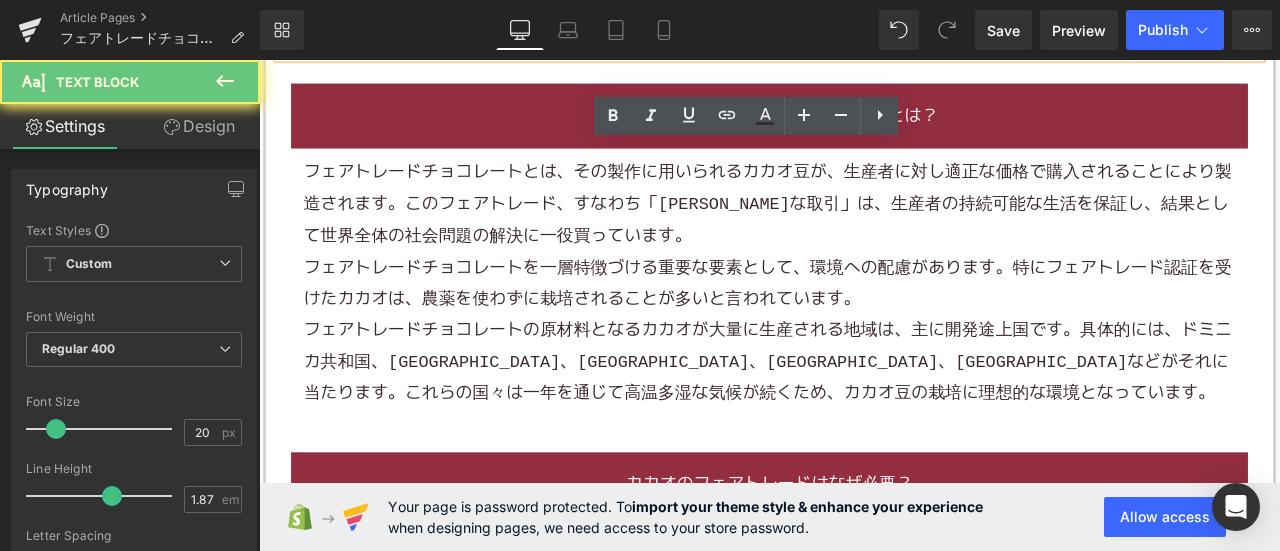 click on "フェアトレードチョコレートを一層特徴づける重要な要素として、環境への配慮があります。特にフェアトレード認証を受けたカカオは、農薬を使わずに栽培されることが多いと言われています。" at bounding box center [864, 325] 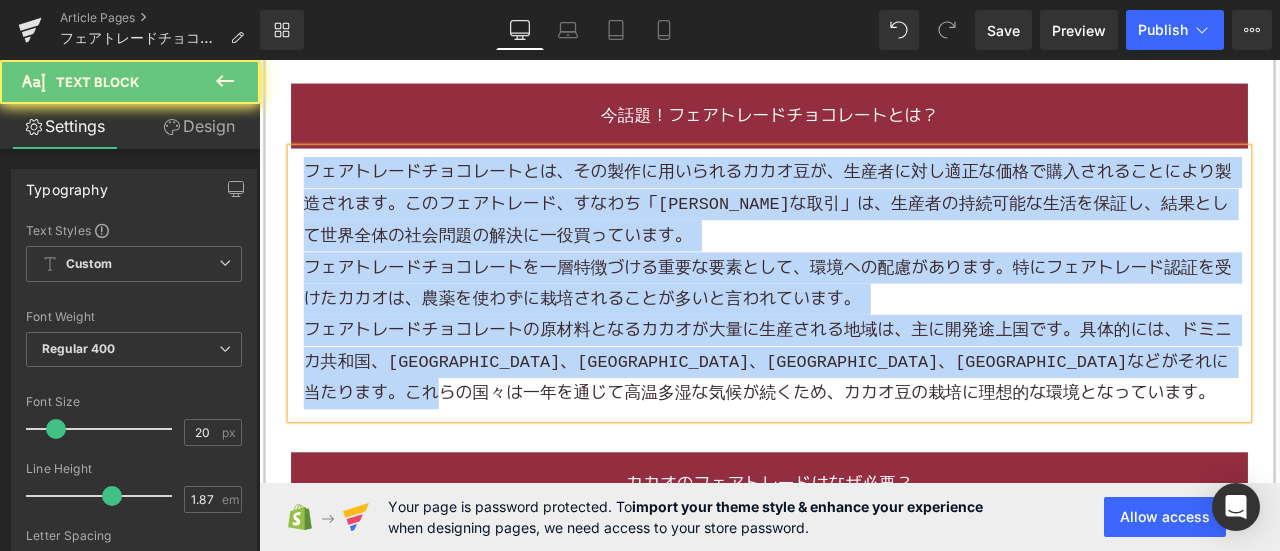 paste 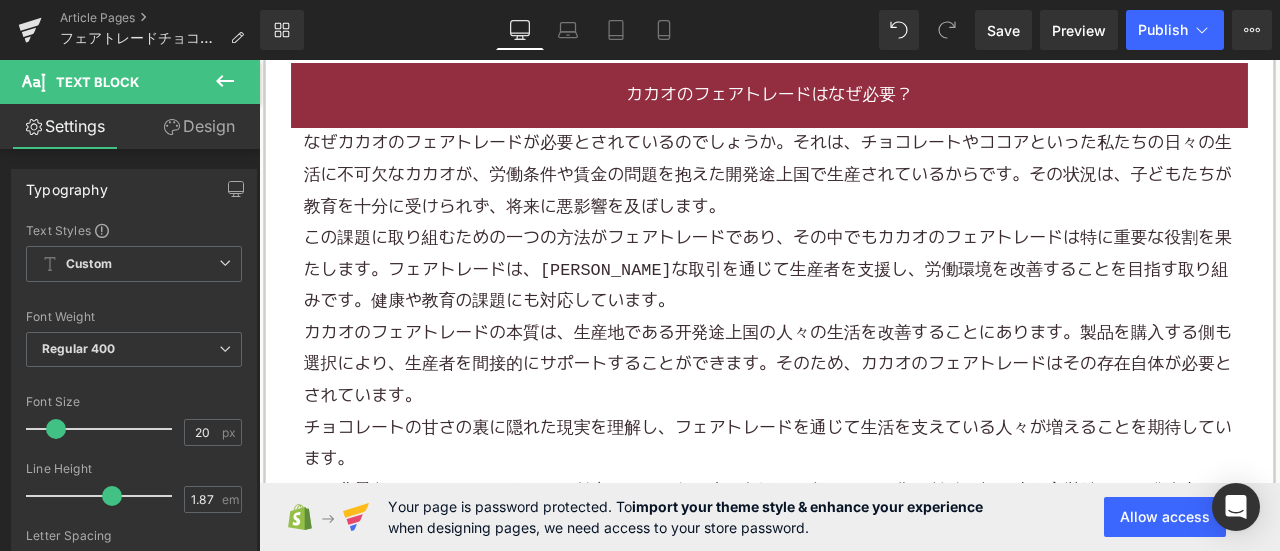 scroll, scrollTop: 1700, scrollLeft: 0, axis: vertical 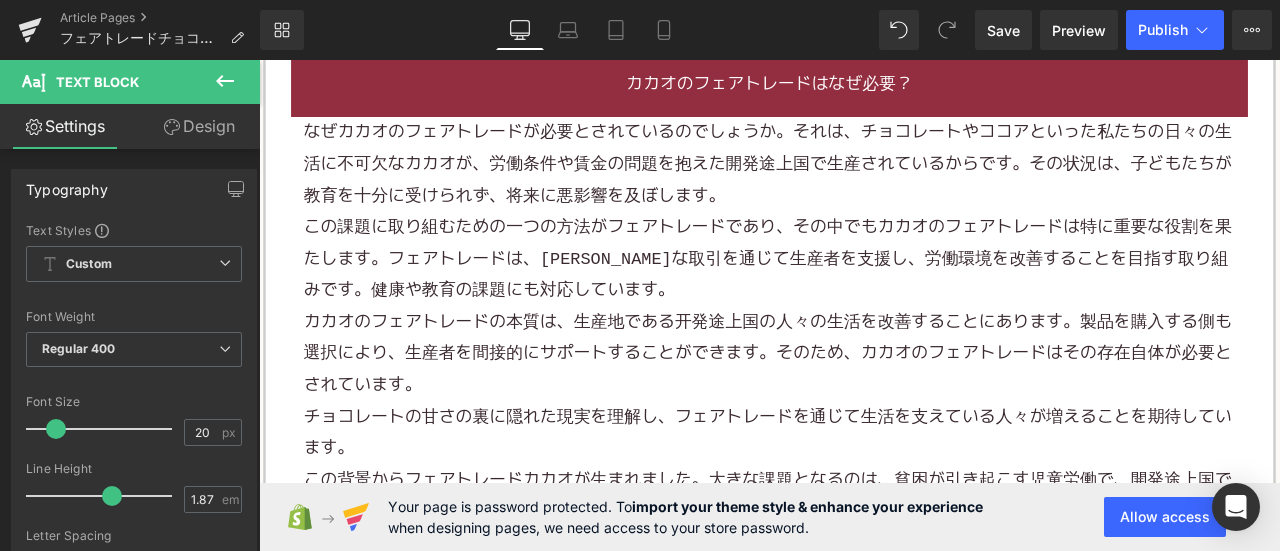 click on "この課題に取り組むための一つの方法がフェアトレードであり、その中でもカカオのフェアトレードは特に重要な役割を果たします。フェアトレードは、[PERSON_NAME]な取引を通じて生産者を支援し、労働環境を改善することを目指す取り組みです。健康や教育の課題にも対応しています。" at bounding box center (864, 295) 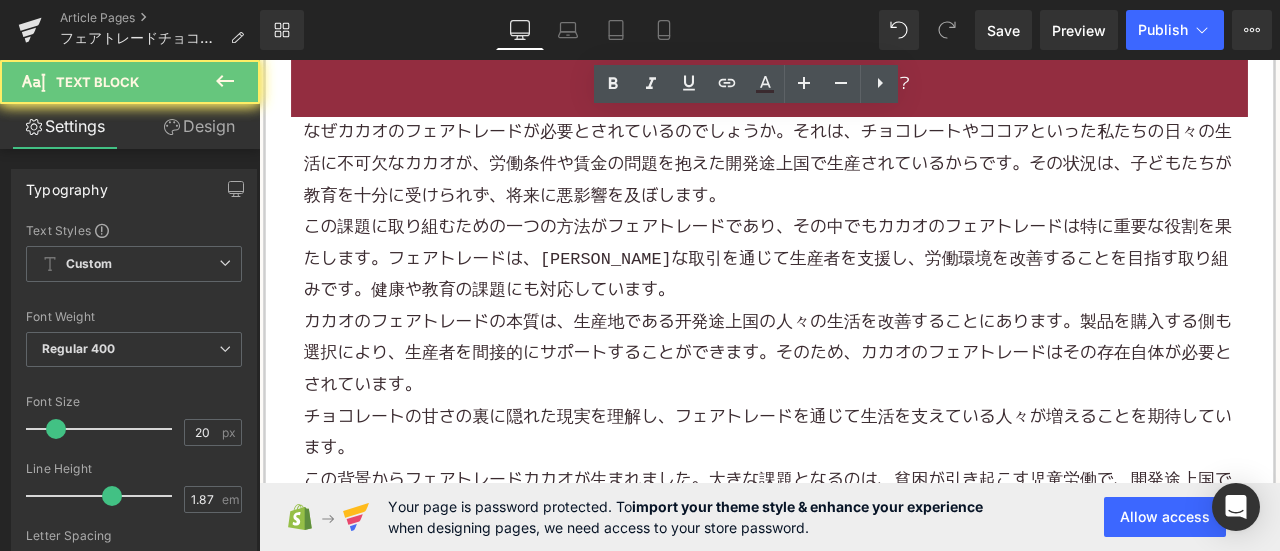 click on "この課題に取り組むための一つの方法がフェアトレードであり、その中でもカカオのフェアトレードは特に重要な役割を果たします。フェアトレードは、[PERSON_NAME]な取引を通じて生産者を支援し、労働環境を改善することを目指す取り組みです。健康や教育の課題にも対応しています。" at bounding box center (864, 295) 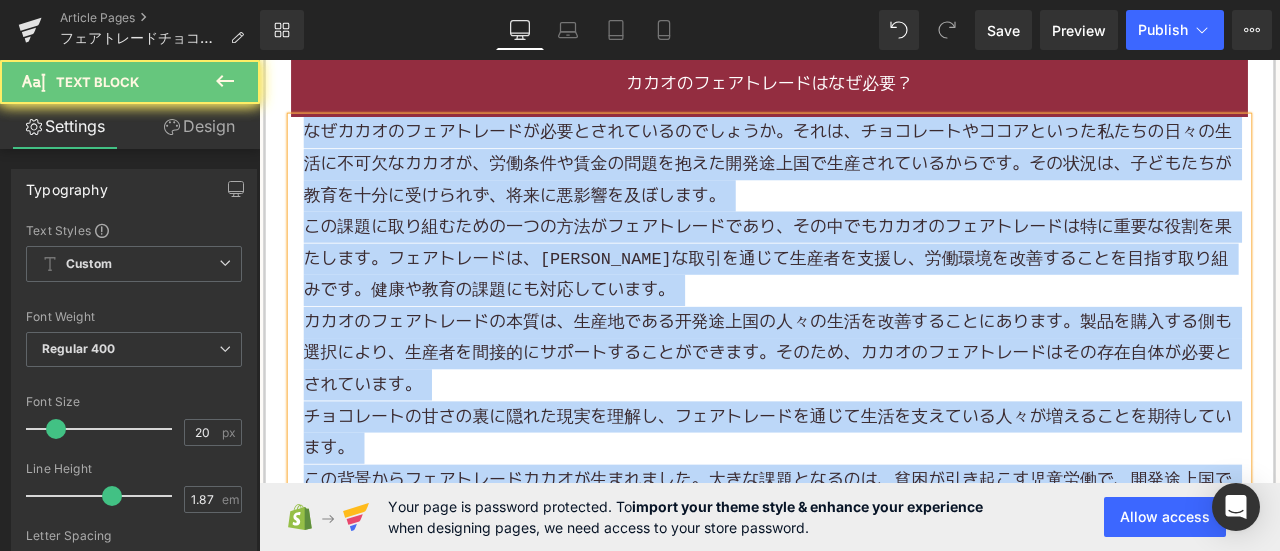 paste 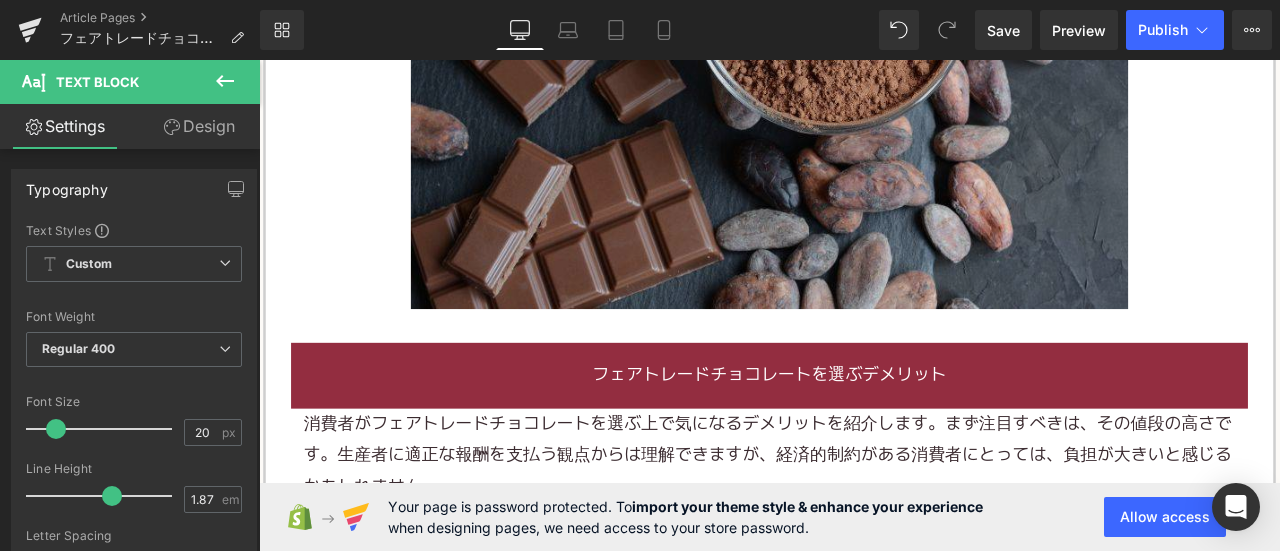 scroll, scrollTop: 2300, scrollLeft: 0, axis: vertical 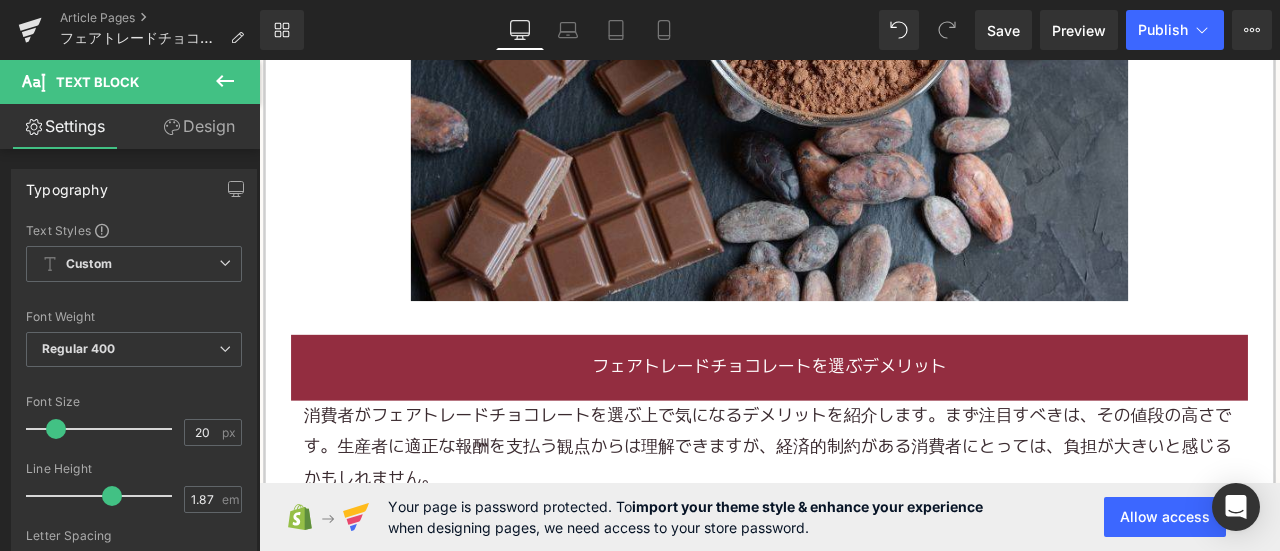 click on "消費者がフェアトレードチョコレートを選ぶ上で気になるデメリットを紹介します。まず注目すべきは、その値段の高さです。生産者に適正な報酬を支払う観点からは理解できますが、経済的制約がある消費者にとっては、負担が大きいと感じるかもしれません。" at bounding box center [864, 520] 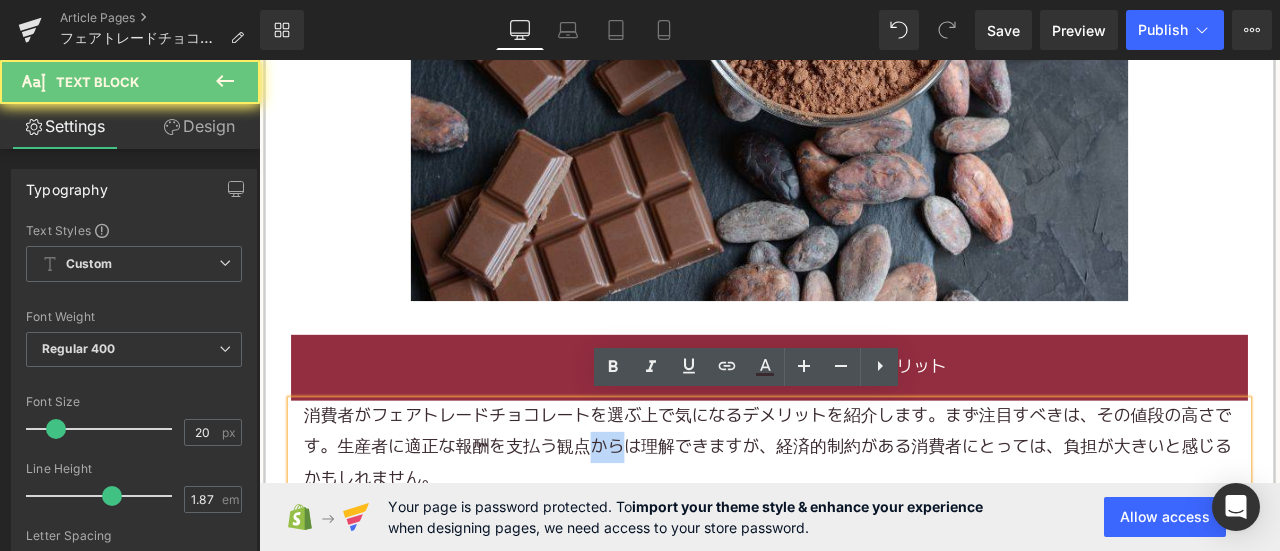 click on "消費者がフェアトレードチョコレートを選ぶ上で気になるデメリットを紹介します。まず注目すべきは、その値段の高さです。生産者に適正な報酬を支払う観点からは理解できますが、経済的制約がある消費者にとっては、負担が大きいと感じるかもしれません。" at bounding box center (864, 520) 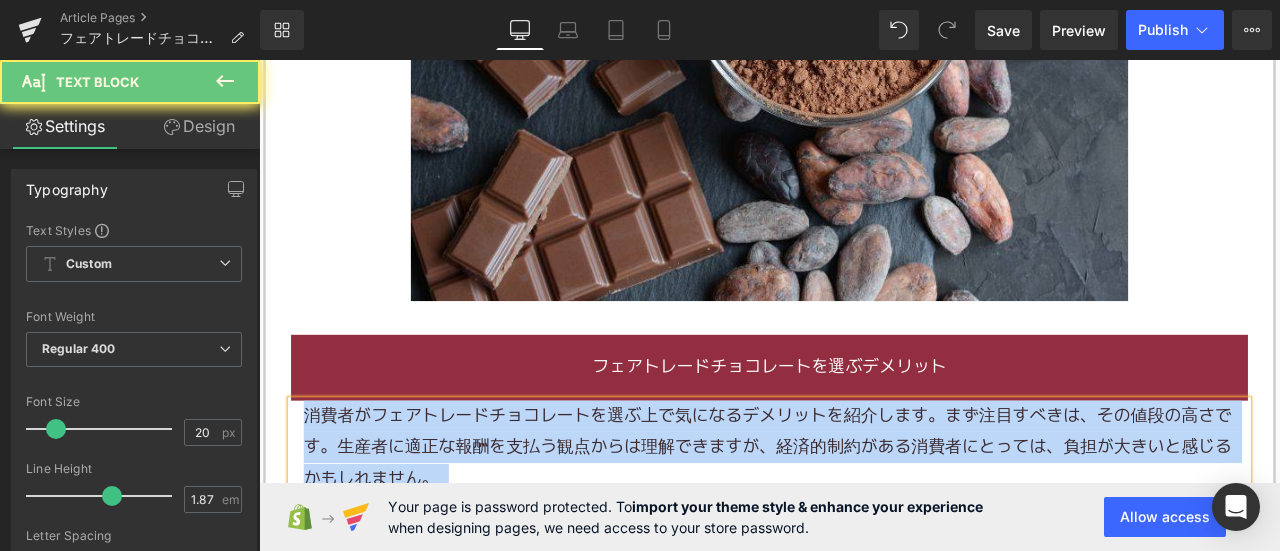paste 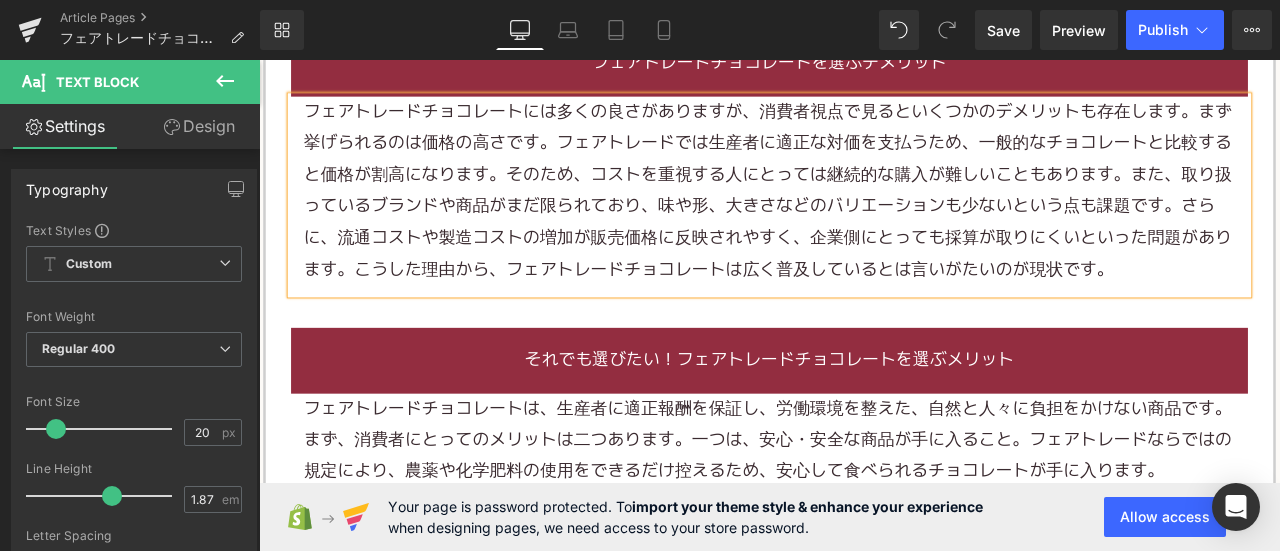 scroll, scrollTop: 2700, scrollLeft: 0, axis: vertical 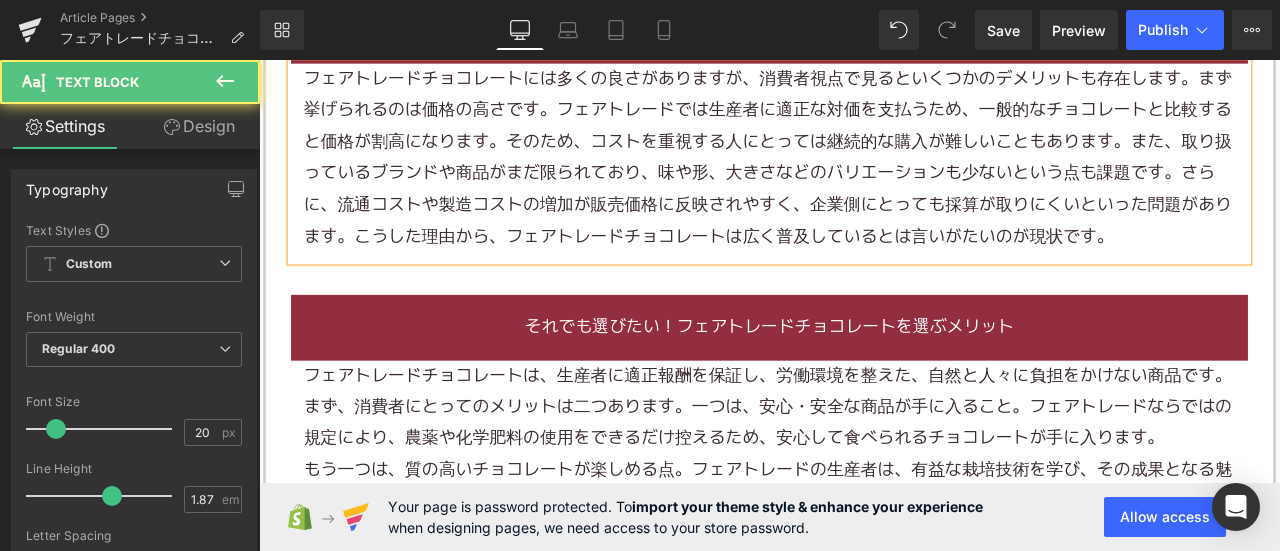 click on "フェアトレードチョコレートには多くの良さがありますが、消費者視点で見るといくつかのデメリットも存在します。まず挙げられるのは価格の高さです。フェアトレードでは生産者に適正な対価を支払うため、一般的なチョコレートと比較すると価格が割高になります。そのため、コストを重視する人にとっては継続的な購入が難しいこともあります。また、取り扱っているブランドや商品がまだ限られており、味や形、大きさなどのバリエーションも少ないという点も課題です。さらに、流通コストや製造コストの増加が販売価格に反映されやすく、企業側にとっても採算が取りにくいといった問題があります。こうした理由から、フェアトレードチョコレートは広く普及しているとは言いがたいのが現状です。" at bounding box center [864, 176] 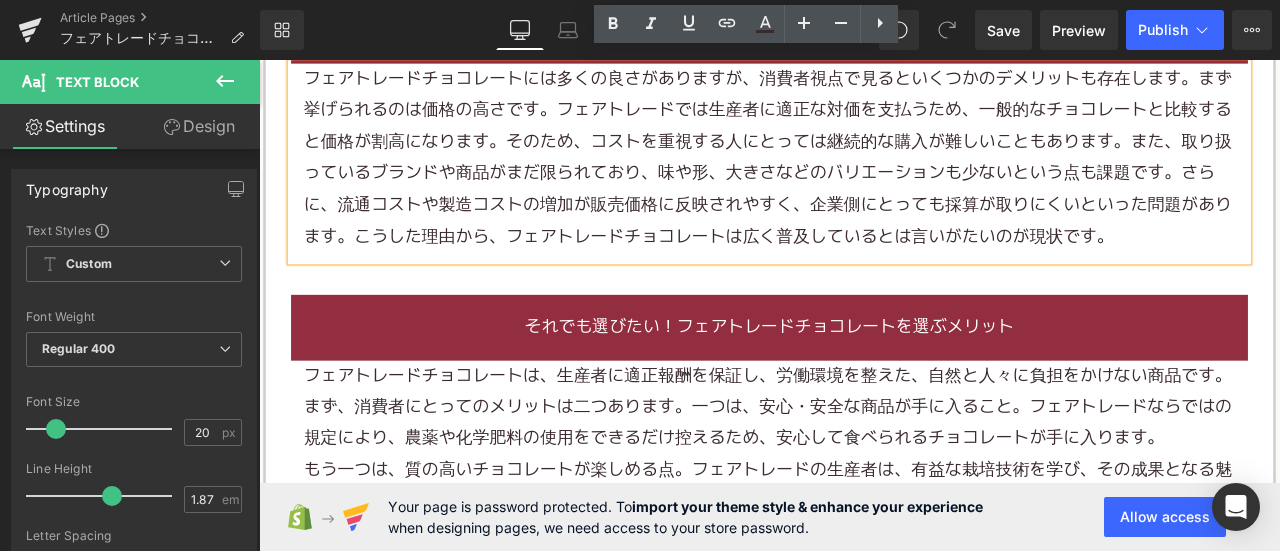 scroll, scrollTop: 2900, scrollLeft: 0, axis: vertical 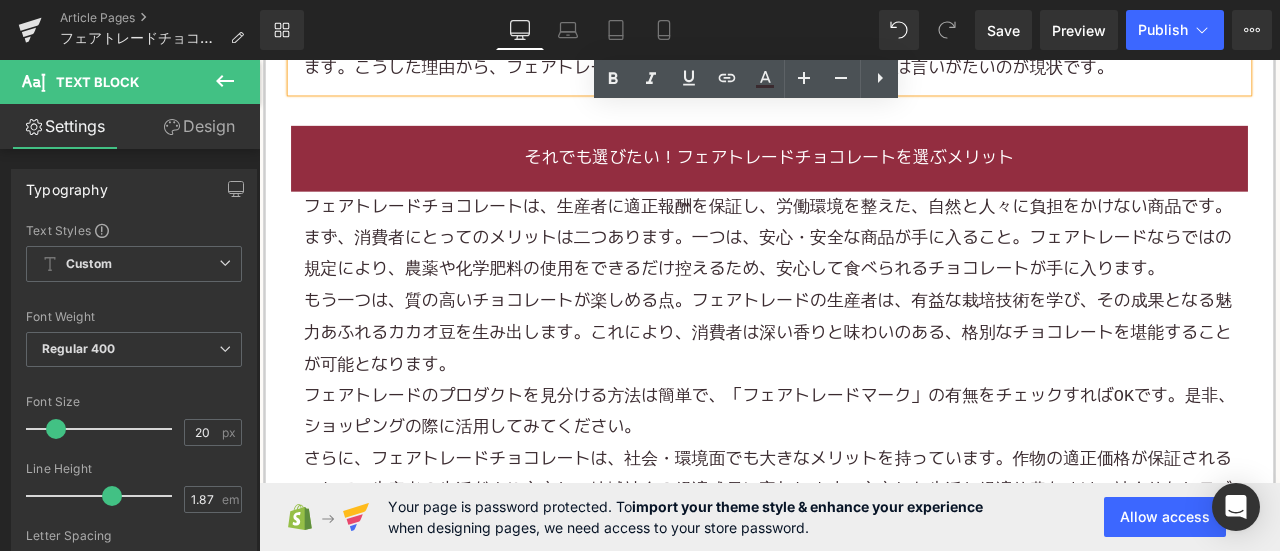 click on "もう一つは、質の高いチョコレートが楽しめる点。フェアトレードの生産者は、有益な栽培技術を学び、その成果となる魅力あふれるカカオ豆を生み出します。これにより、消費者は深い香りと味わいのある、格別なチョコレートを堪能することが可能となります。" at bounding box center (864, 384) 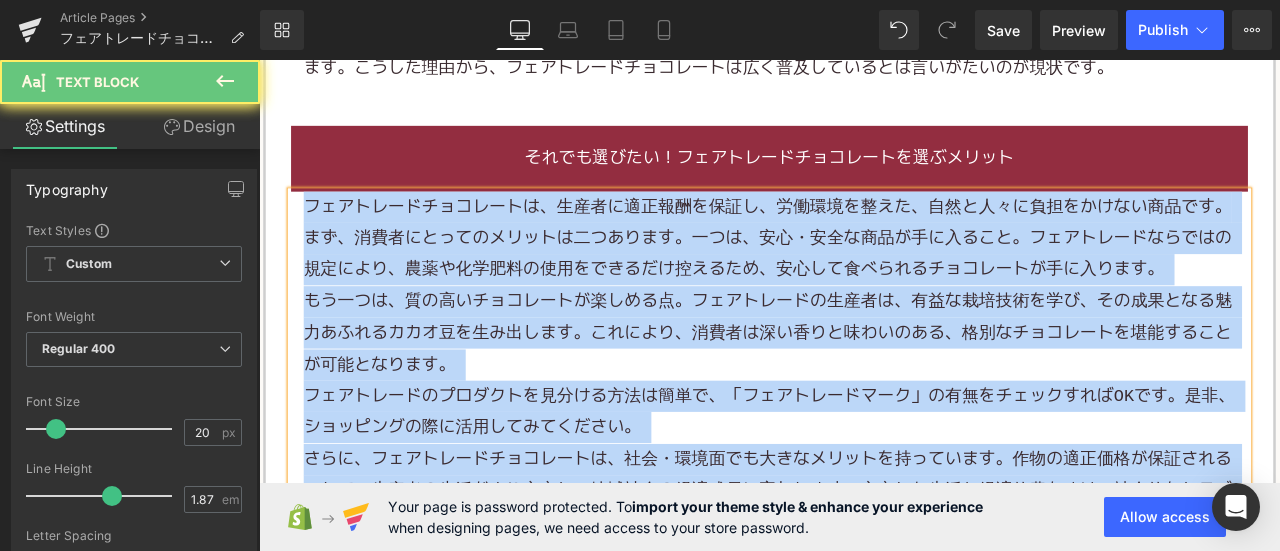 paste 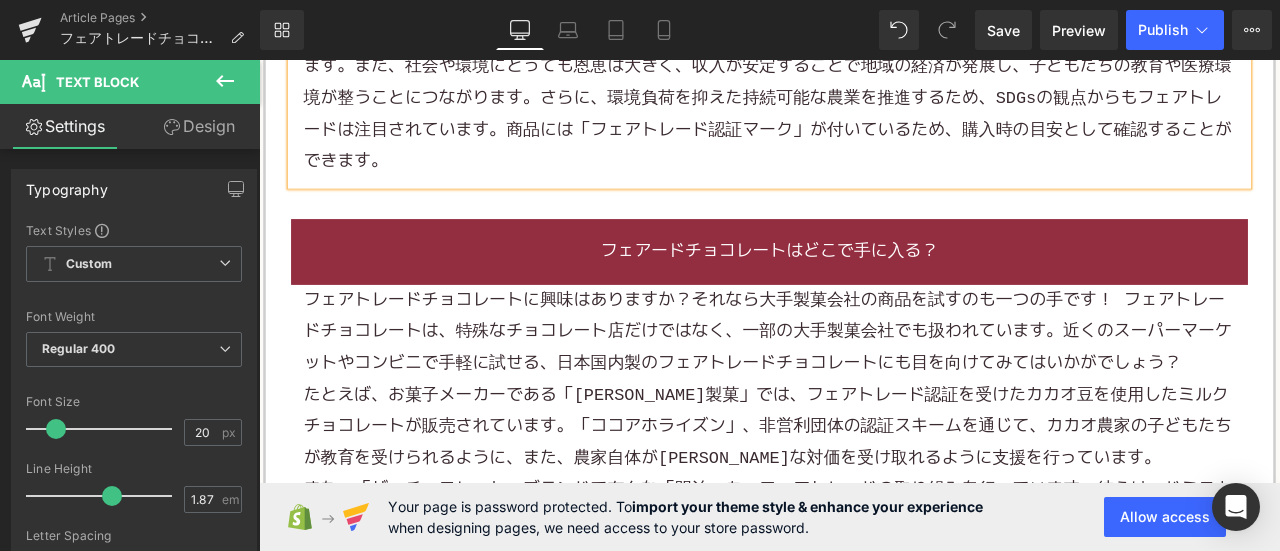 scroll, scrollTop: 3200, scrollLeft: 0, axis: vertical 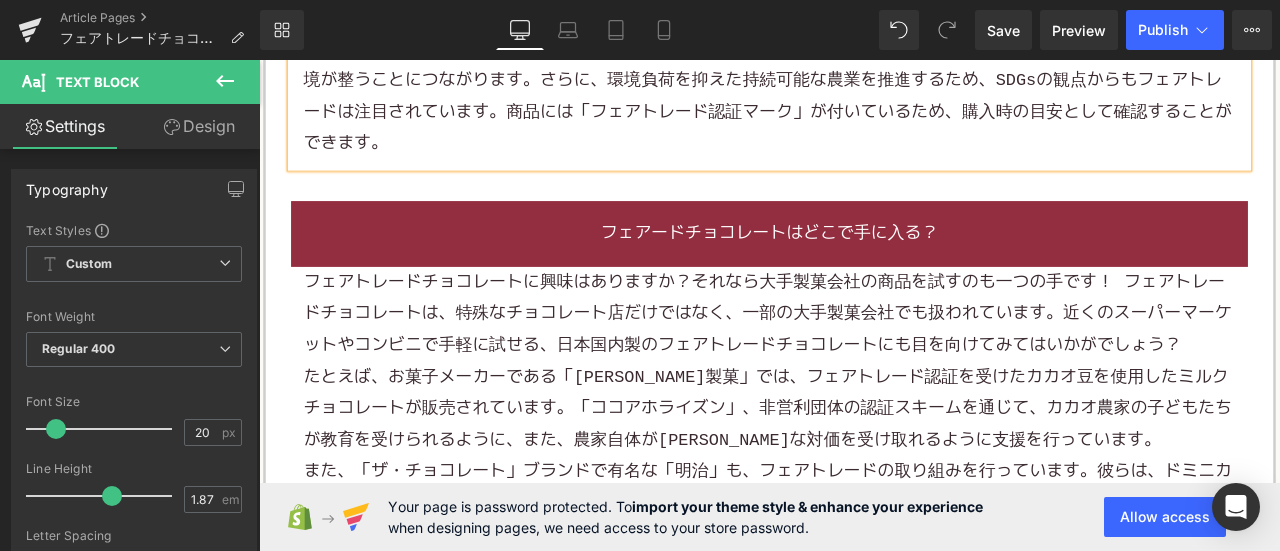 click on "フェアトレードチョコレートに興味はありますか？それなら大手製菓会社の商品を試すのも一つの手です！ フェアトレードチョコレートは、特殊なチョコレート店だけではなく、一部の大手製菓会社でも扱われています。近くのスーパーマーケットやコンビニで手軽に試せる、日本国内製のフェアトレードチョコレートにも目を向けてみてはいかがでしょう？" at bounding box center (864, 361) 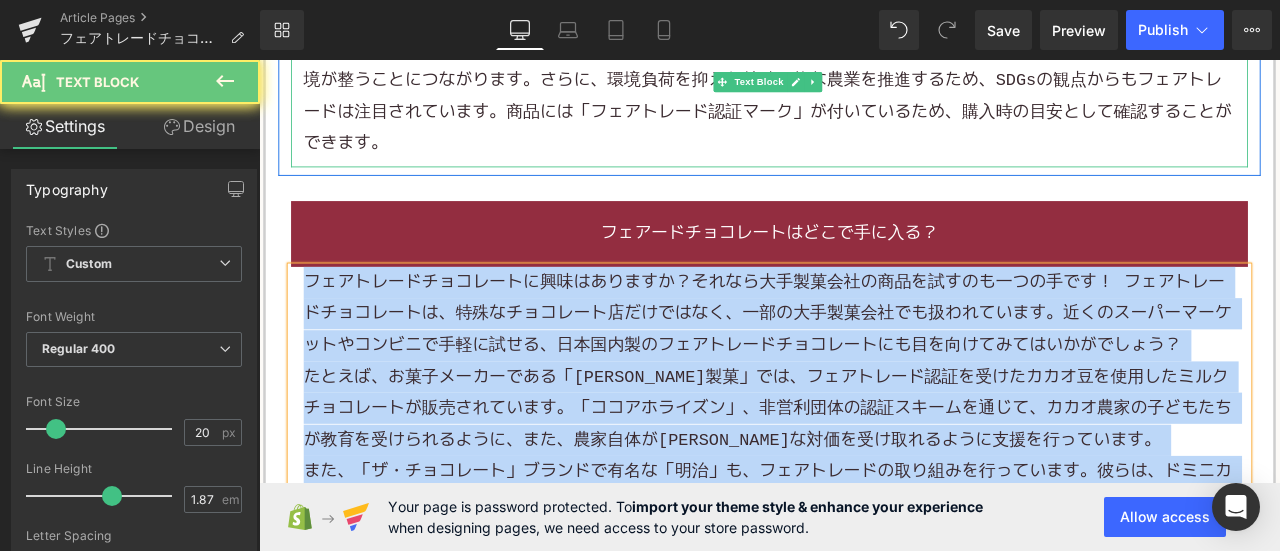 paste 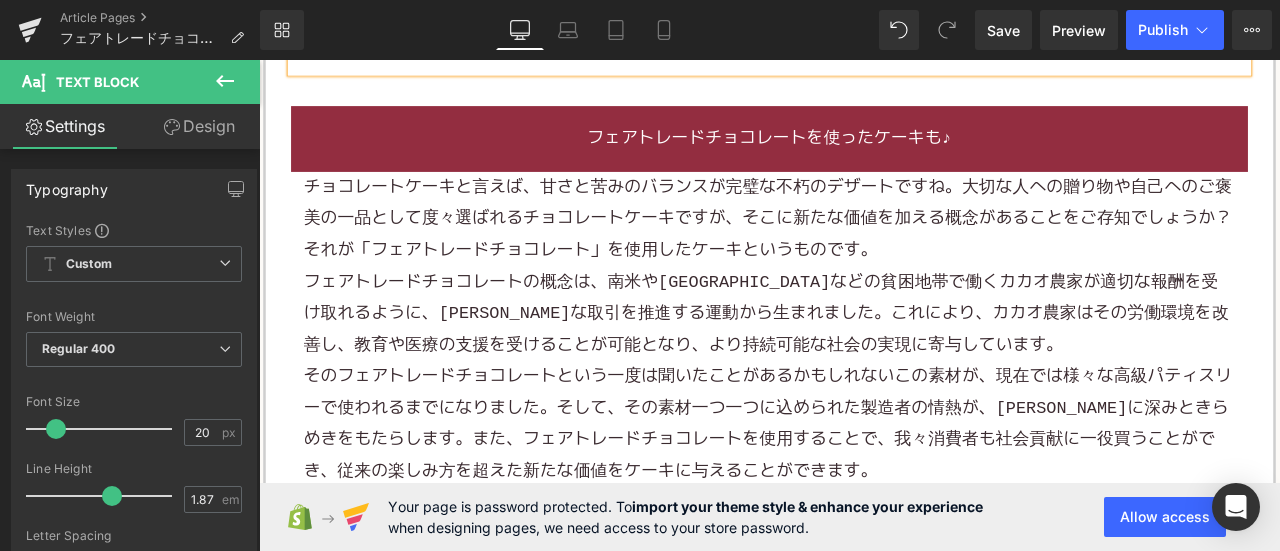 scroll, scrollTop: 3700, scrollLeft: 0, axis: vertical 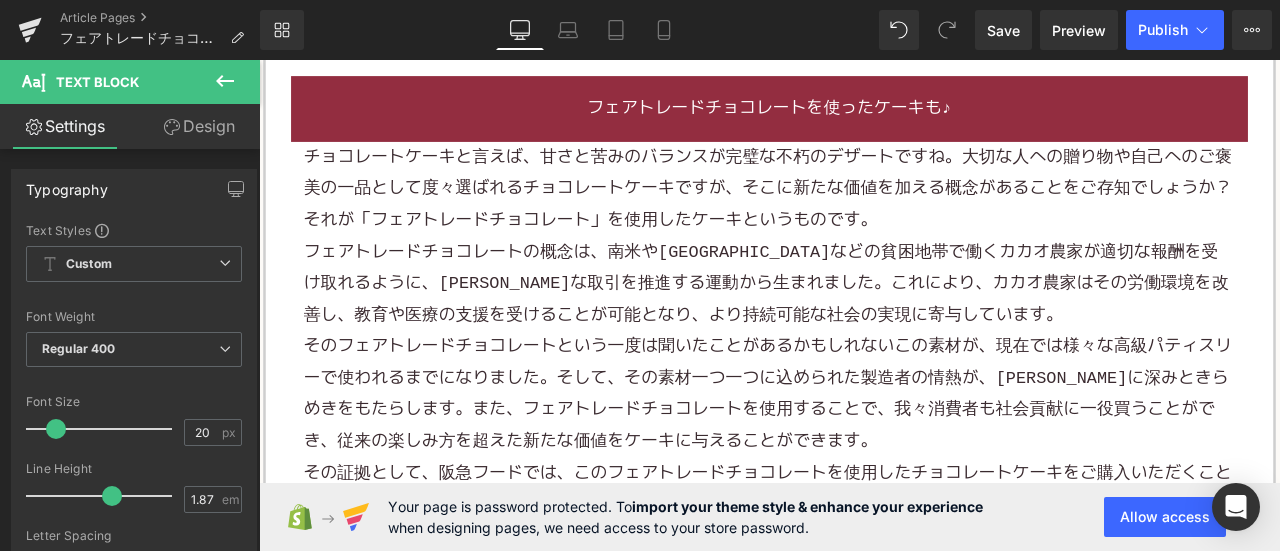 click on "フェアトレードチョコレートの概念は、南米や[GEOGRAPHIC_DATA]などの貧困地帯で働くカカオ農家が適切な報酬を受け取れるように、[PERSON_NAME]な取引を推進する運動から生まれました。これにより、カカオ農家はその労働環境を改善し、教育や医療の支援を受けることが可能となり、より持続可能な社会の実現に寄与しています。" at bounding box center [864, 325] 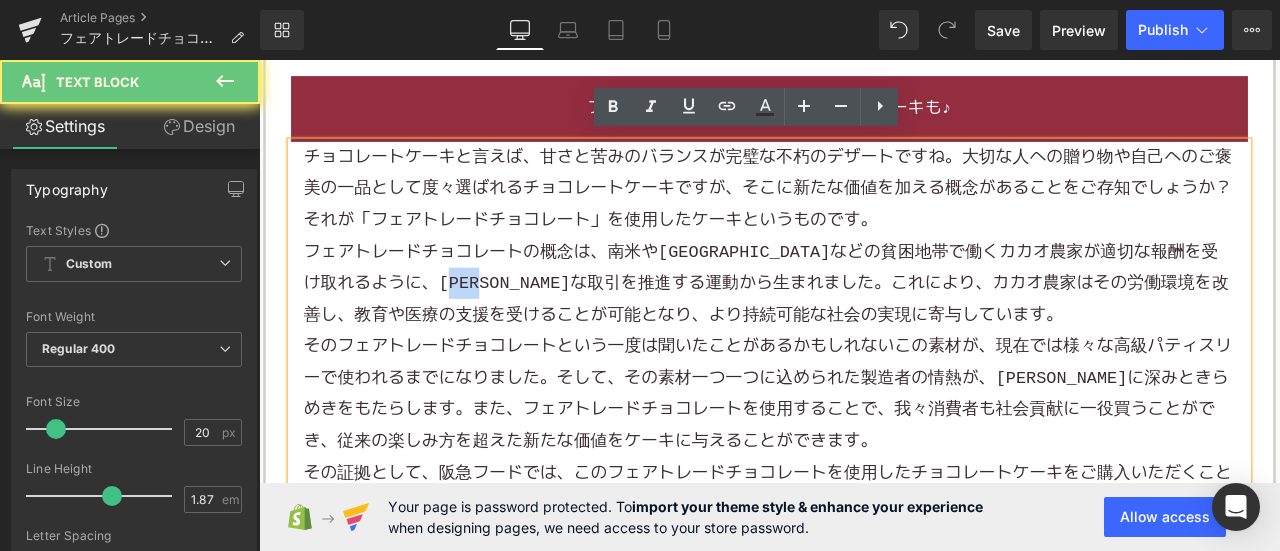 click on "フェアトレードチョコレートの概念は、南米や[GEOGRAPHIC_DATA]などの貧困地帯で働くカカオ農家が適切な報酬を受け取れるように、[PERSON_NAME]な取引を推進する運動から生まれました。これにより、カカオ農家はその労働環境を改善し、教育や医療の支援を受けることが可能となり、より持続可能な社会の実現に寄与しています。" at bounding box center [864, 325] 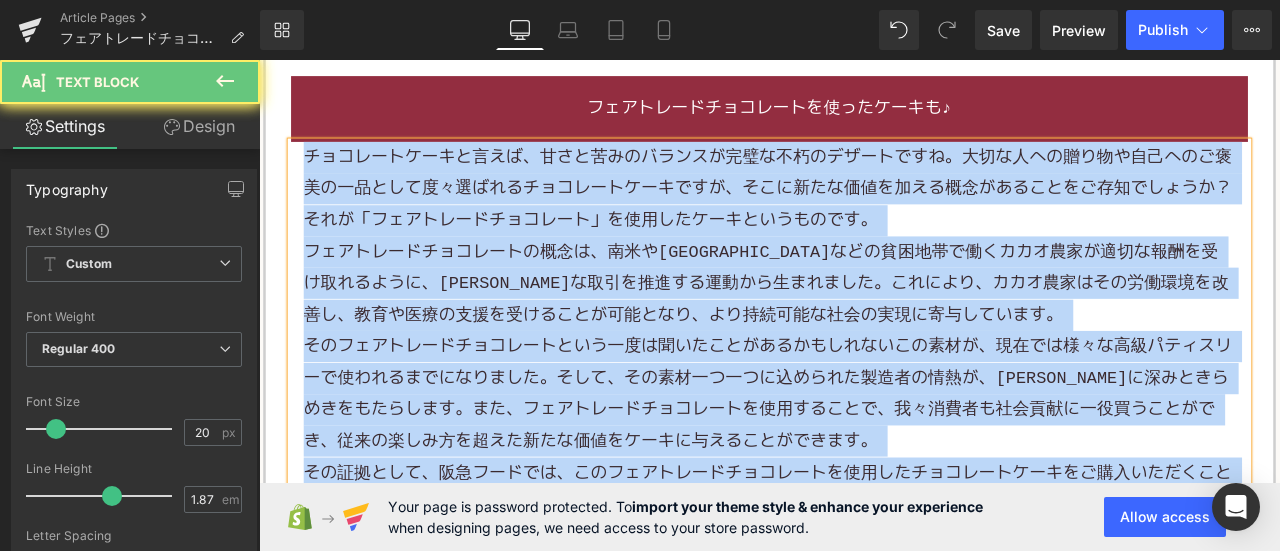 paste 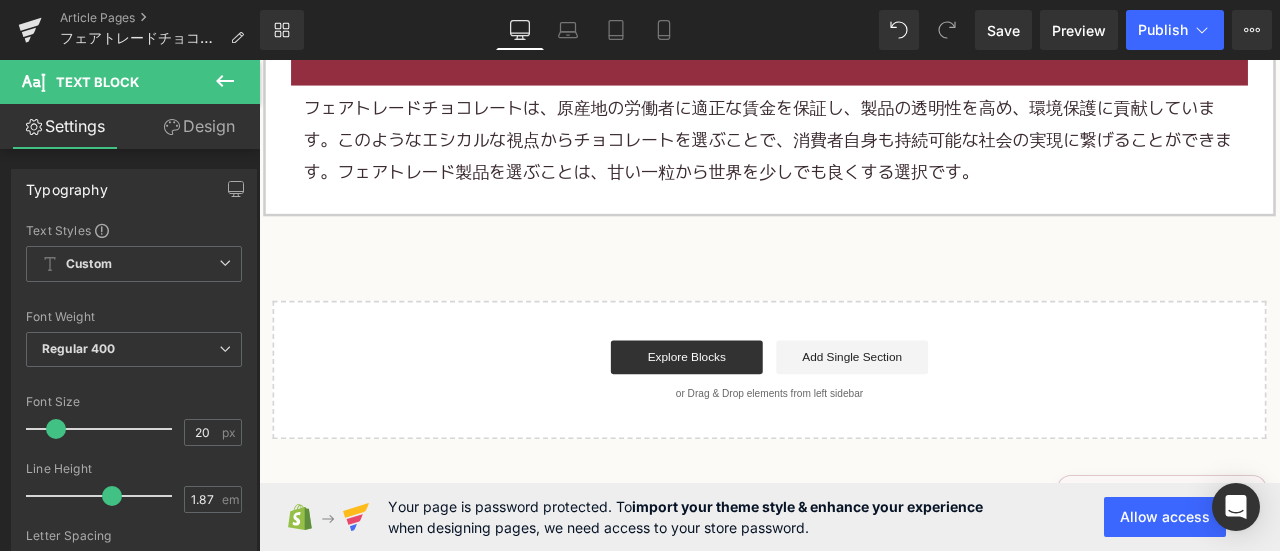 scroll, scrollTop: 4000, scrollLeft: 0, axis: vertical 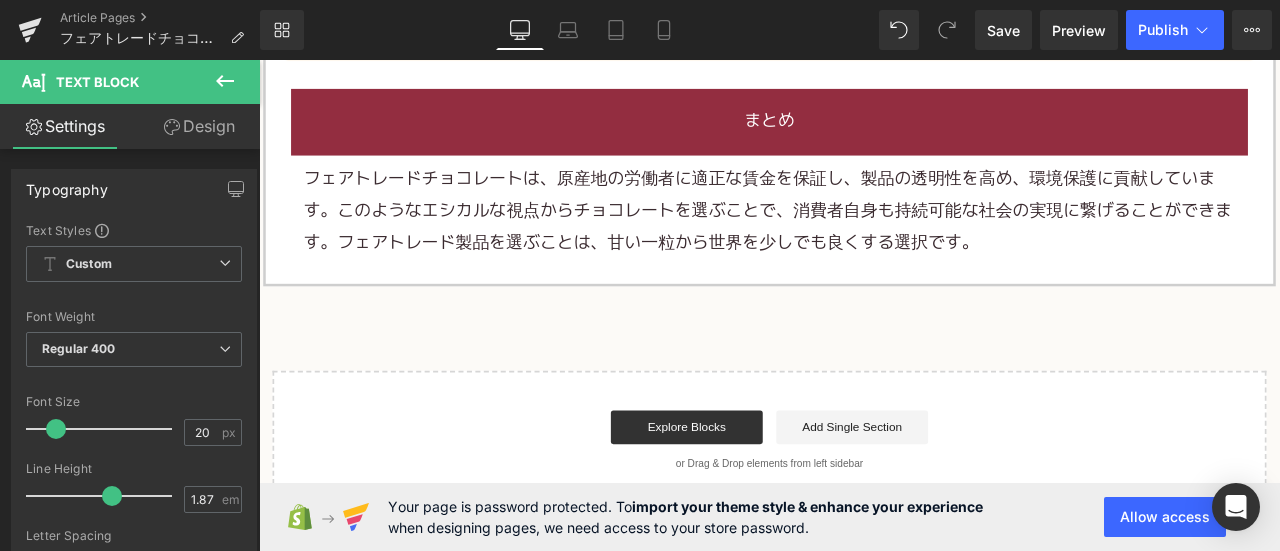 click on "フェアトレードチョコレートは、原産地の労働者に適正な賃金を保証し、製品の透明性を高め、環境保護に貢献しています。このようなエシカルな視点からチョコレートを選ぶことで、消費者自身も持続可能な社会の実現に繋げることができます。フェアトレード製品を選ぶことは、甘い一粒から世界を少しでも良くする選択です。" at bounding box center (864, 239) 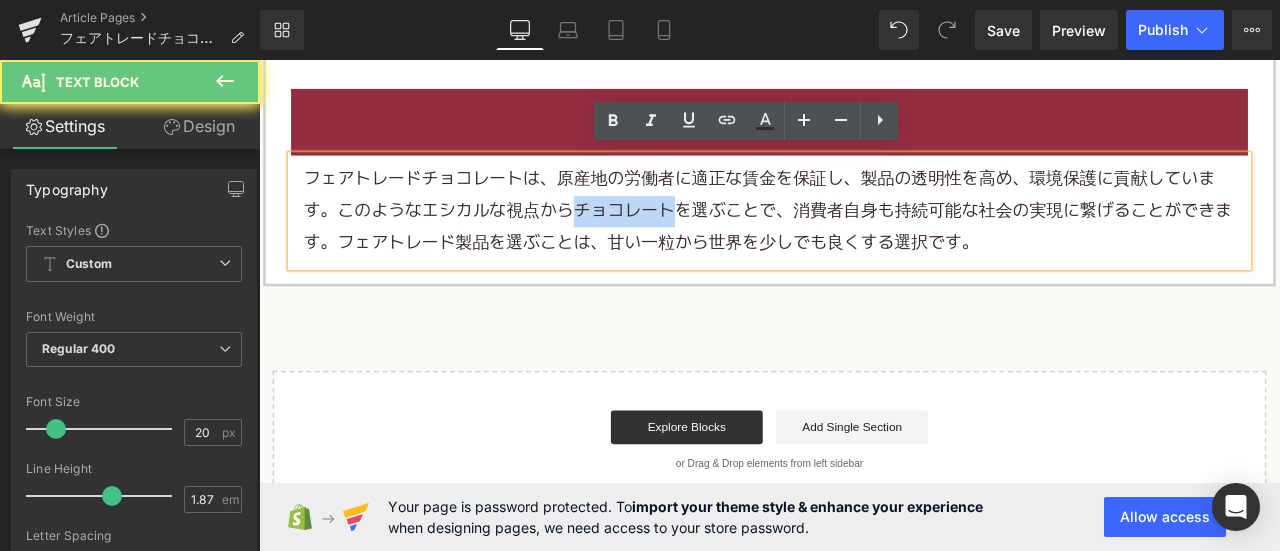 click on "フェアトレードチョコレートは、原産地の労働者に適正な賃金を保証し、製品の透明性を高め、環境保護に貢献しています。このようなエシカルな視点からチョコレートを選ぶことで、消費者自身も持続可能な社会の実現に繋げることができます。フェアトレード製品を選ぶことは、甘い一粒から世界を少しでも良くする選択です。" at bounding box center (864, 239) 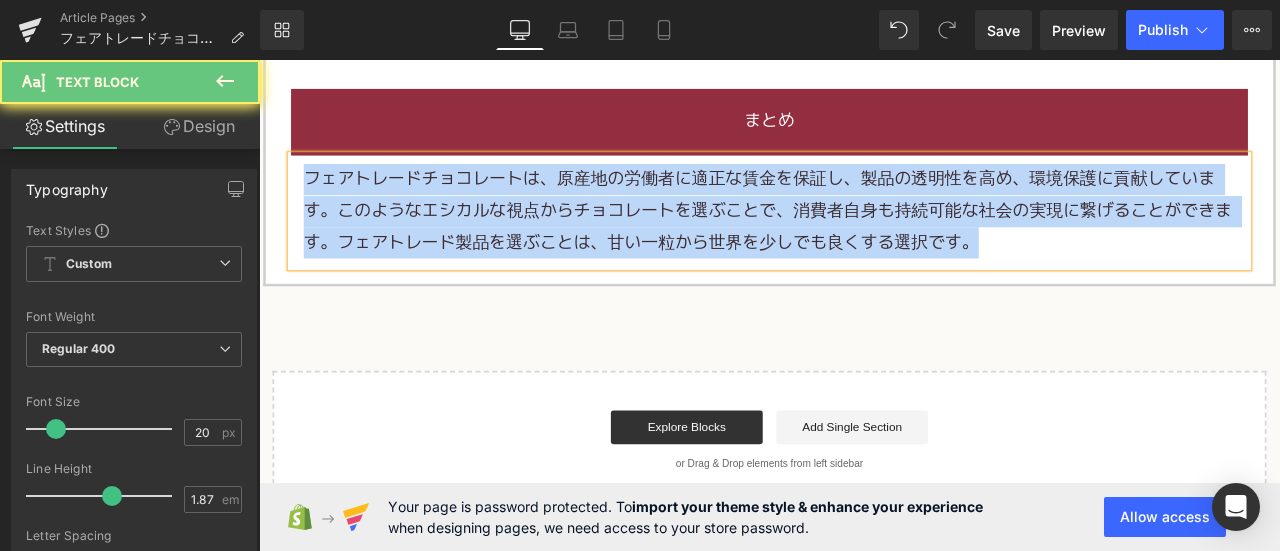 paste 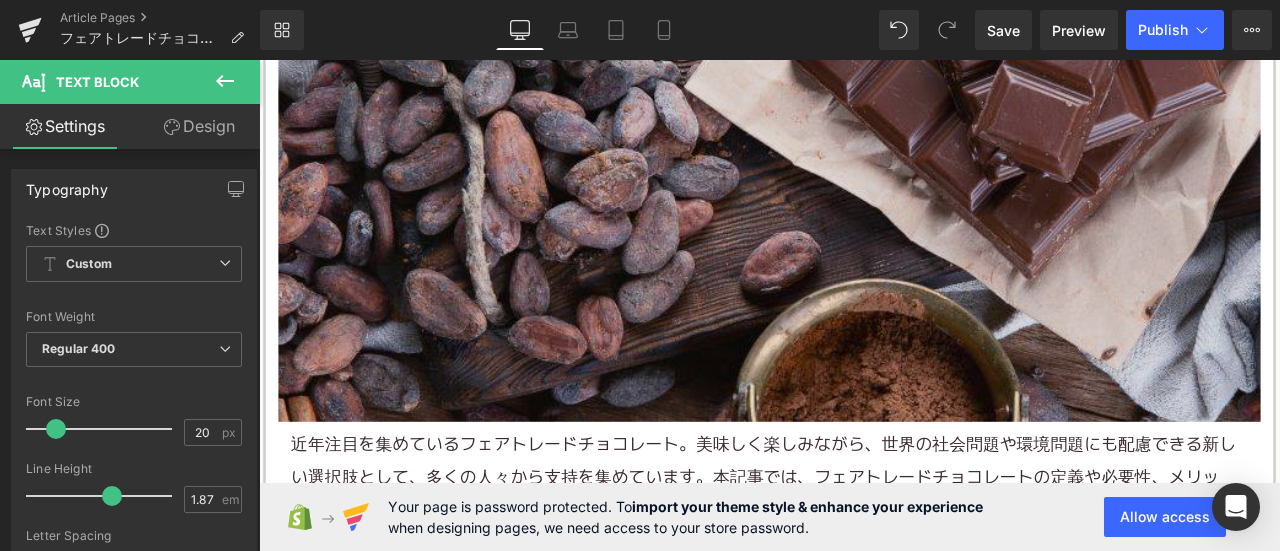 scroll, scrollTop: 700, scrollLeft: 0, axis: vertical 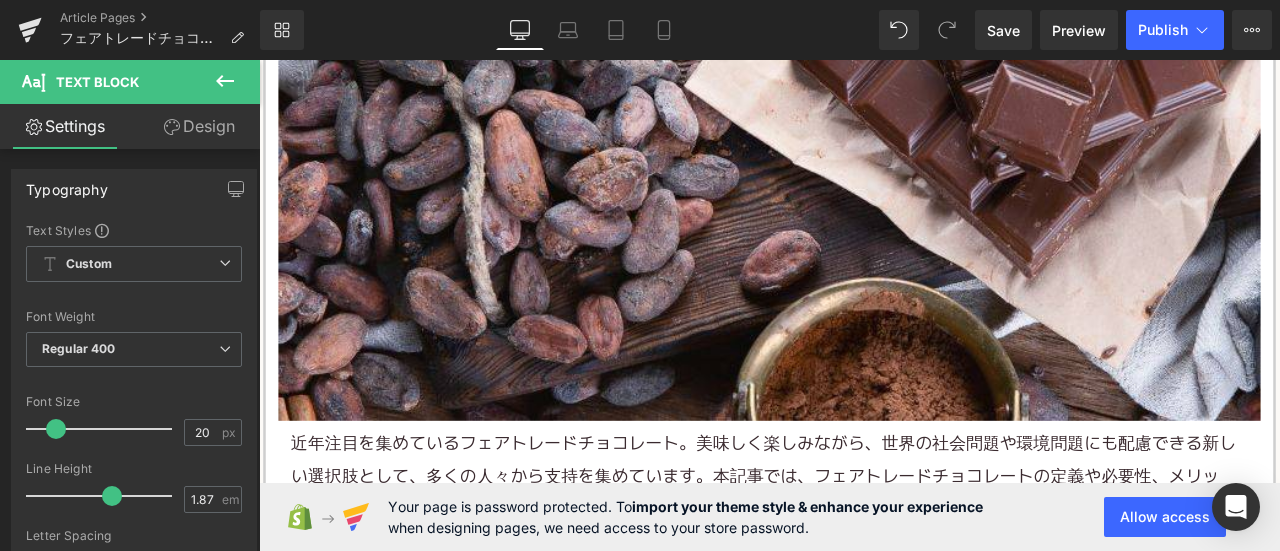 click on "近年注目を集めているフェアトレードチョコレート。美味しく楽しみながら、世界の社会問題や環境問題にも配慮できる新しい選択肢として、多くの人々から支持を集めています。本記事では、フェアトレードチョコレートの定義や必要性、メリット・デメリット、購入方法やおすすめのスイーツまでを幅広く解説します。持続可能な社会に貢献しながらチョコレートを楽しむ方法を、ぜひチェックしてみてください。" at bounding box center [864, 573] 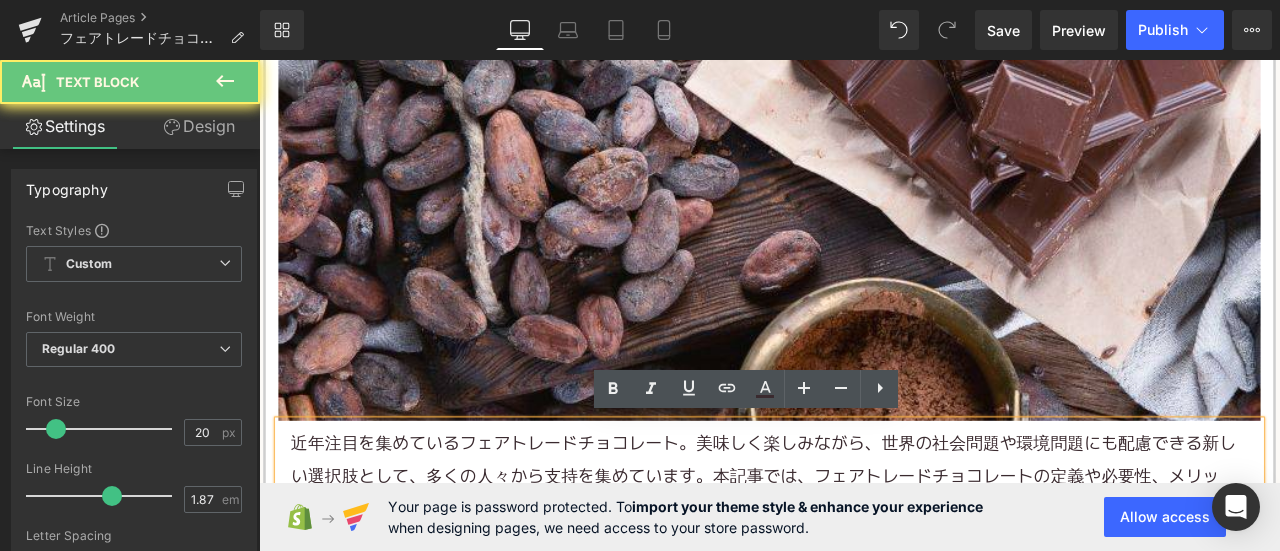 click on "近年注目を集めているフェアトレードチョコレート。美味しく楽しみながら、世界の社会問題や環境問題にも配慮できる新しい選択肢として、多くの人々から支持を集めています。本記事では、フェアトレードチョコレートの定義や必要性、メリット・デメリット、購入方法やおすすめのスイーツまでを幅広く解説します。持続可能な社会に貢献しながらチョコレートを楽しむ方法を、ぜひチェックしてみてください。" at bounding box center (864, 573) 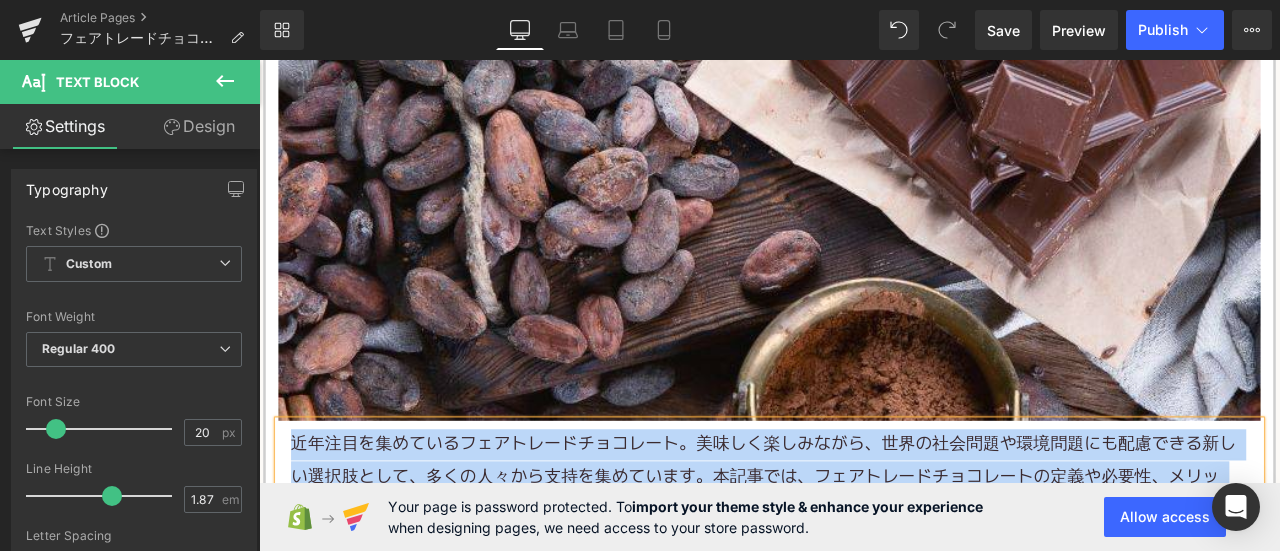 copy on "近年注目を集めているフェアトレードチョコレート。美味しく楽しみながら、世界の社会問題や環境問題にも配慮できる新しい選択肢として、多くの人々から支持を集めています。本記事では、フェアトレードチョコレートの定義や必要性、メリット・デメリット、購入方法やおすすめのスイーツまでを幅広く解説します。持続可能な社会に貢献しながらチョコレートを楽しむ方法を、ぜひチェックしてみてください。" 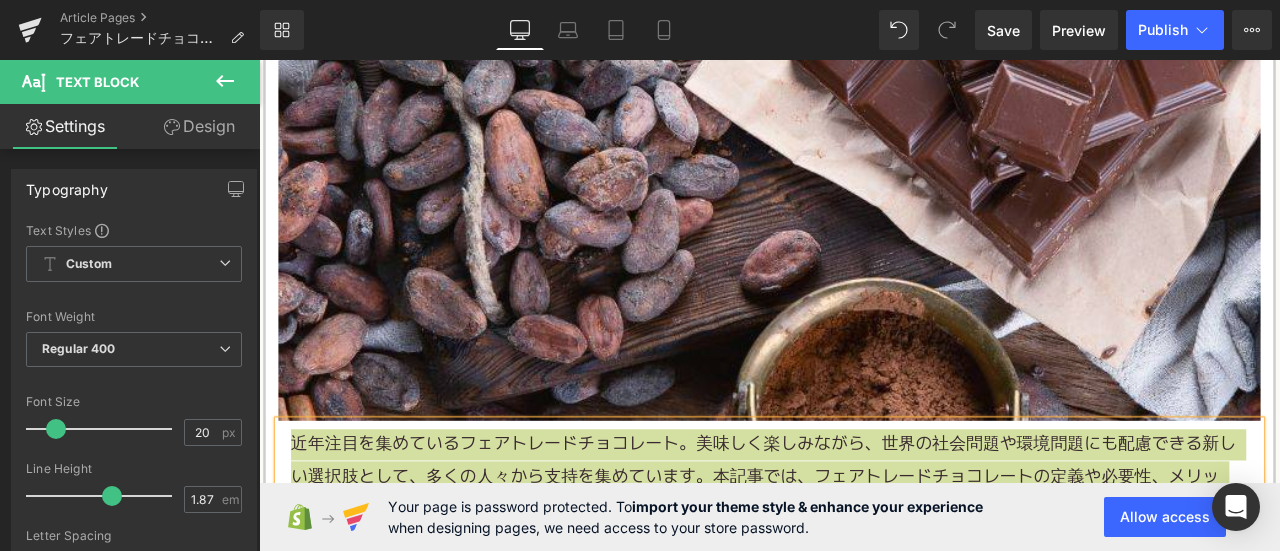 click on "Library Desktop Desktop Laptop Tablet Mobile Save Preview Publish Scheduled View Live Page View with current Template Save Template to Library Schedule Publish  Optimize  Publish Settings Shortcuts  Your page can’t be published   You've reached the maximum number of published pages on your plan  (4937/999999).  You need to upgrade your plan or unpublish all your pages to get 1 publish slot.   Unpublish pages   Upgrade plan" at bounding box center [770, 30] 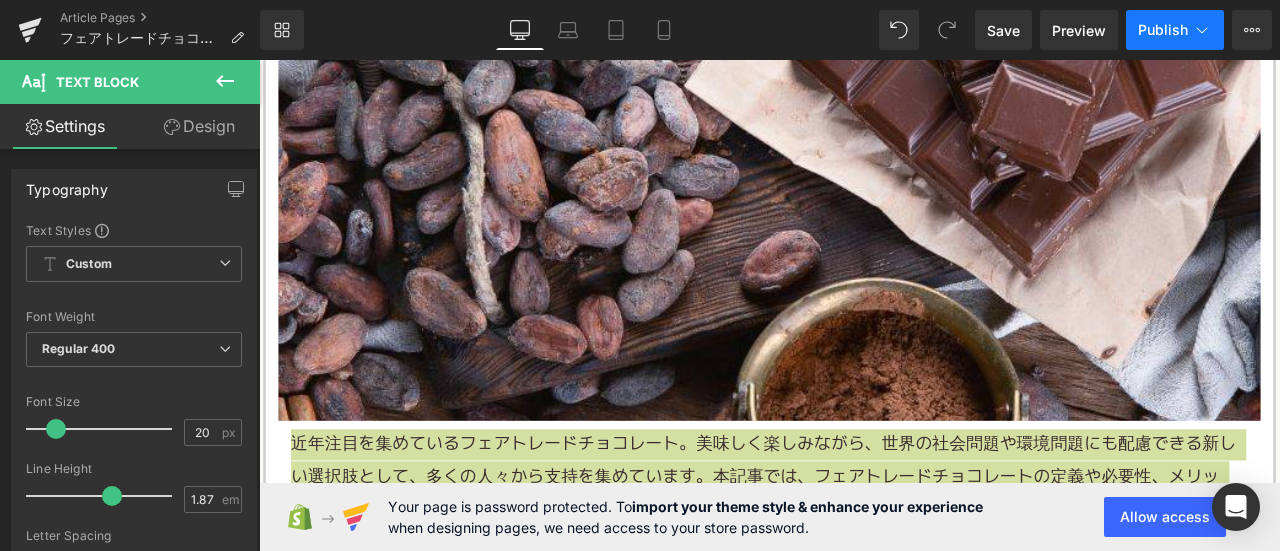 click on "Publish" at bounding box center [1175, 30] 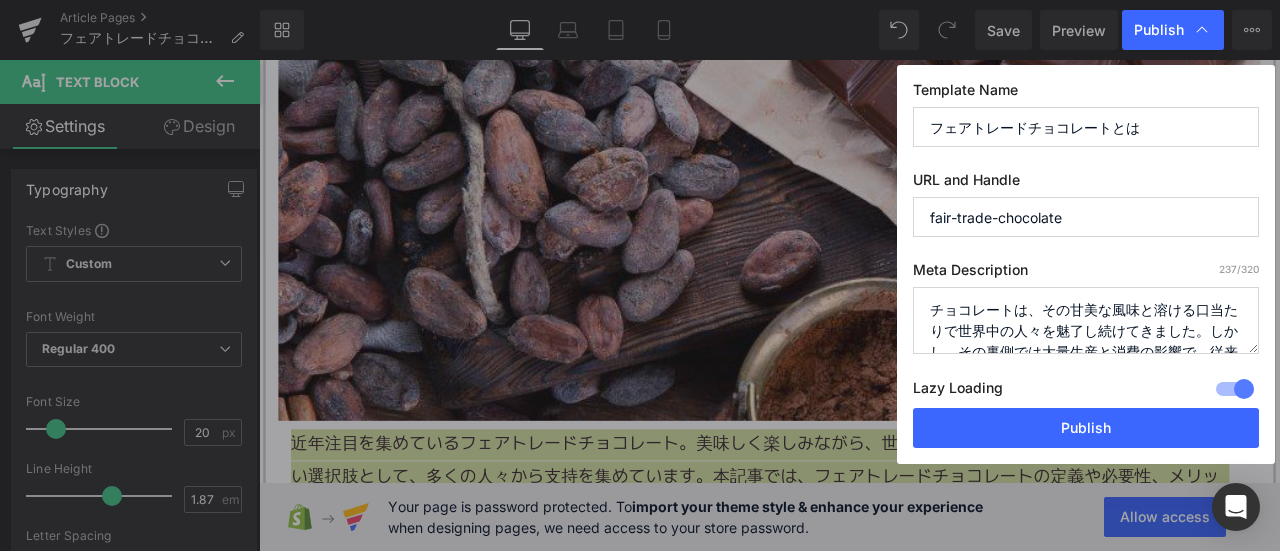 click on "チョコレートは、その甘美な風味と溶ける口当たりで世界中の人々を魅了し続けてきました。しかし、その裏側では大量生産と消費の影響で、従来のチョコレート生産は社会的、環境的問題を引き起こしています。それに対する解答の一つが、「フェアトレードチョコレート」です。では、フェアトレードチョコレートとは具体的に何か、その背景と意義を明らかにし、チョコレートを選ぶ時の新たな視点を提供することを目指します。これからフェアトレードチョコレートの意味、その特徴と価値について解説していきます。" at bounding box center [1086, 320] 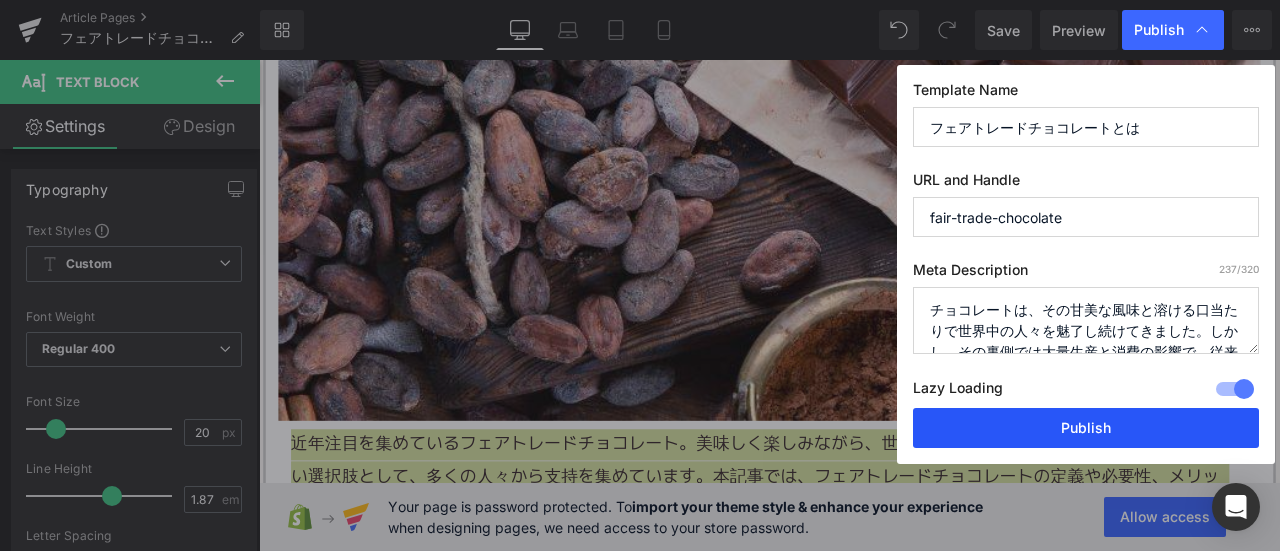 paste on "近年注目を集めているフェアトレードチョコレート。美味しく楽しみながら、世界の社会問題や環境問題にも配慮できる新しい選択肢として、多くの人々から支持を集めています。本記事では、フェアトレードチョコレートの定義や必要性、メリット・デメリット、購入方法やおすすめのスイーツまでを幅広く解説します。持続可能な社会に貢献しながらチョコレートを楽しむ方法を、ぜひチェックしてみてください" 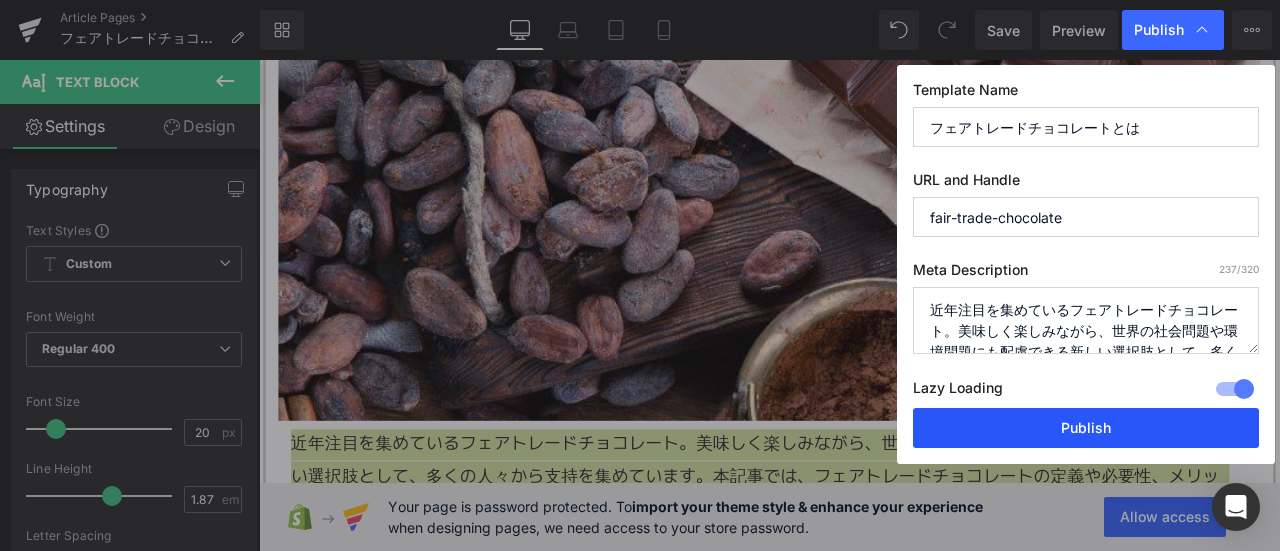 scroll, scrollTop: 132, scrollLeft: 0, axis: vertical 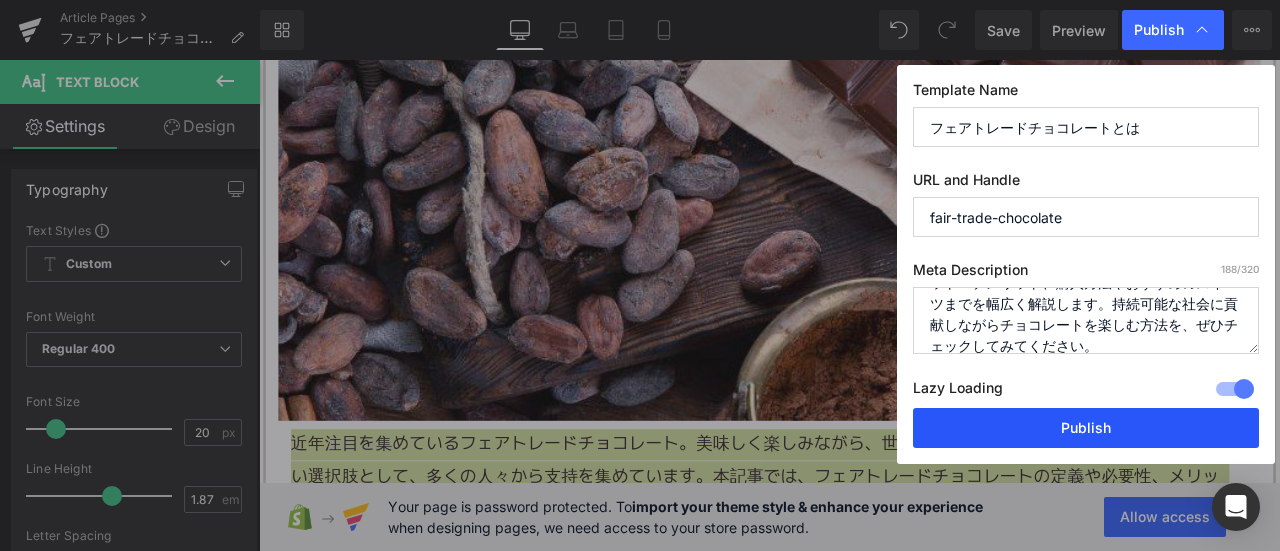 type on "近年注目を集めているフェアトレードチョコレート。美味しく楽しみながら、世界の社会問題や環境問題にも配慮できる新しい選択肢として、多くの人々から支持を集めています。本記事では、フェアトレードチョコレートの定義や必要性、メリット・デメリット、購入方法やおすすめのスイーツまでを幅広く解説します。持続可能な社会に貢献しながらチョコレートを楽しむ方法を、ぜひチェックしてみてください。" 